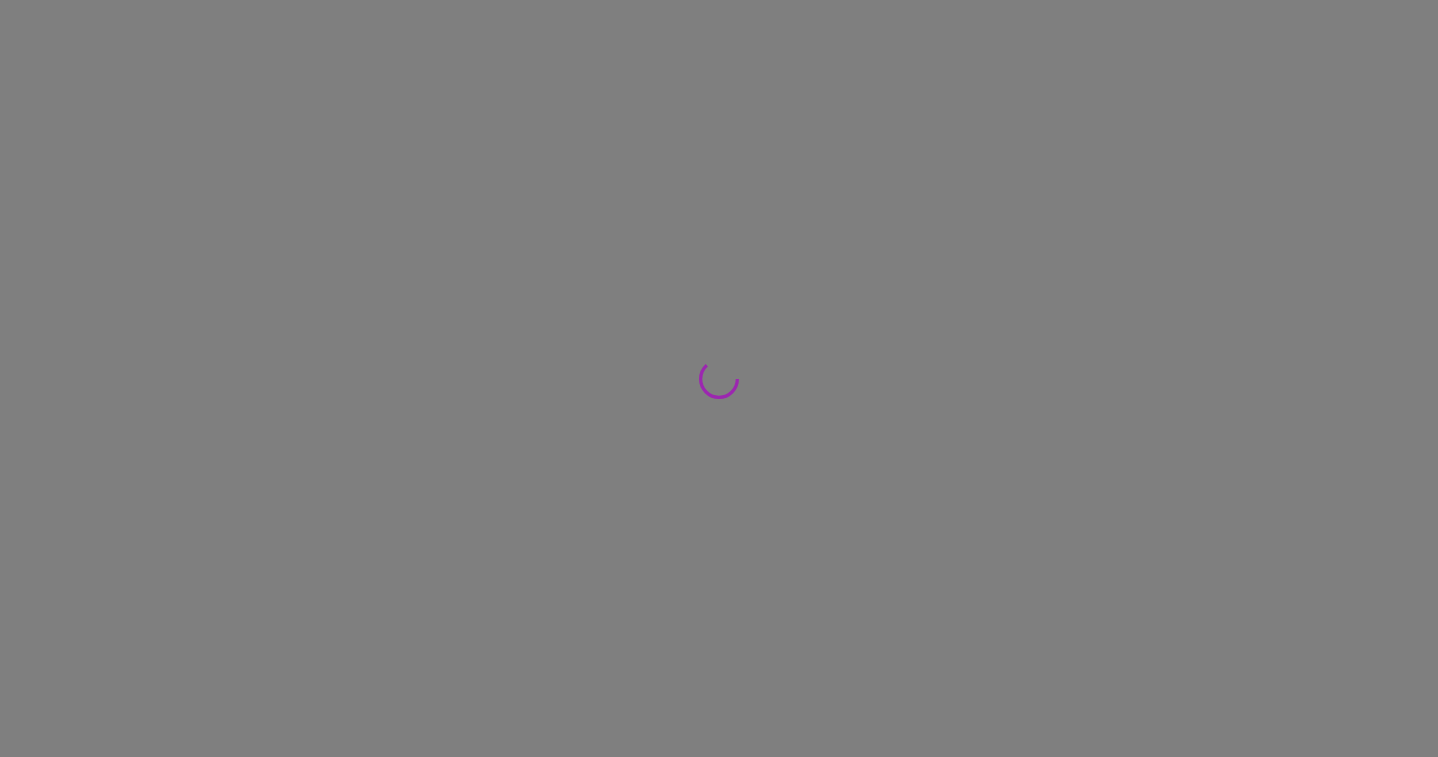 scroll, scrollTop: 0, scrollLeft: 0, axis: both 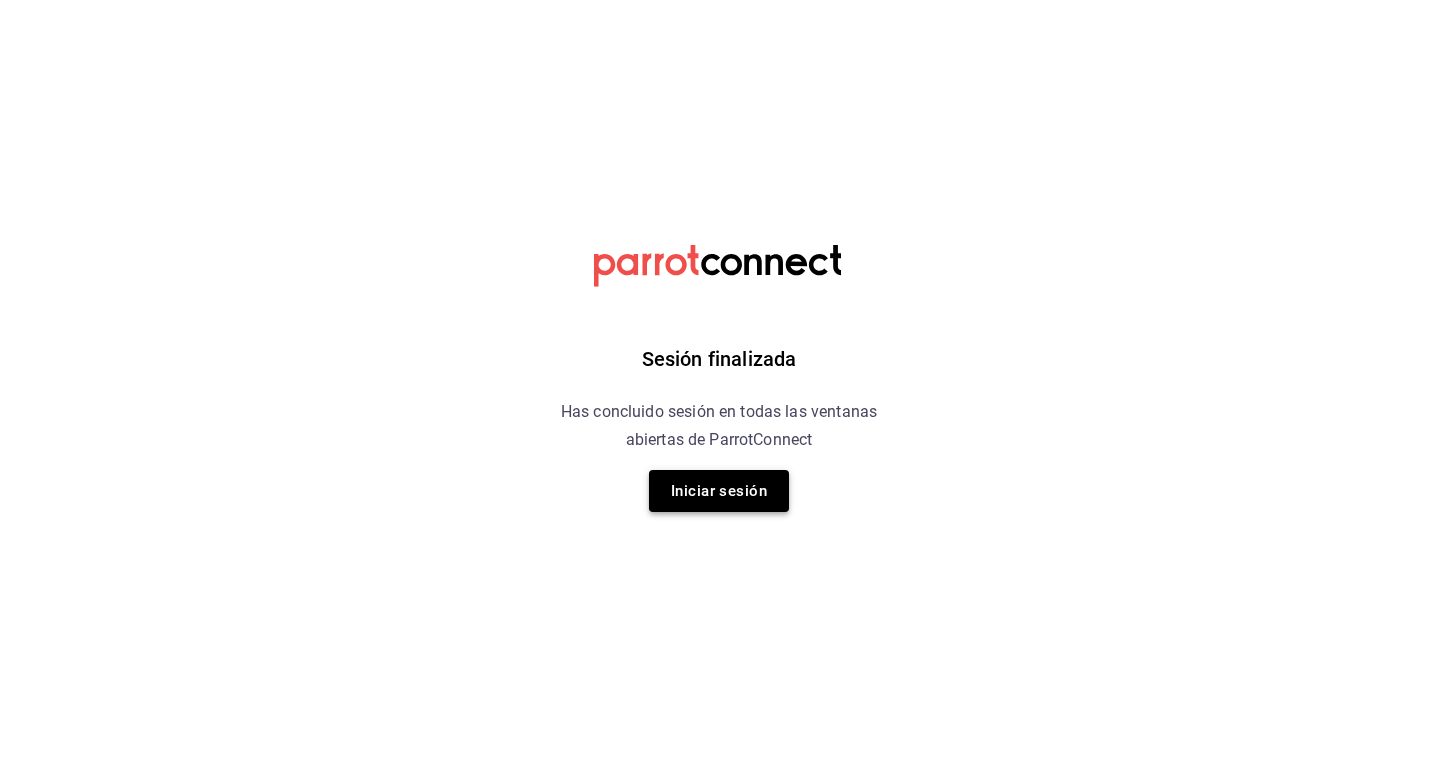 click on "Iniciar sesión" at bounding box center (719, 491) 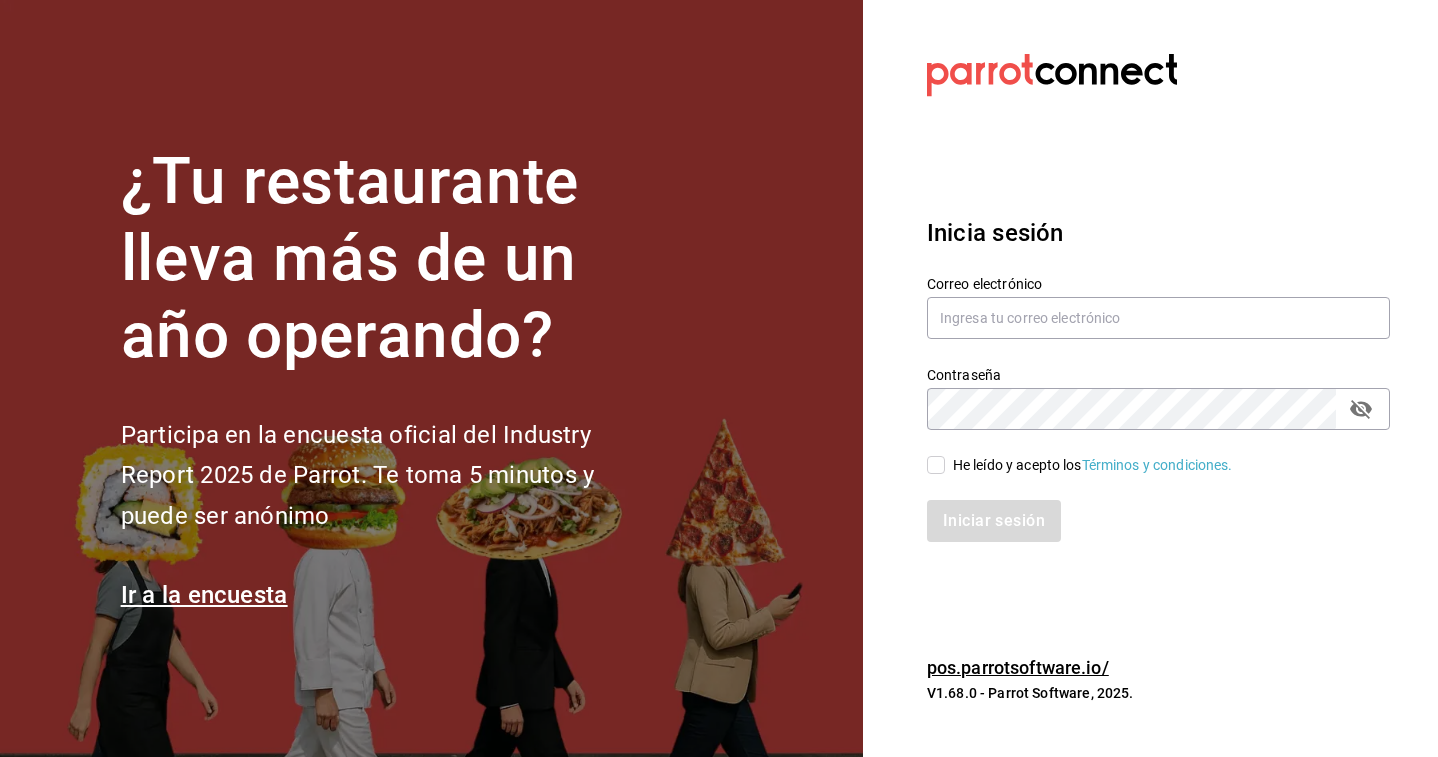 click on "Correo electrónico" at bounding box center [1158, 308] 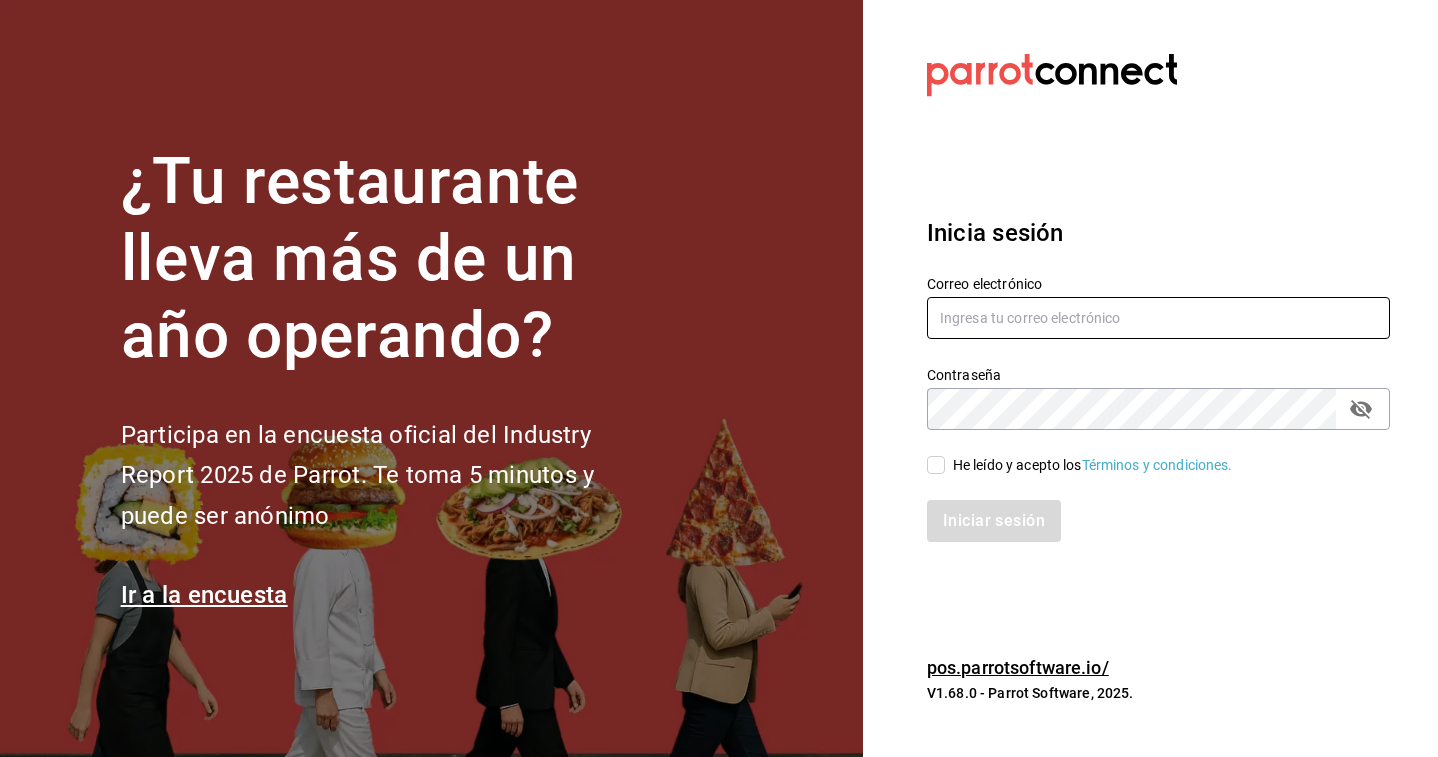 click at bounding box center (1158, 318) 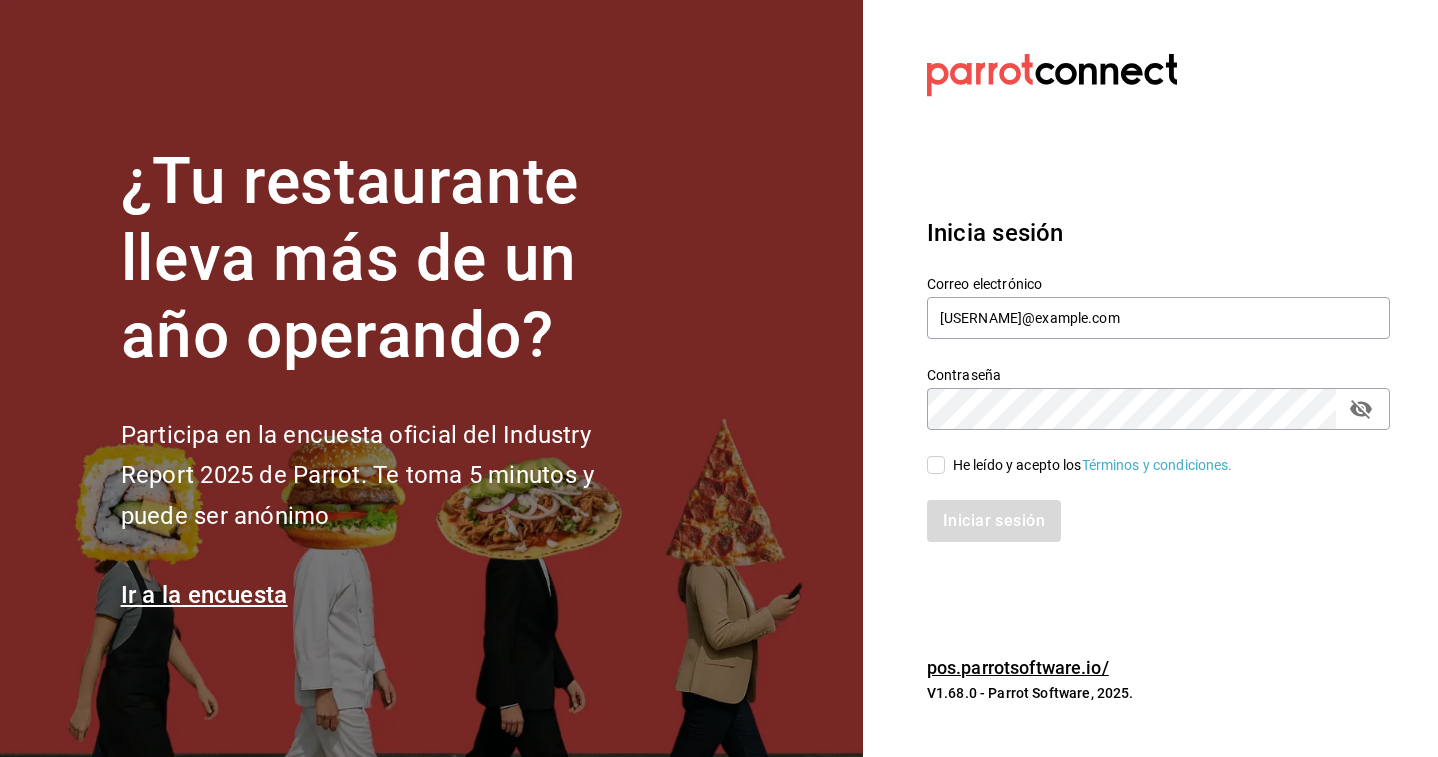 click on "He leído y acepto los  Términos y condiciones." at bounding box center (1146, 453) 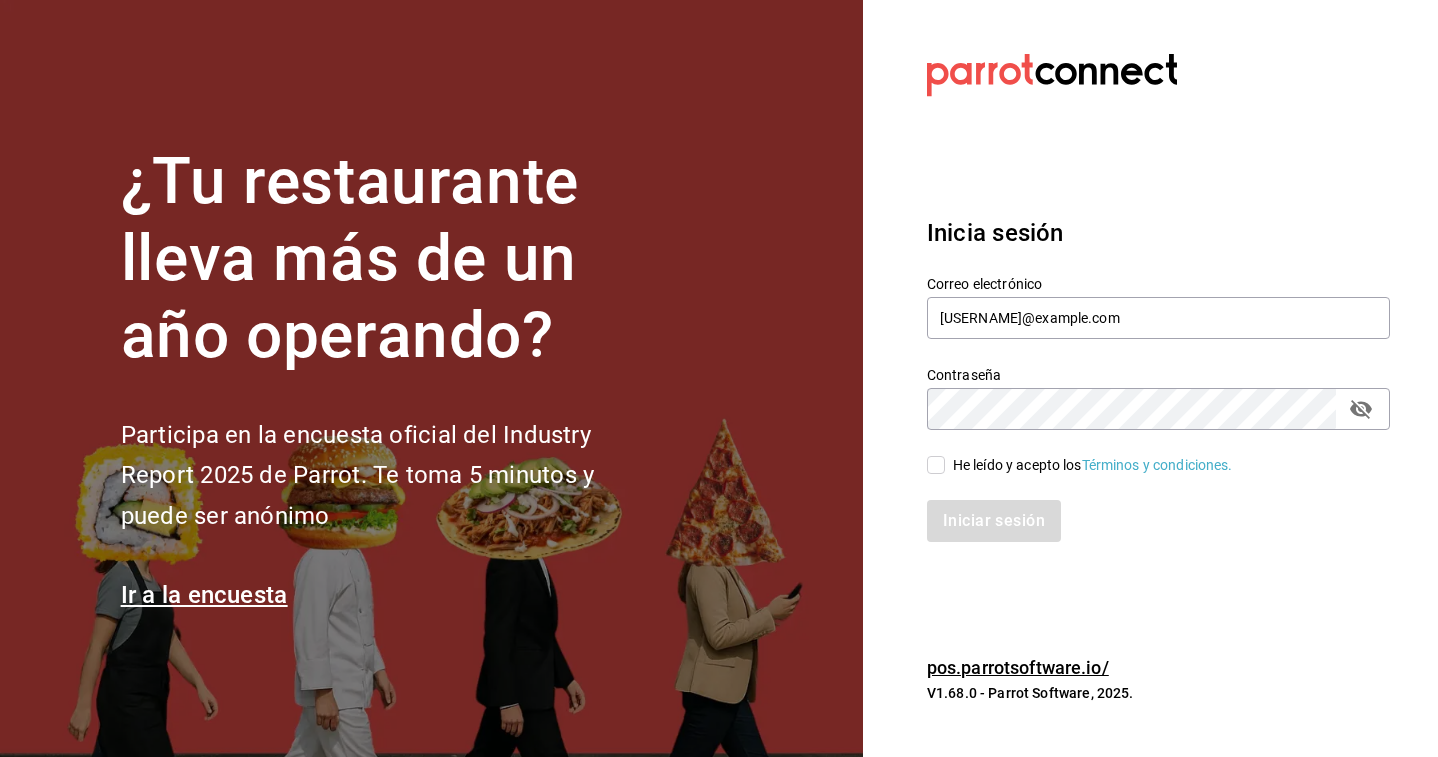 checkbox on "true" 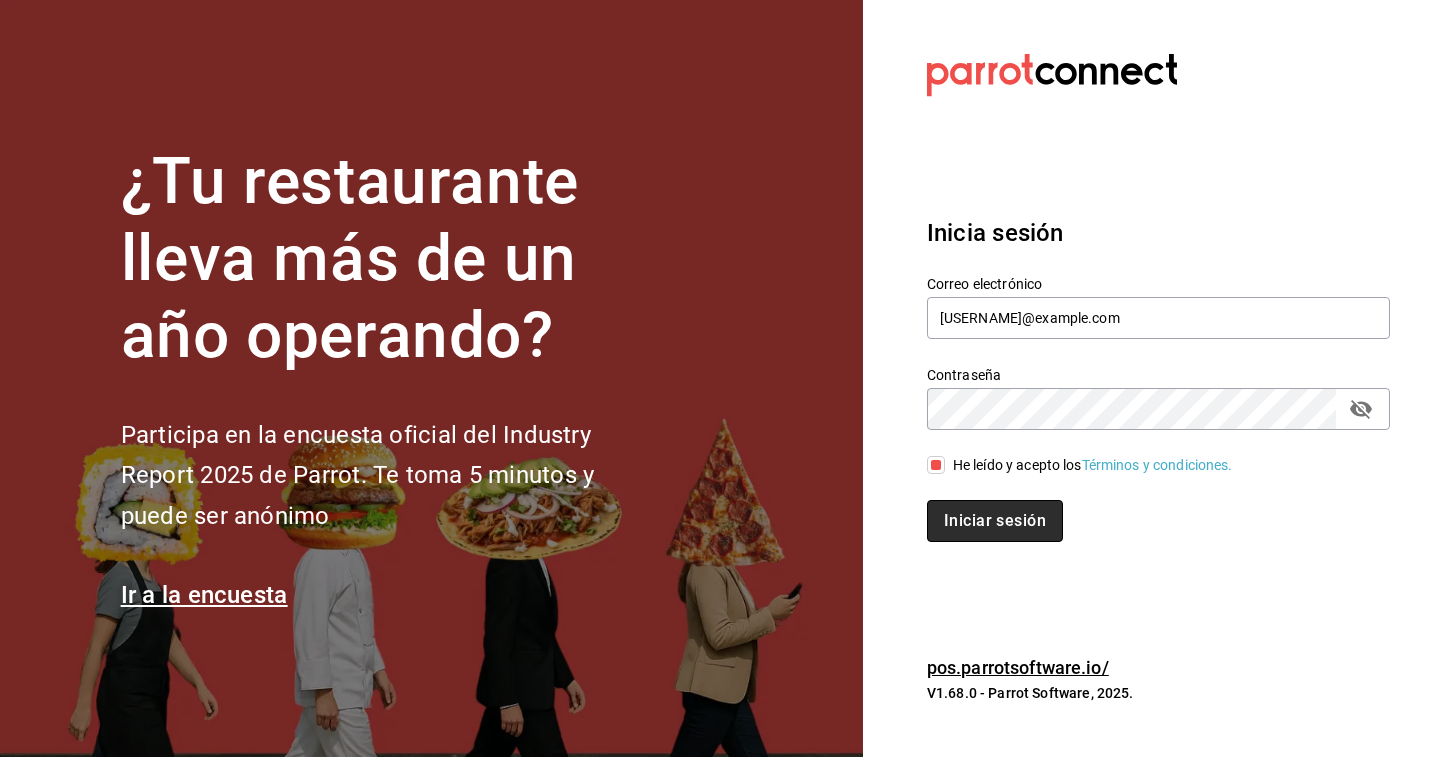 click on "Iniciar sesión" at bounding box center (995, 521) 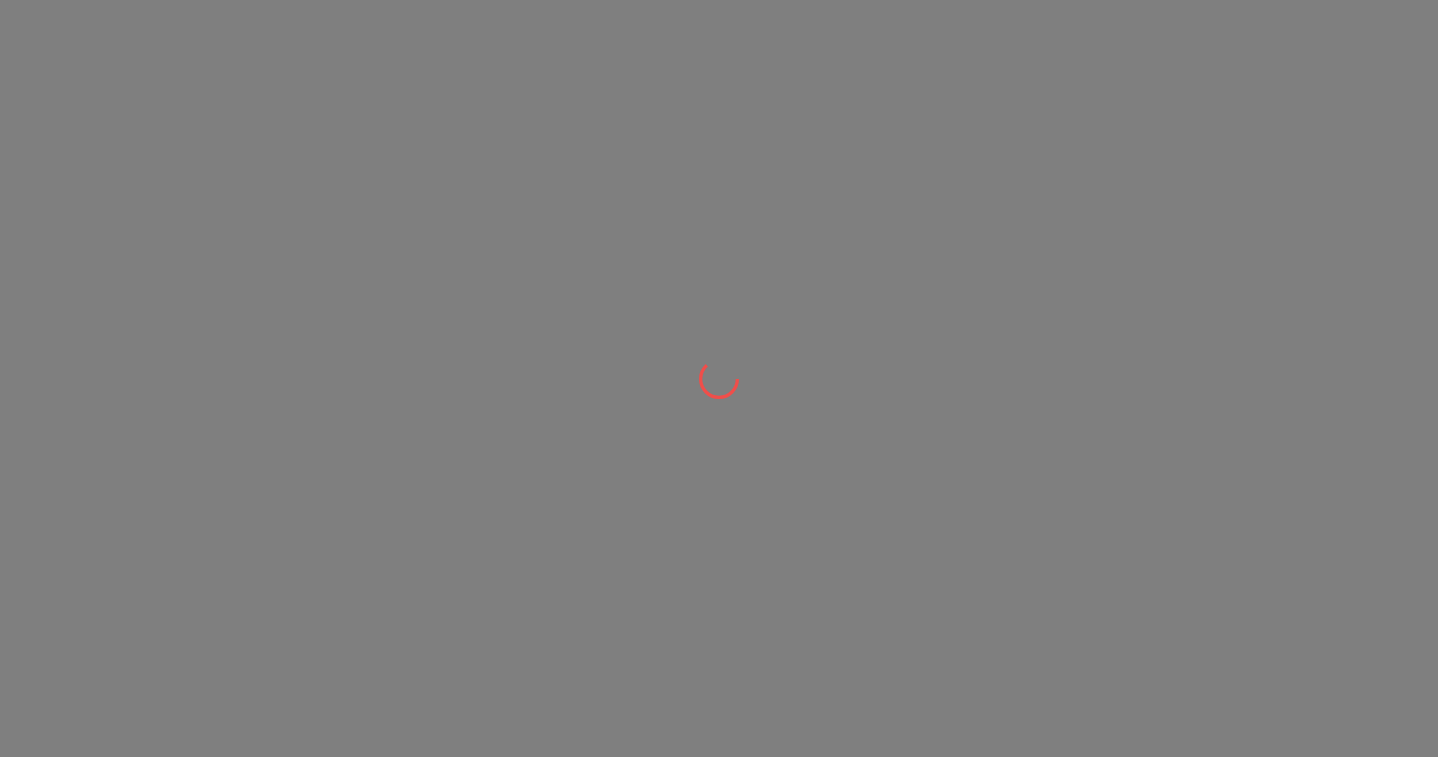 scroll, scrollTop: 0, scrollLeft: 0, axis: both 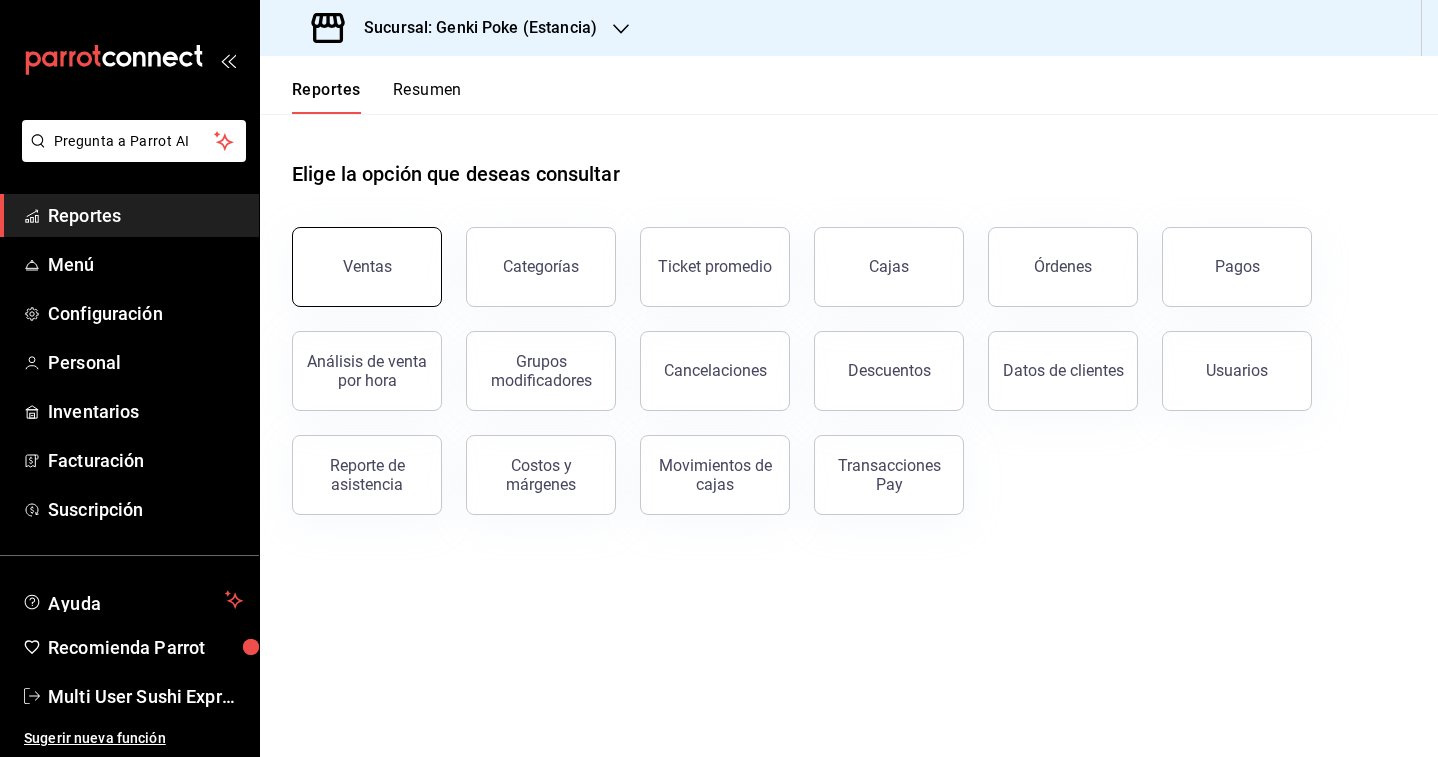 click on "Ventas" at bounding box center (367, 267) 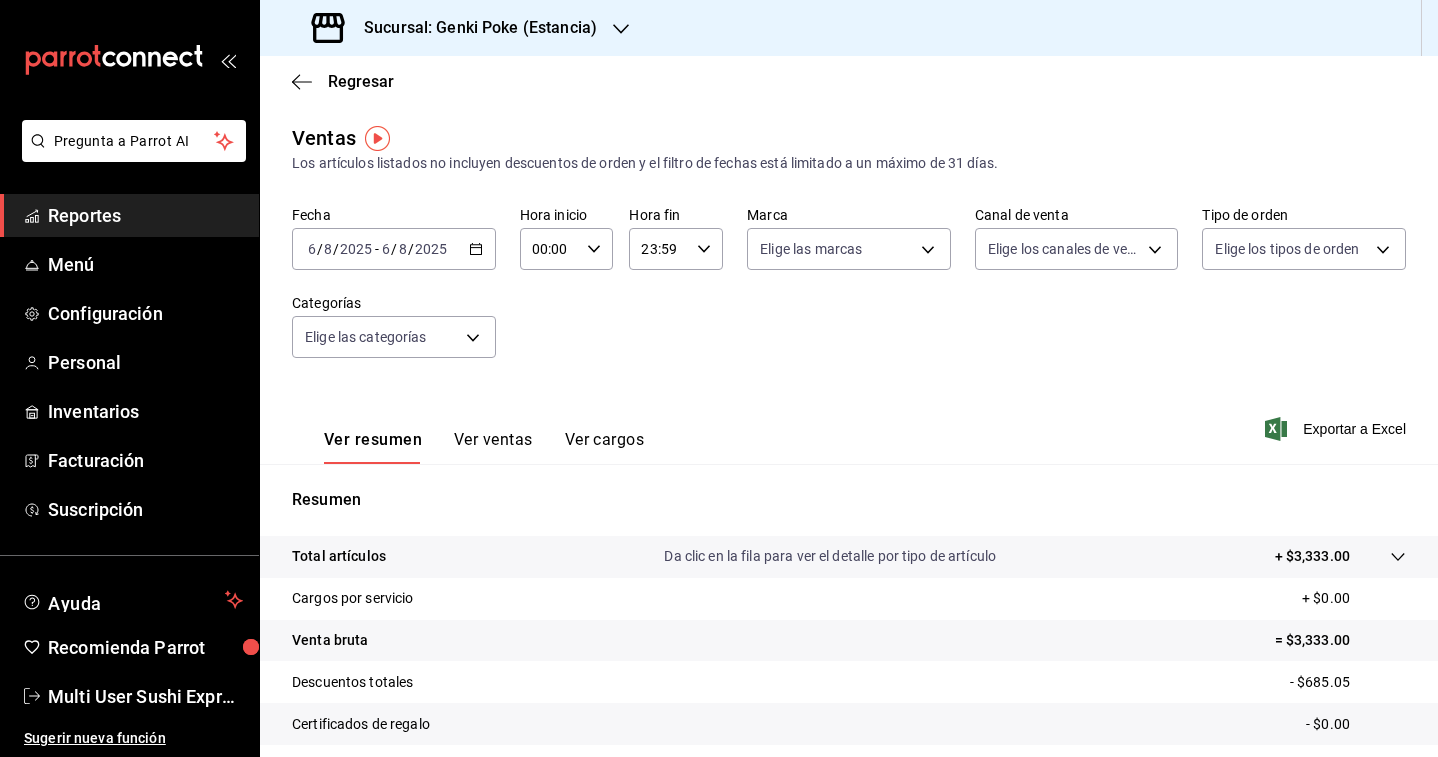 click on "2025-08-06 6 / 8 / 2025 - 2025-08-06 6 / 8 / 2025" at bounding box center [394, 249] 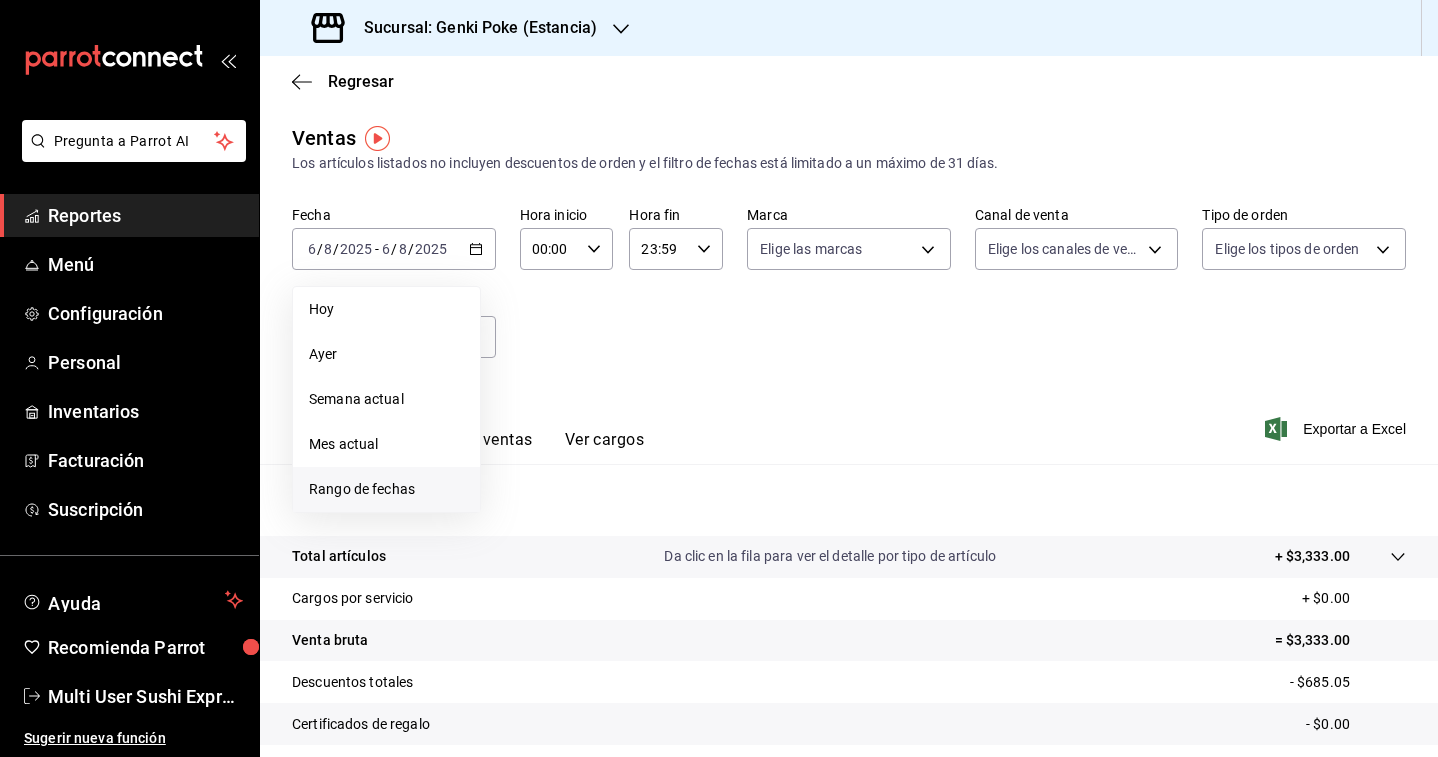 click on "Rango de fechas" at bounding box center [386, 489] 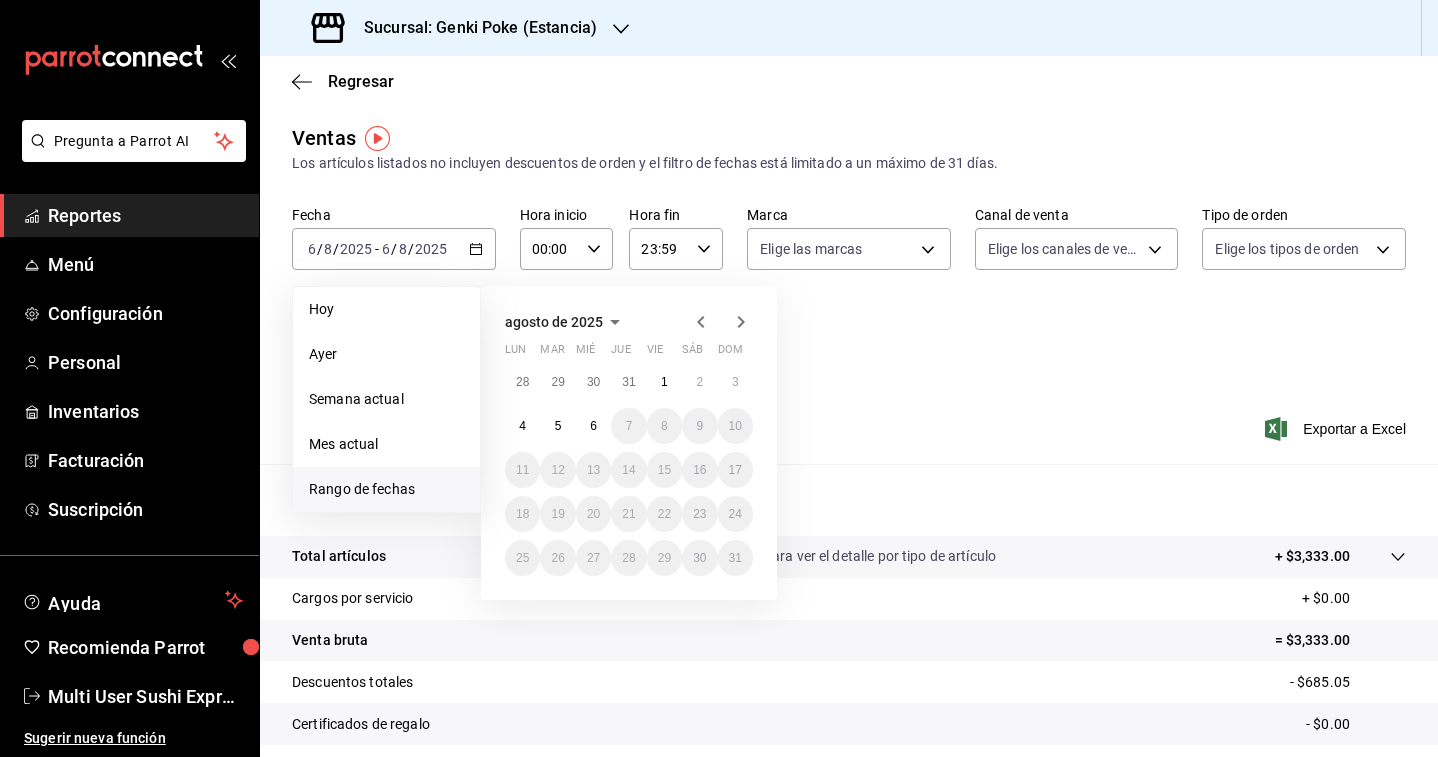 click 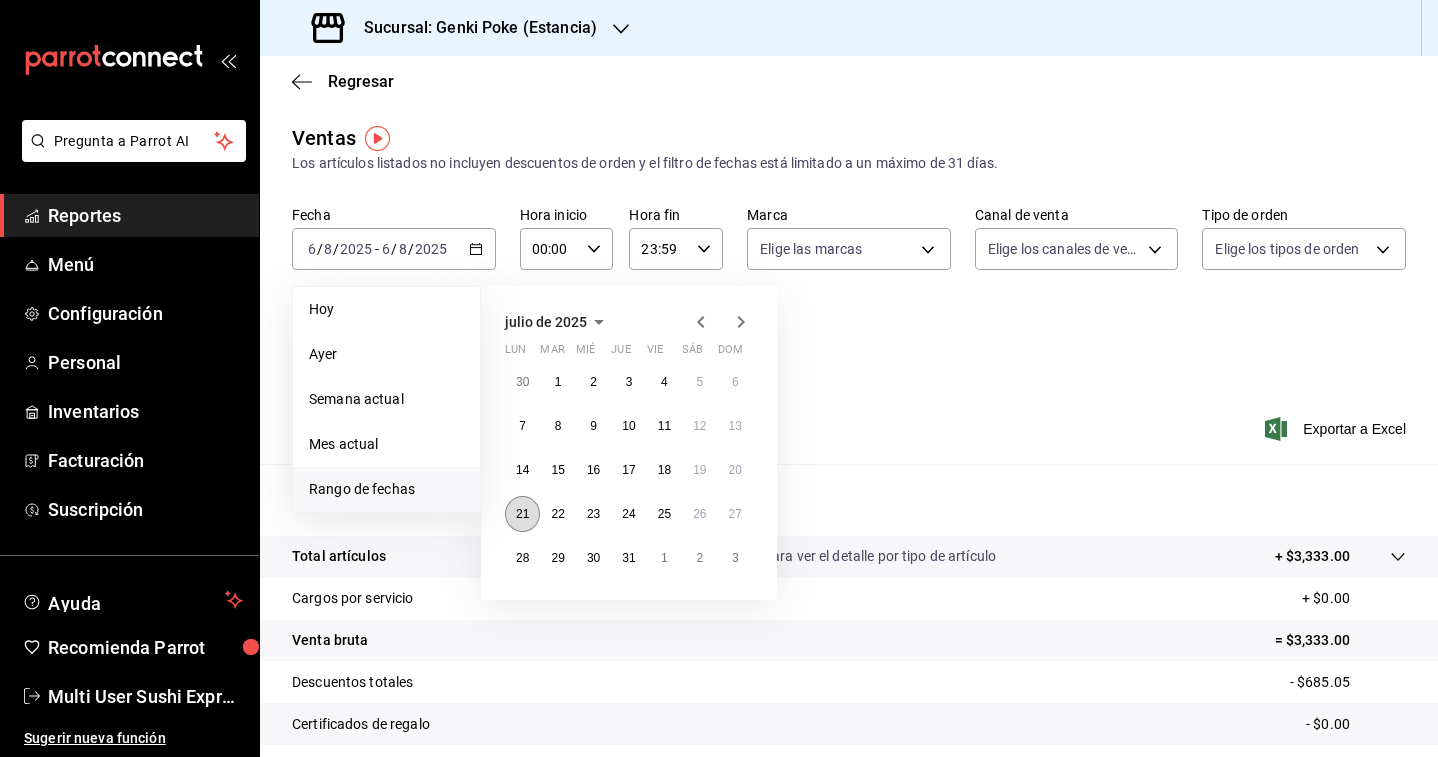 click on "21" at bounding box center [522, 514] 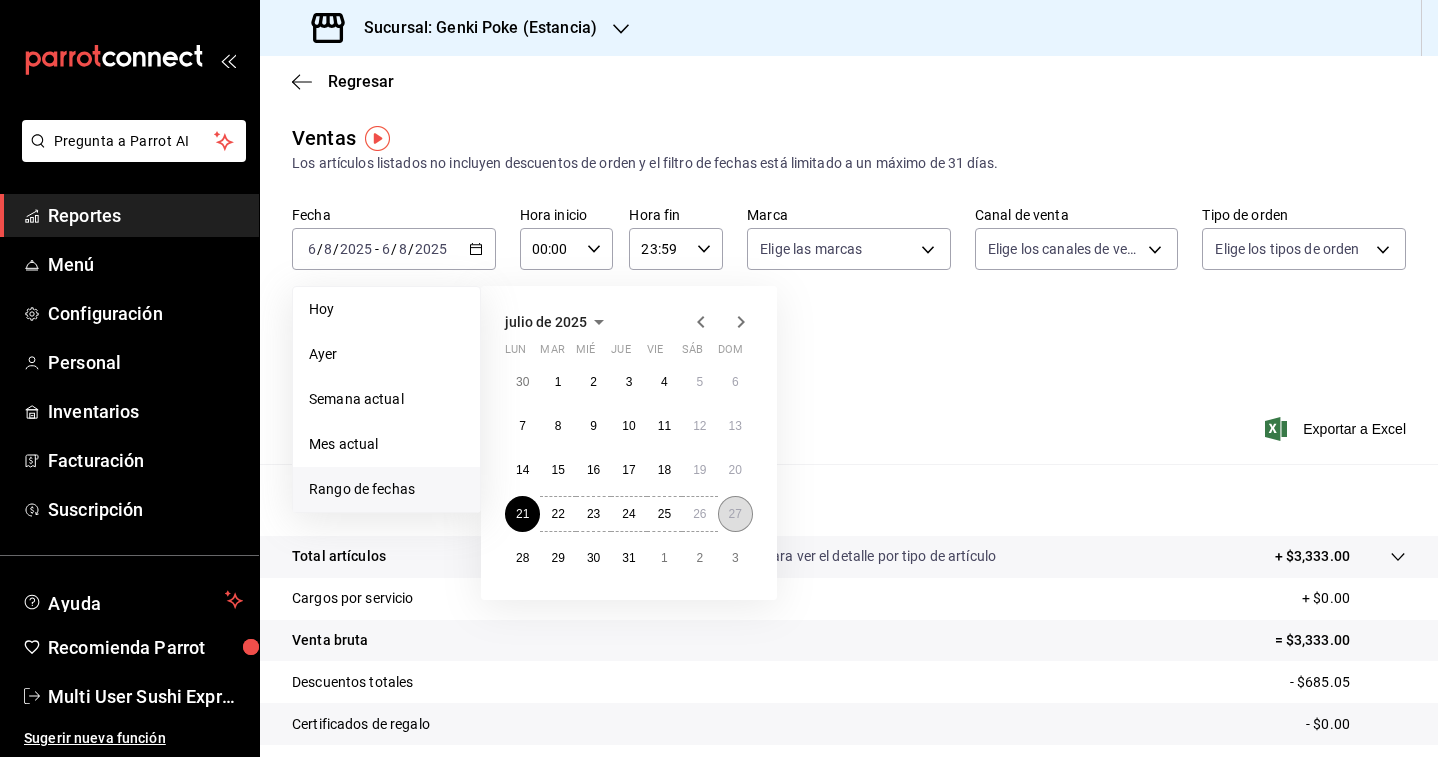 click on "27" at bounding box center [735, 514] 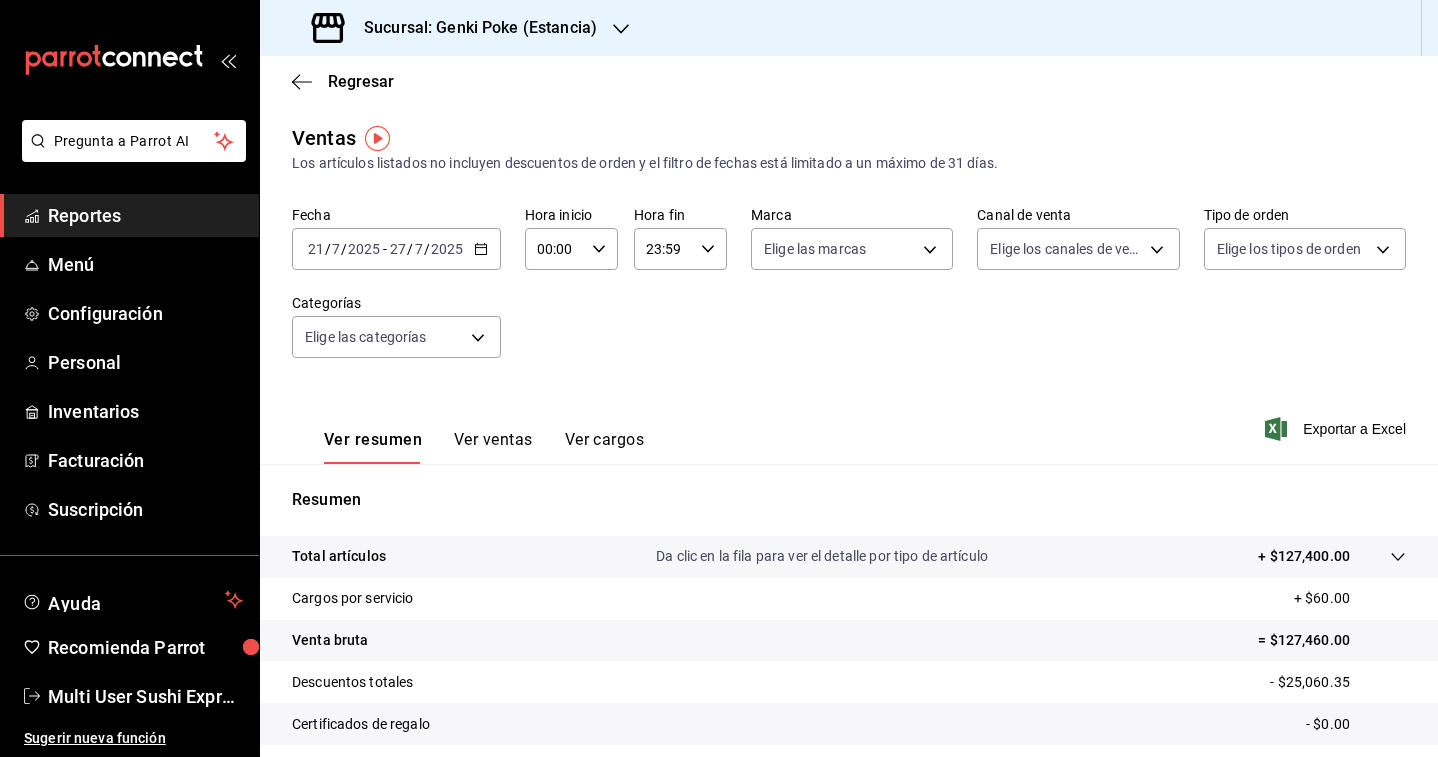 click on "Ver resumen Ver ventas Ver cargos Exportar a Excel" at bounding box center (849, 423) 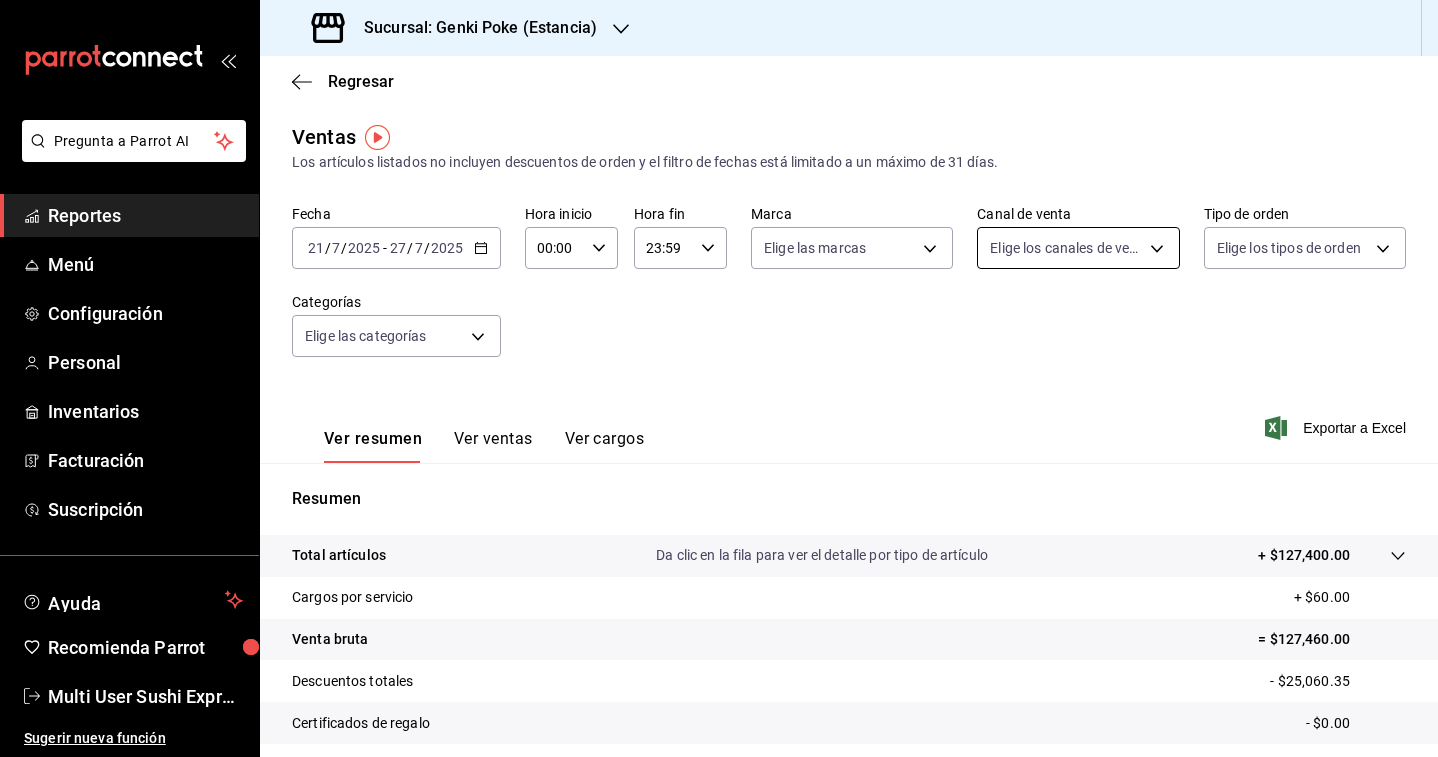 click on "Pregunta a Parrot AI Reportes   Menú   Configuración   Personal   Inventarios   Facturación   Suscripción   Ayuda Recomienda Parrot   Multi User Sushi Express   Sugerir nueva función   Sucursal: Genki Poke ([LOCATION]) Regresar Ventas Los artículos listados no incluyen descuentos de orden y el filtro de fechas está limitado a un máximo de 31 días. Fecha [DATE] [DAY] / [DAY] / [DATE] - [DATE] [DAY] / [DATE] Hora inicio [TIME] Hora inicio Hora fin [TIME] Hora fin Marca Elige las marcas Canal de venta Elige los canales de venta Tipo de orden Elige los tipos de orden Categorías Elige las categorías Ver resumen Ver ventas Ver cargos Exportar a Excel Resumen Total artículos Da clic en la fila para ver el detalle por tipo de artículo + [PRICE] Cargos por servicio + [PRICE] Venta bruta = [PRICE] Descuentos totales - [PRICE] Certificados de regalo - [PRICE] Venta total = [PRICE] Impuestos - [PRICE] Venta neta = [PRICE] Pregunta a Parrot AI Reportes   Menú   Configuración   Personal" at bounding box center [719, 378] 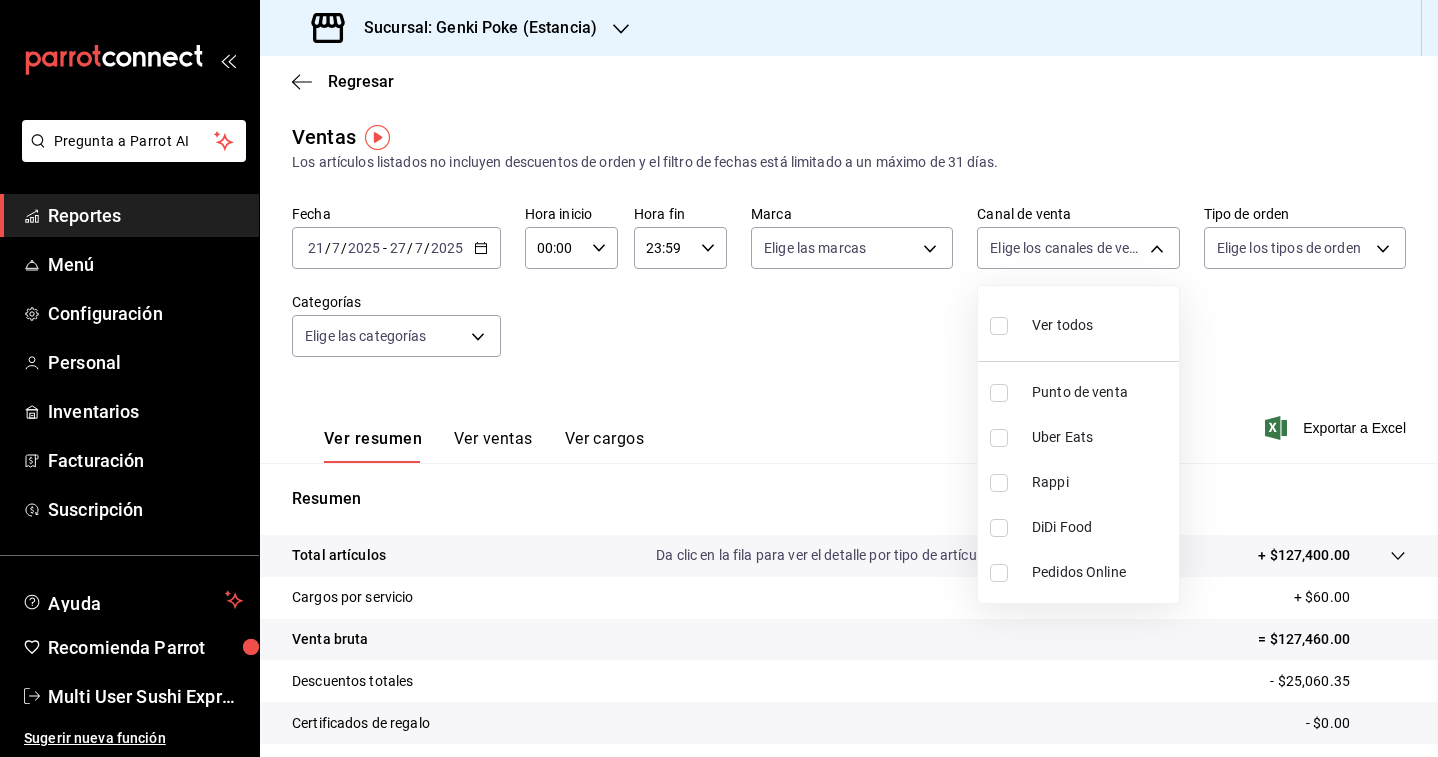 click at bounding box center [999, 393] 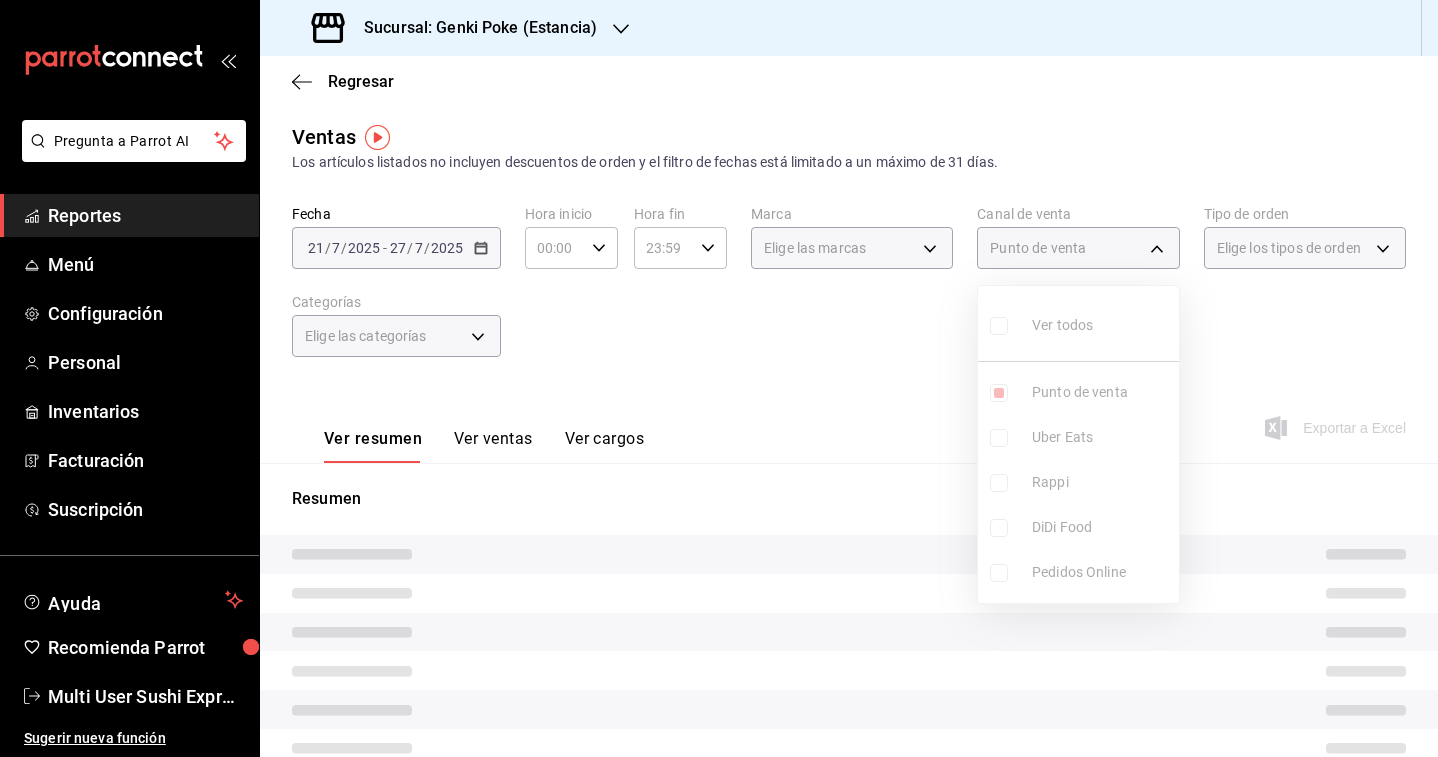 click at bounding box center [719, 378] 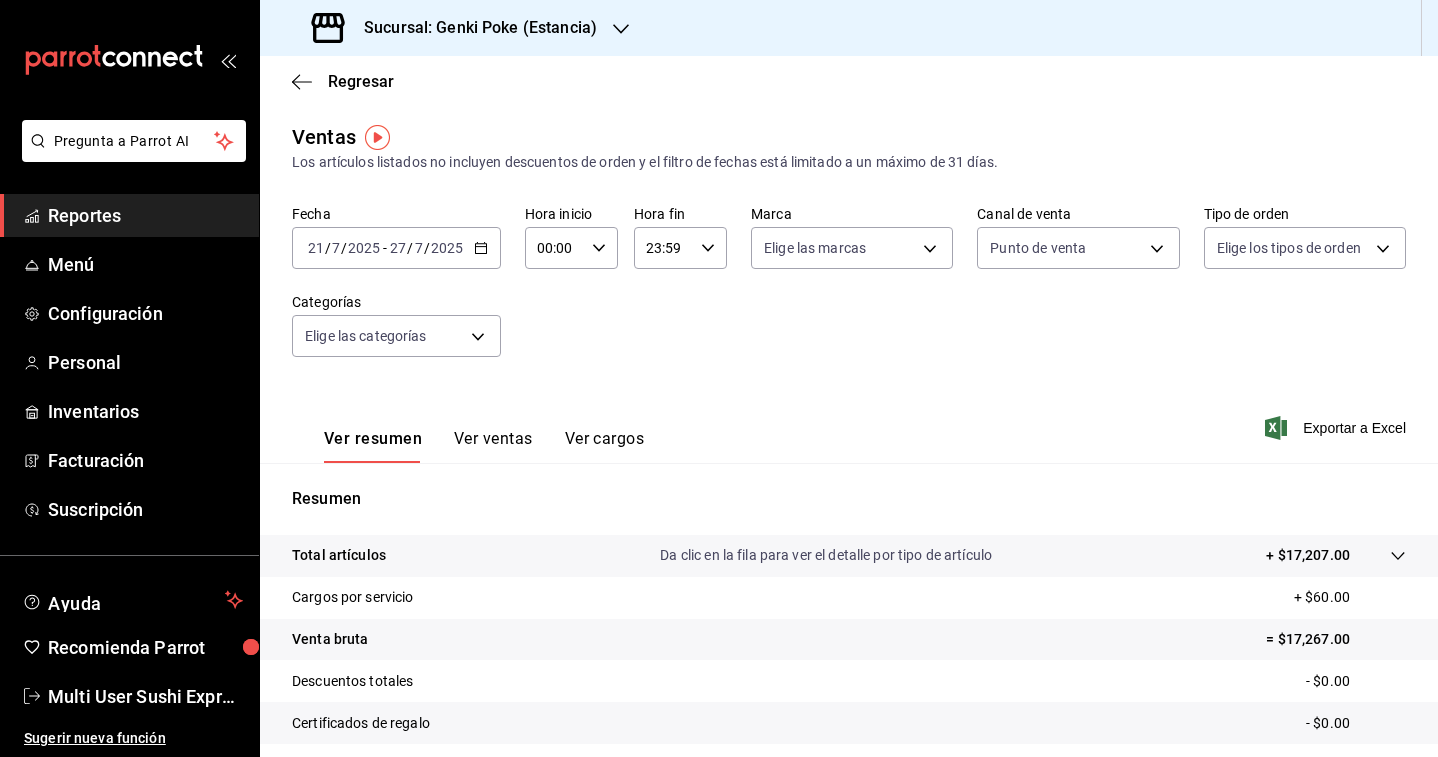 click on "Sucursal: Genki Poke (Estancia)" at bounding box center (472, 28) 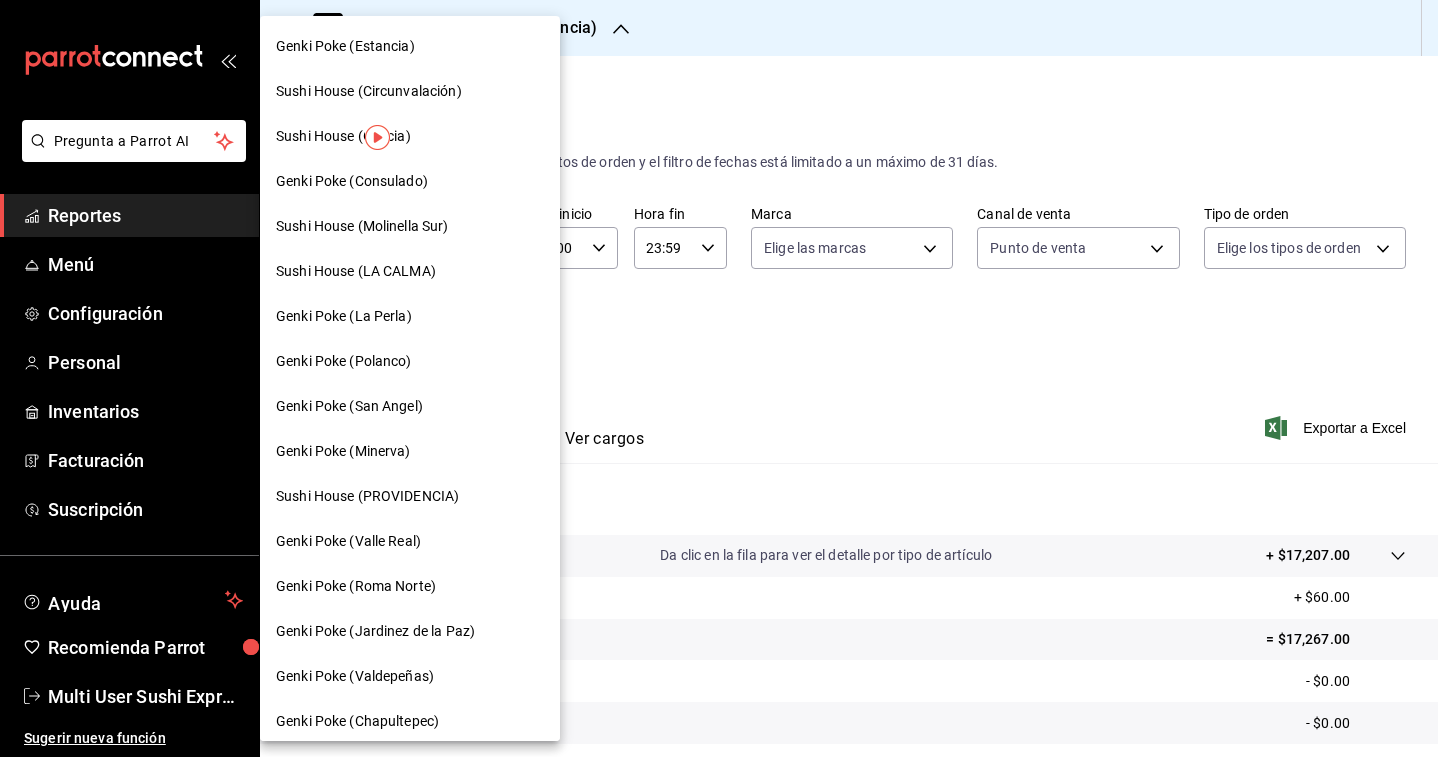 click on "Genki Poke (Consulado)" at bounding box center [410, 181] 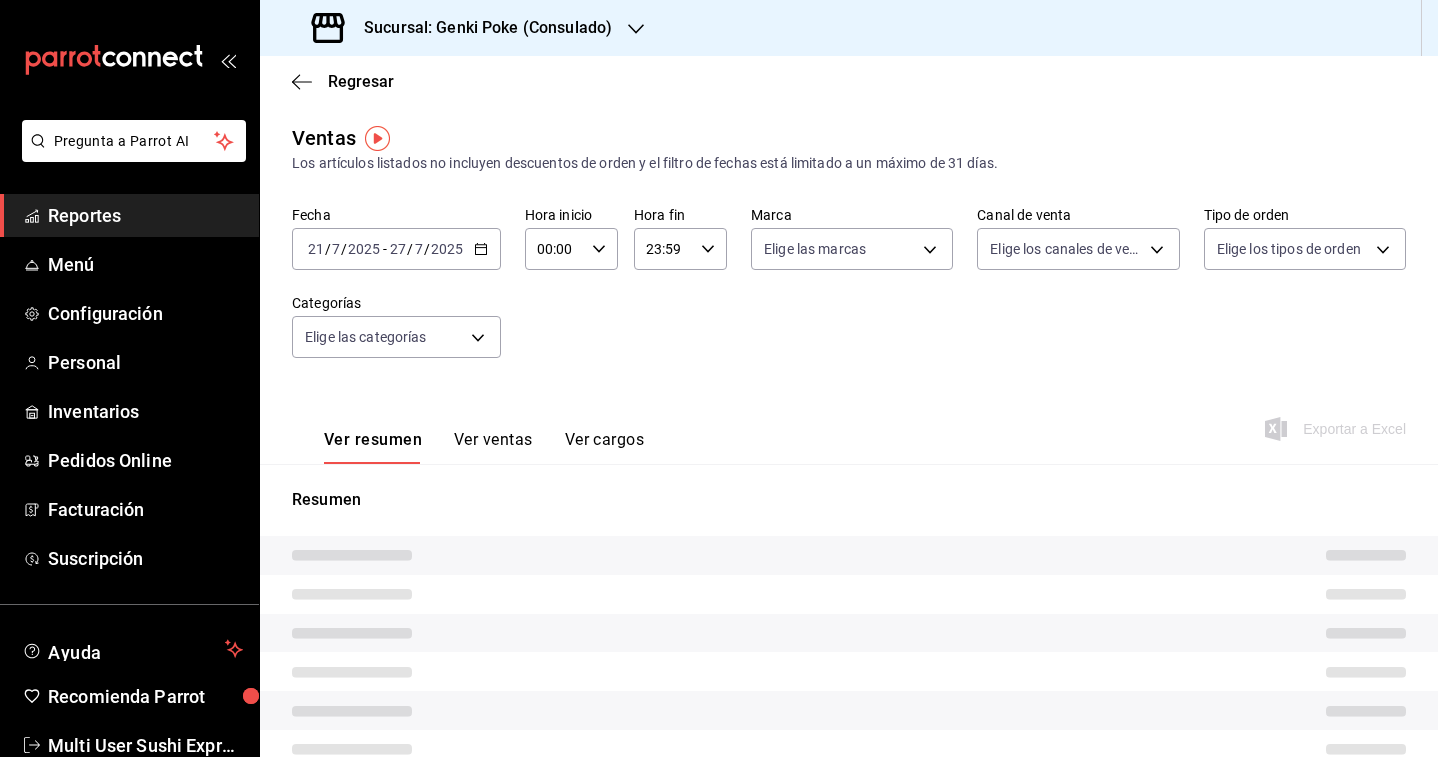 type on "PARROT" 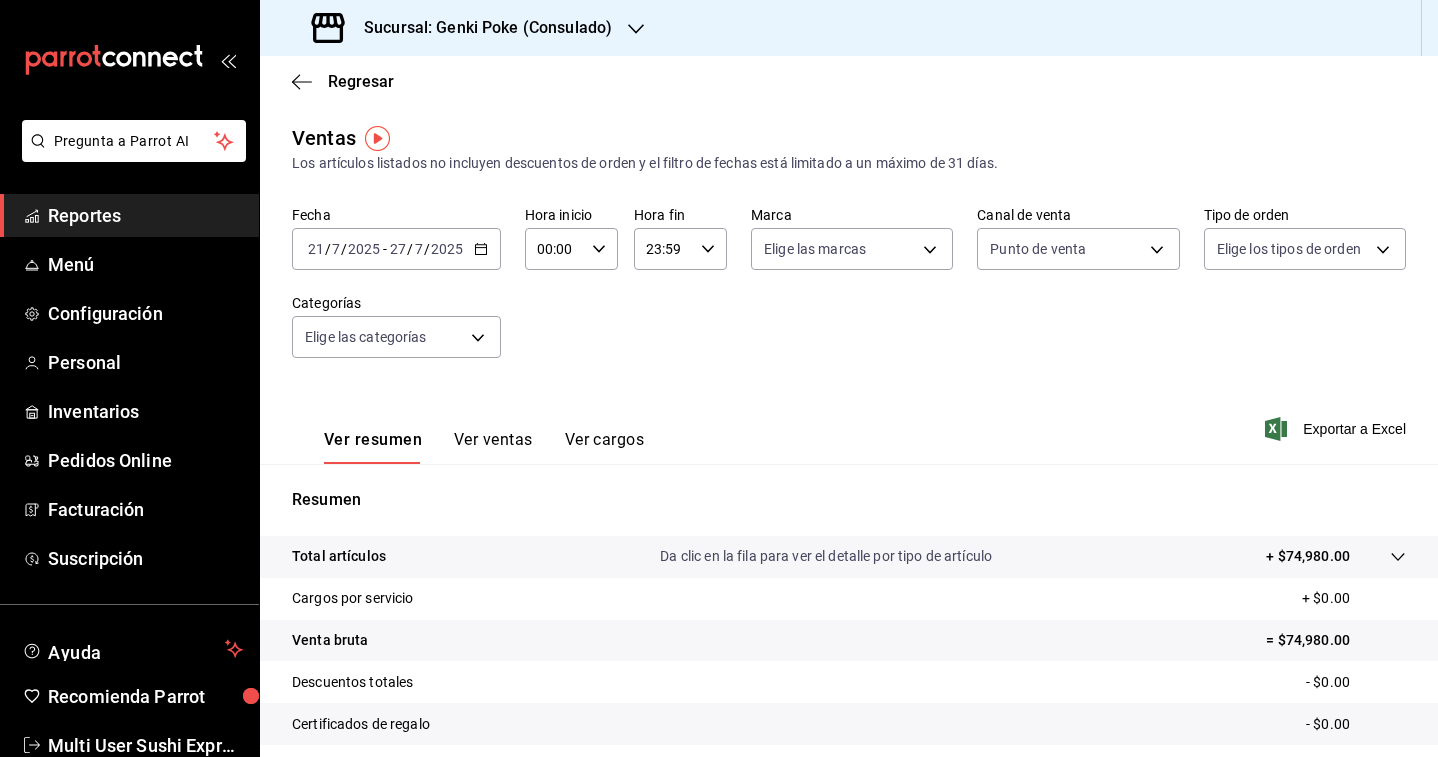 click on "2025-07-21 21 / 7 / 2025 - 2025-07-27 27 / 7 / 2025" at bounding box center [396, 249] 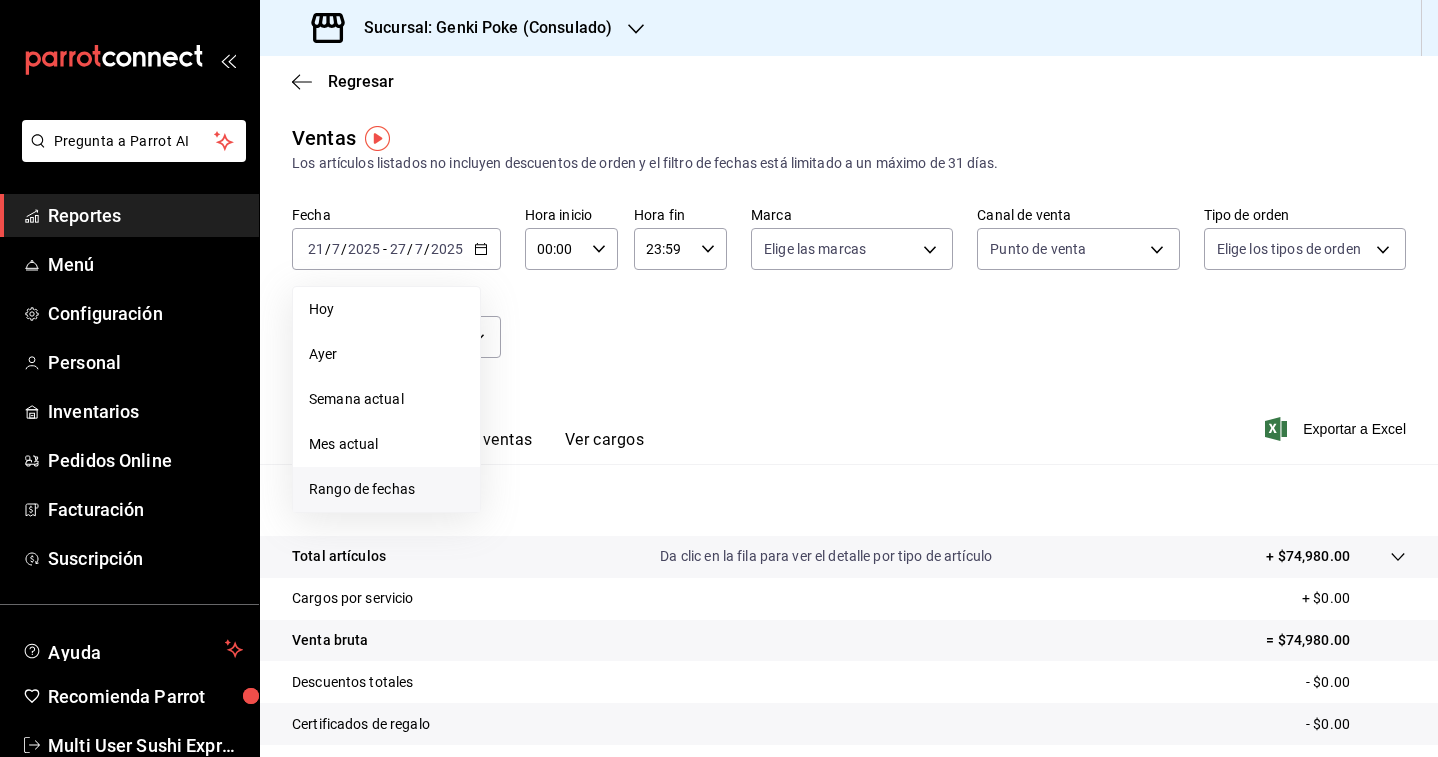 click on "Rango de fechas" at bounding box center [386, 489] 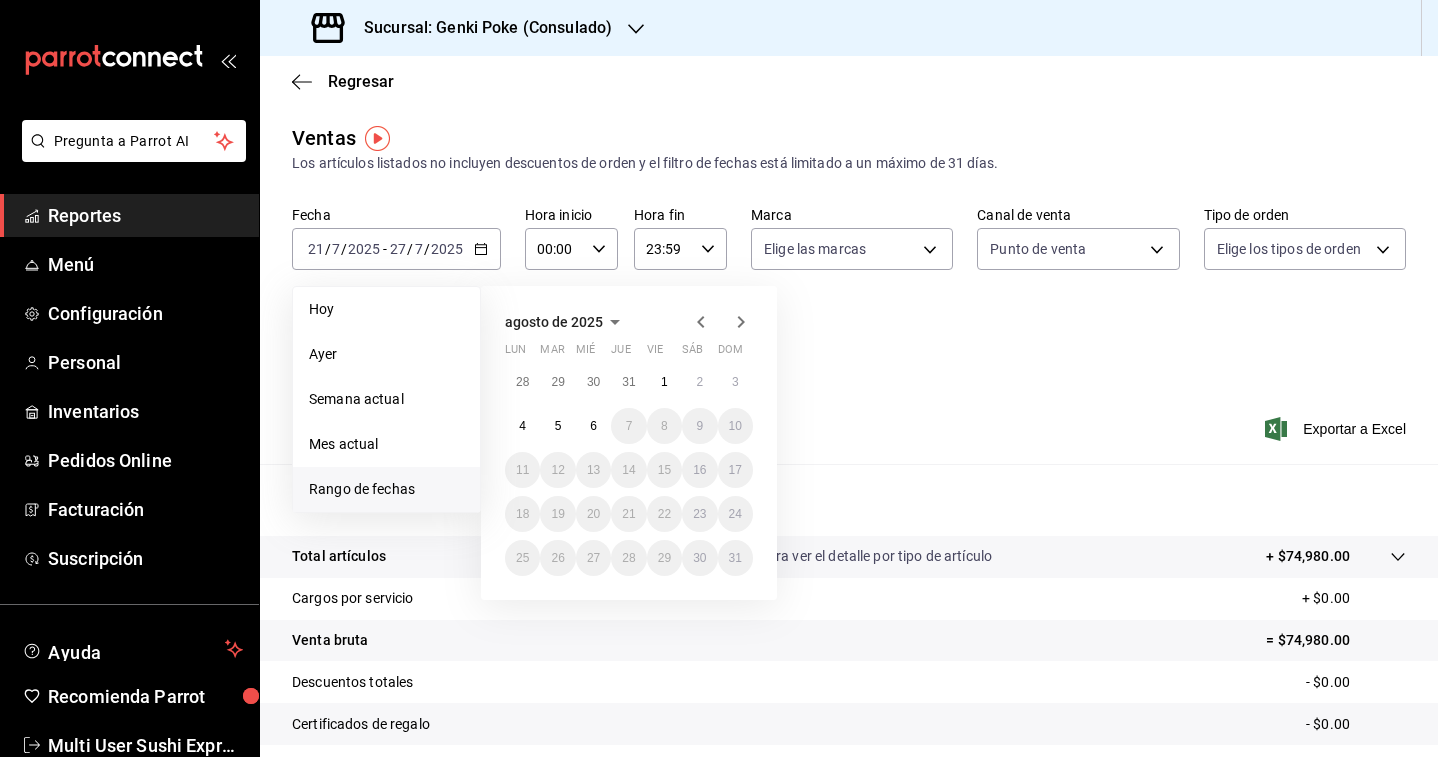 click 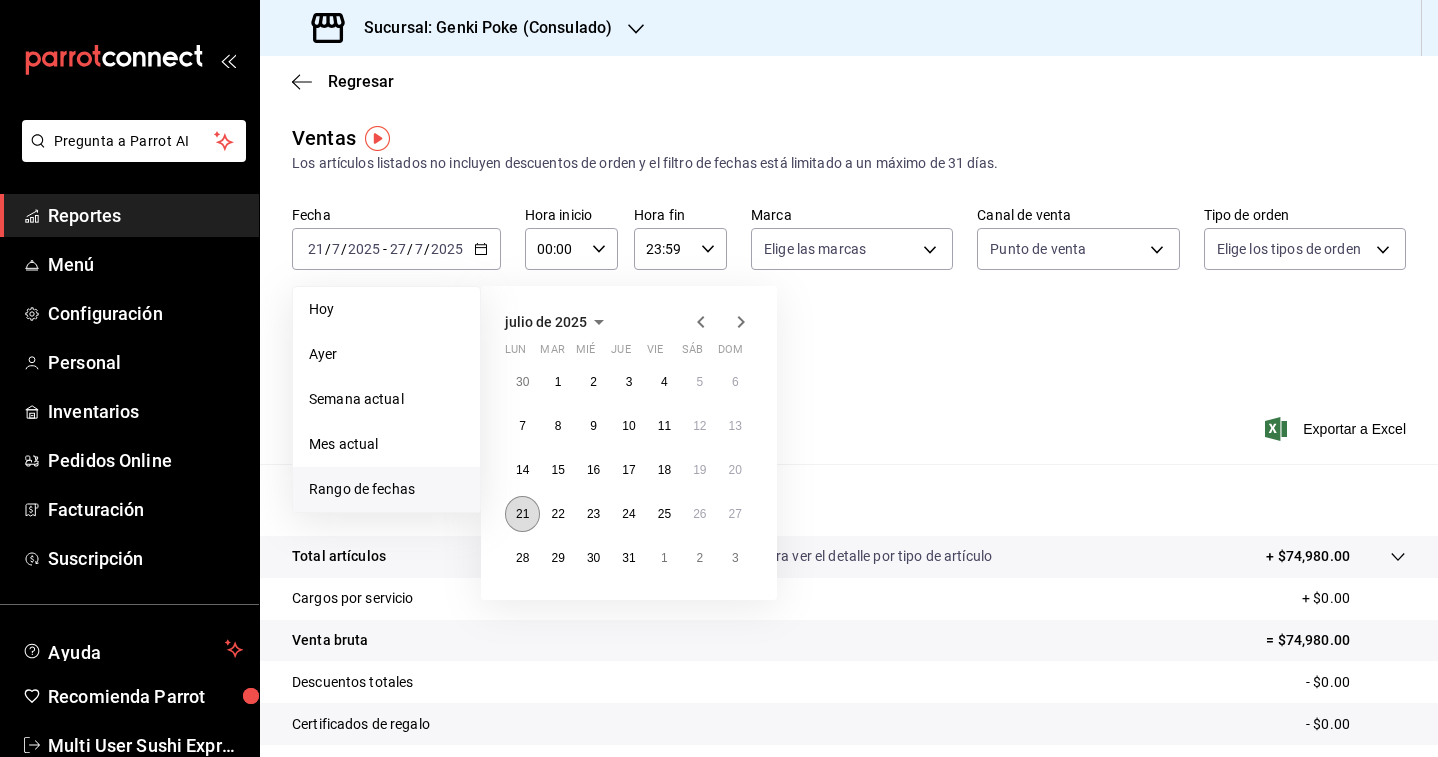 click on "21" at bounding box center (522, 514) 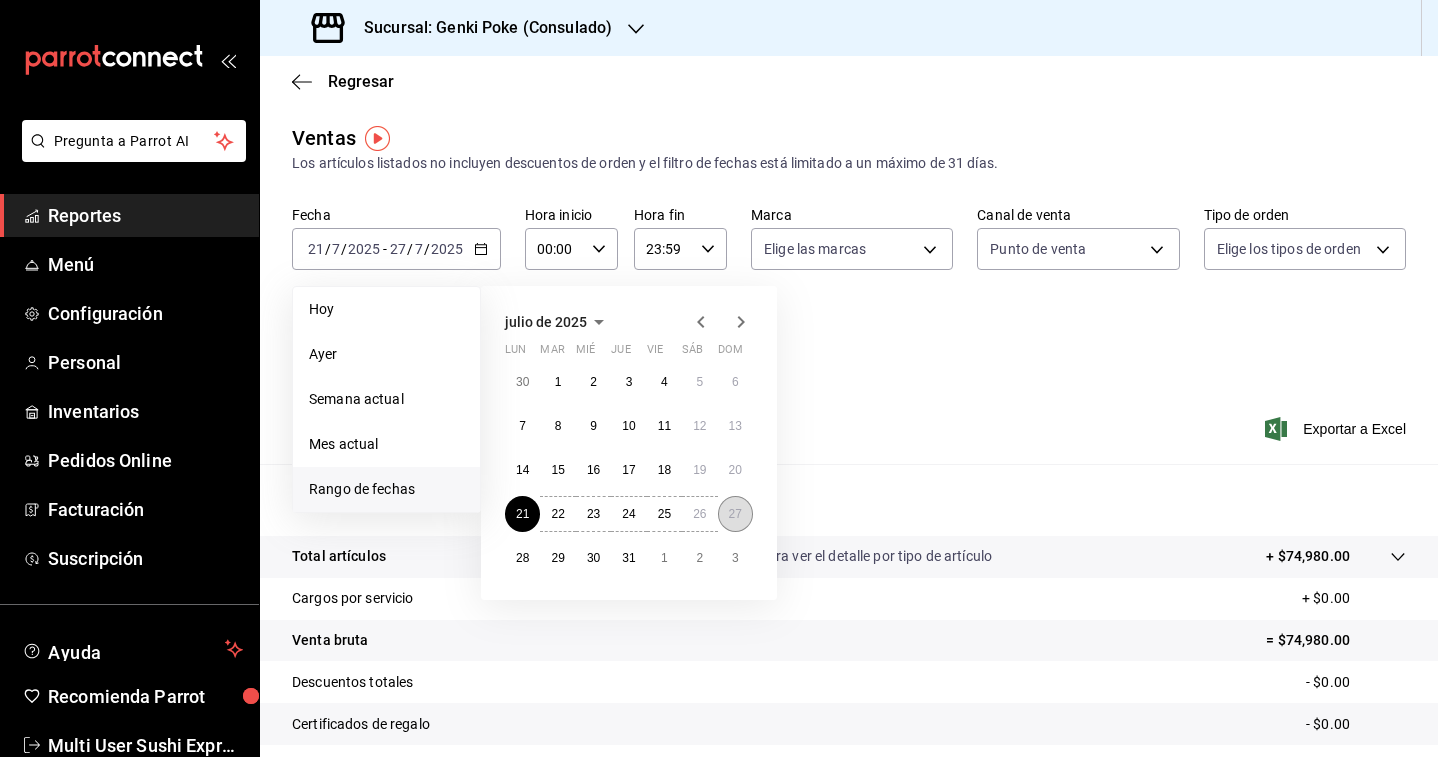 click on "27" at bounding box center (735, 514) 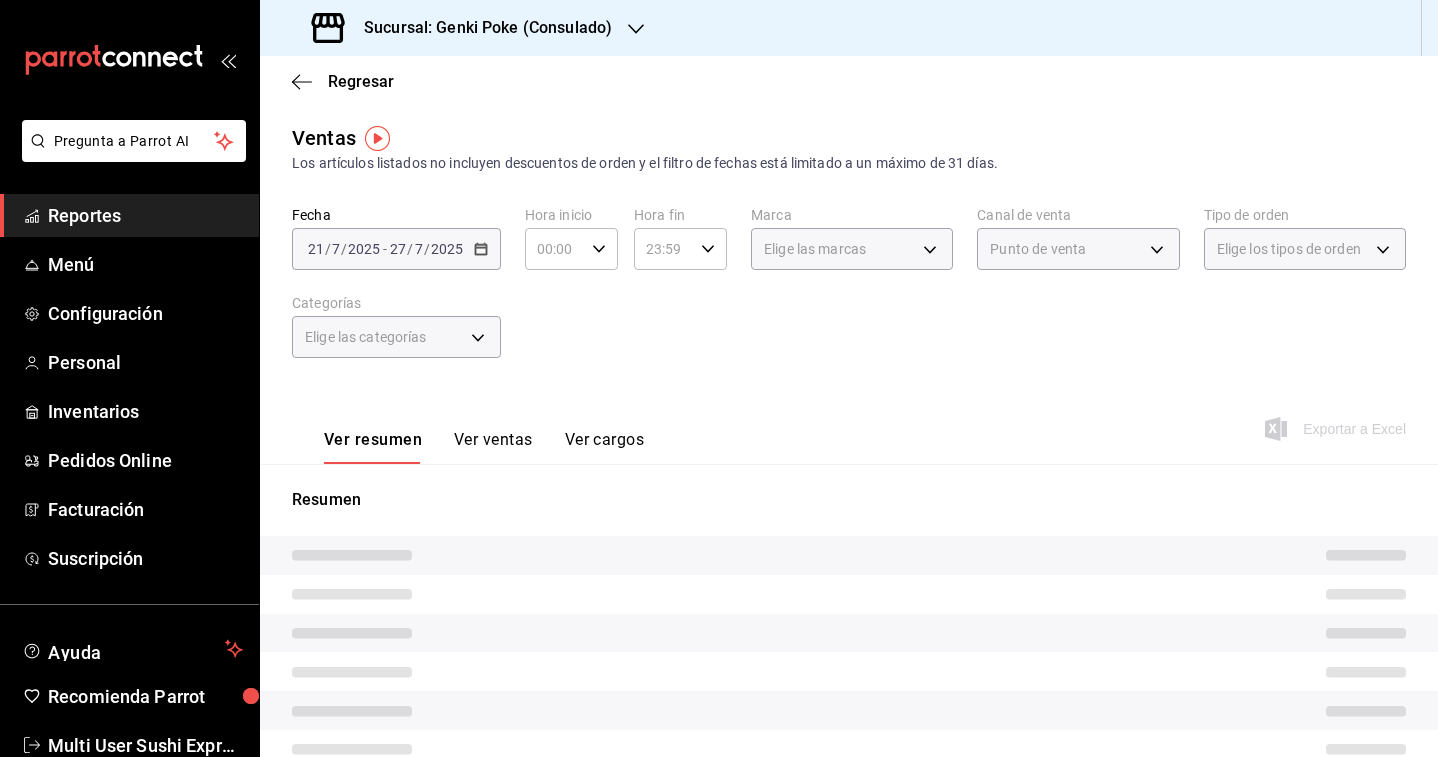 click on "Ver resumen Ver ventas Ver cargos Exportar a Excel" at bounding box center (849, 423) 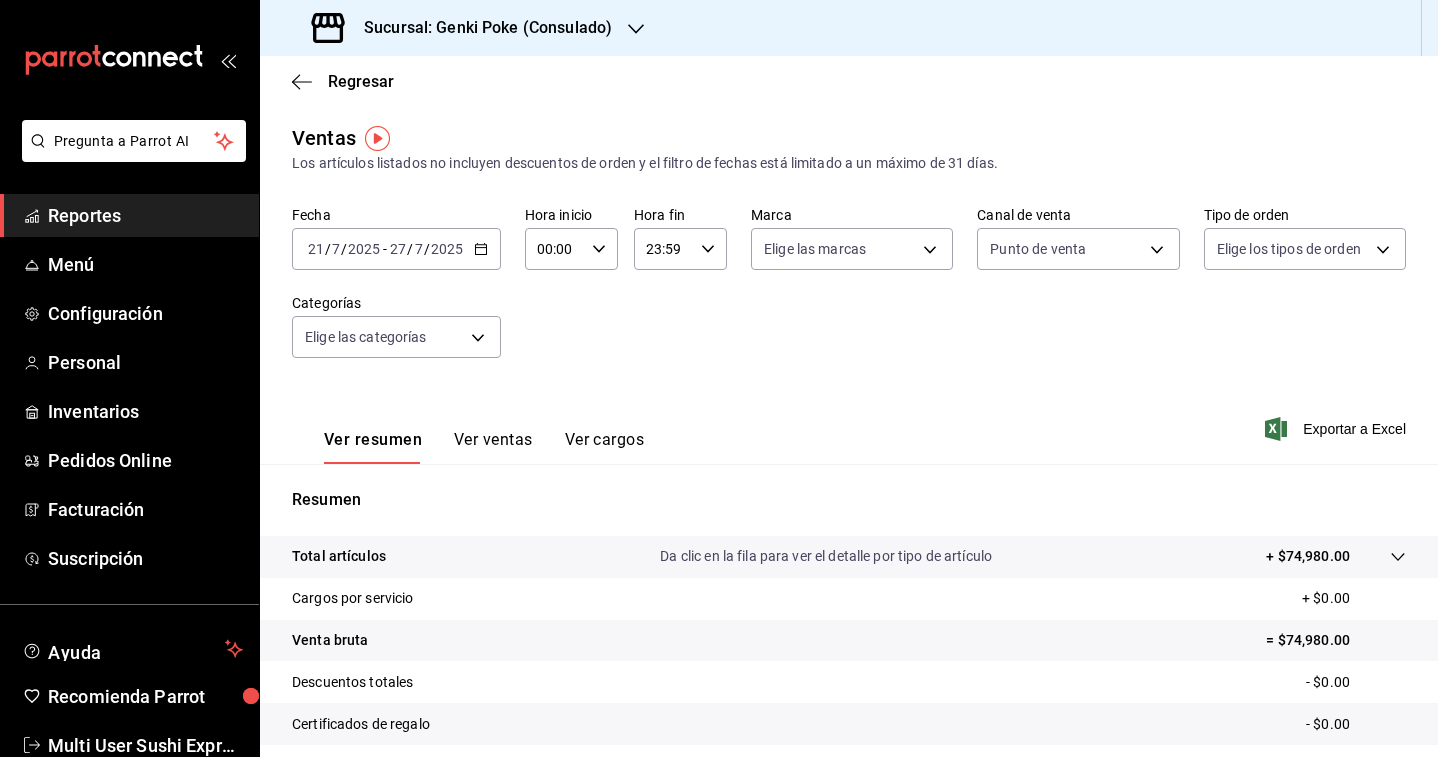 click on "Punto de venta PARROT" at bounding box center [1078, 245] 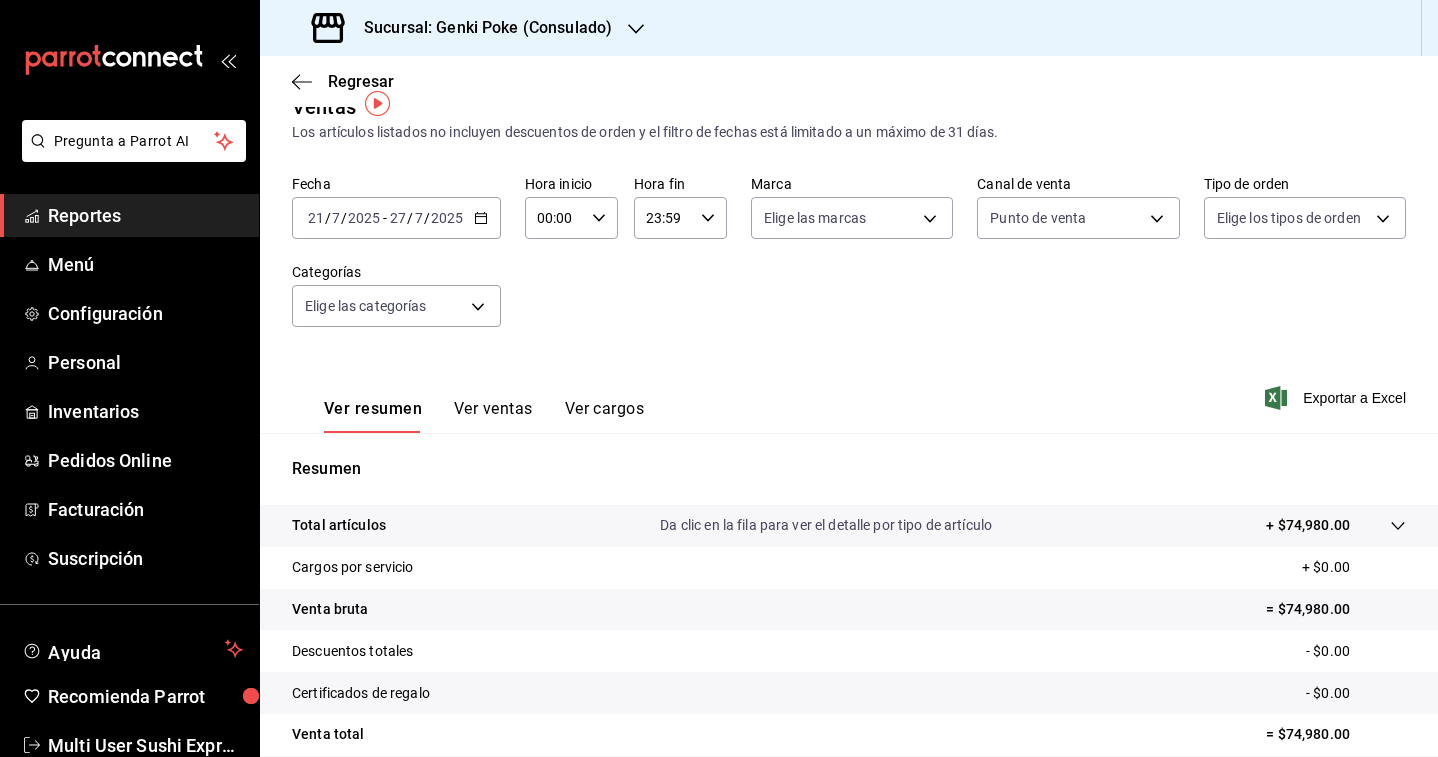 scroll, scrollTop: 35, scrollLeft: 0, axis: vertical 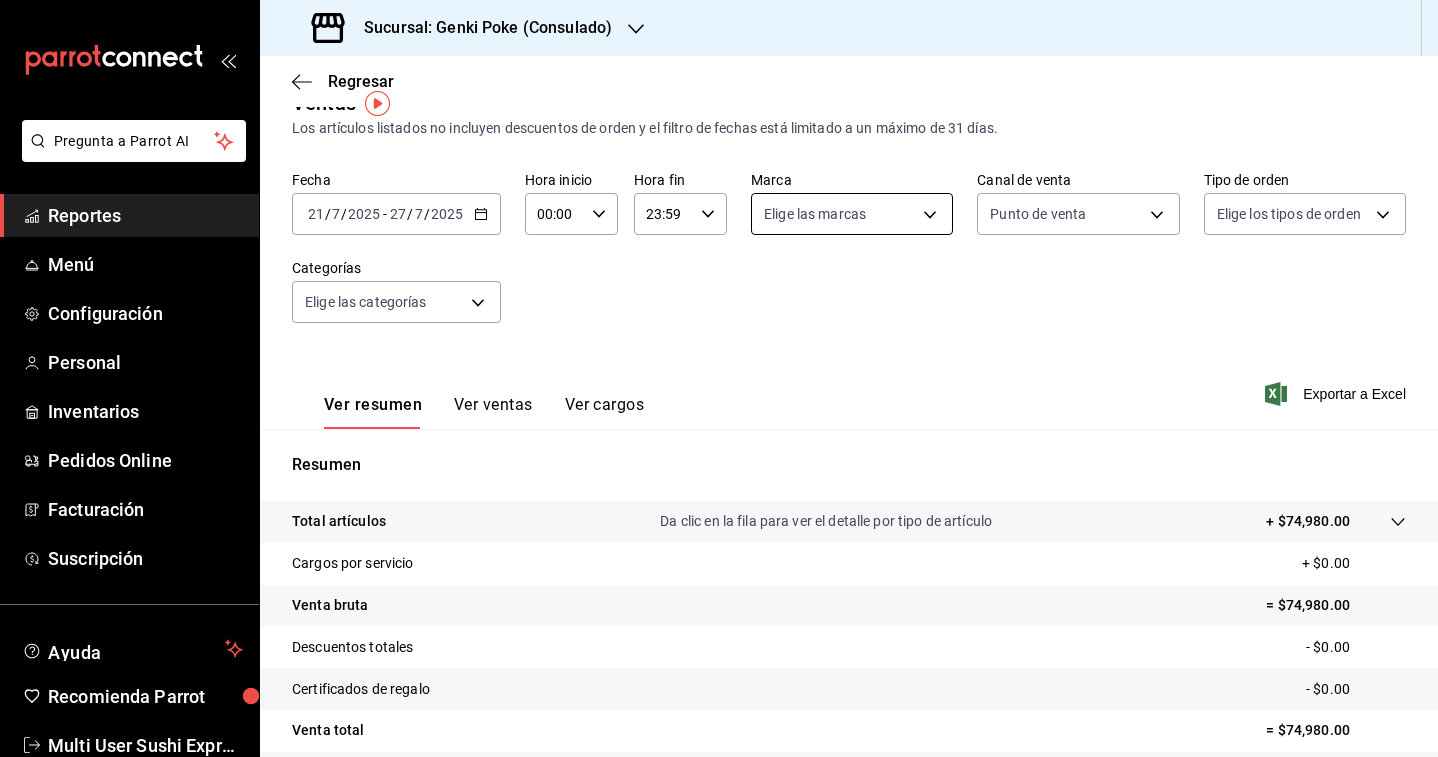 click on "Pregunta a Parrot AI Reportes   Menú   Configuración   Personal   Inventarios   Pedidos Online   Facturación   Suscripción   Ayuda Recomienda Parrot   Multi User Sushi Express   Sugerir nueva función   Sucursal: Genki Poke (Consulado) Regresar Ventas Los artículos listados no incluyen descuentos de orden y el filtro de fechas está limitado a un máximo de 31 días. Fecha [DATE] [DATE] - [DATE] [DATE] Hora inicio 00:00 Hora inicio Hora fin 23:59 Hora fin Marca Elige las marcas Canal de venta Punto de venta PARROT Tipo de orden Elige los tipos de orden Categorías Elige las categorías Ver resumen Ver ventas Ver cargos Exportar a Excel Resumen Total artículos Da clic en la fila para ver el detalle por tipo de artículo + $[AMOUNT] Cargos por servicio + $[AMOUNT] Venta bruta = $[AMOUNT] Descuentos totales - $[AMOUNT] Certificados de regalo - $[AMOUNT] Venta total = $[AMOUNT] Impuestos - $[AMOUNT] Venta neta = $[AMOUNT] GANA 1 MES GRATIS EN TU SUSCRIPCIÓN AQUÍ Ver video tutorial Reportes" at bounding box center [719, 378] 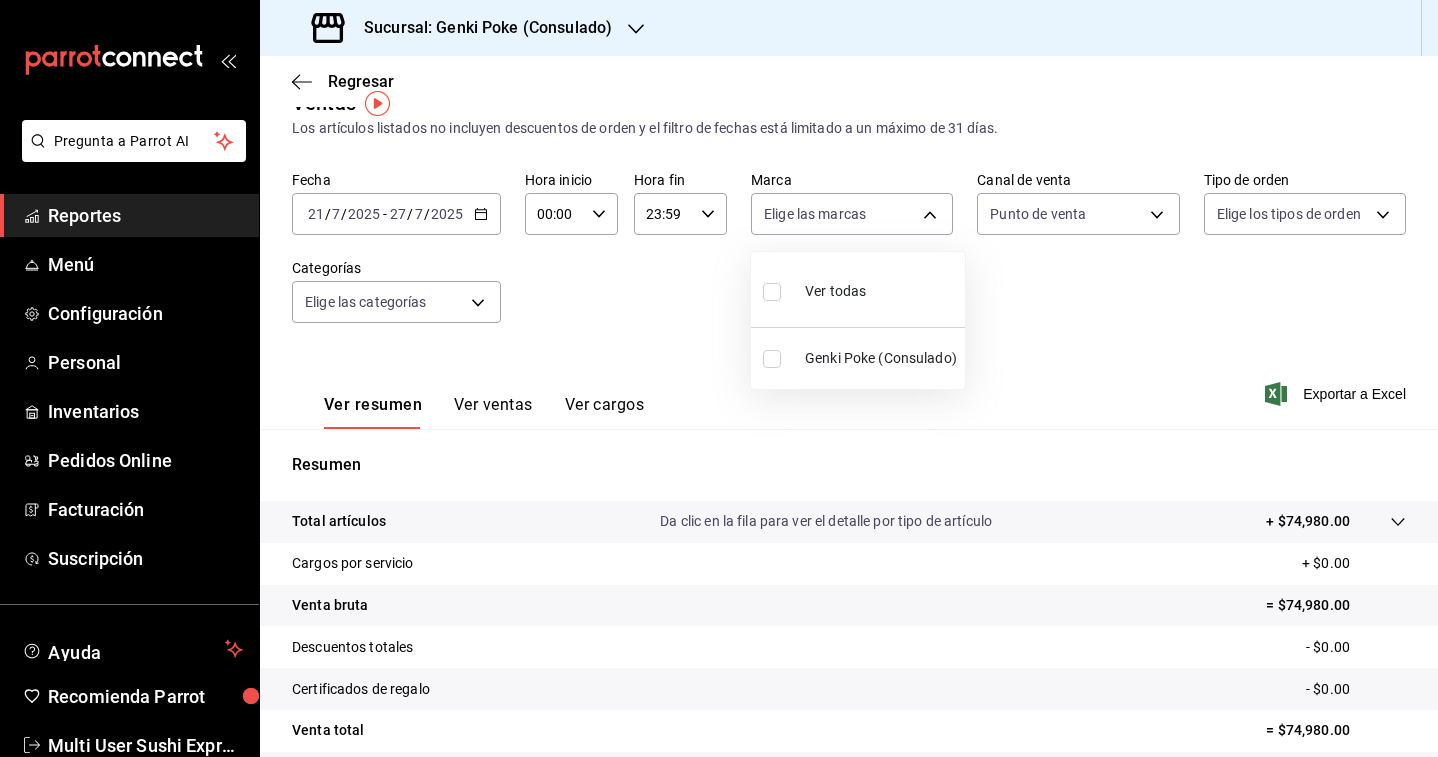 click at bounding box center (772, 359) 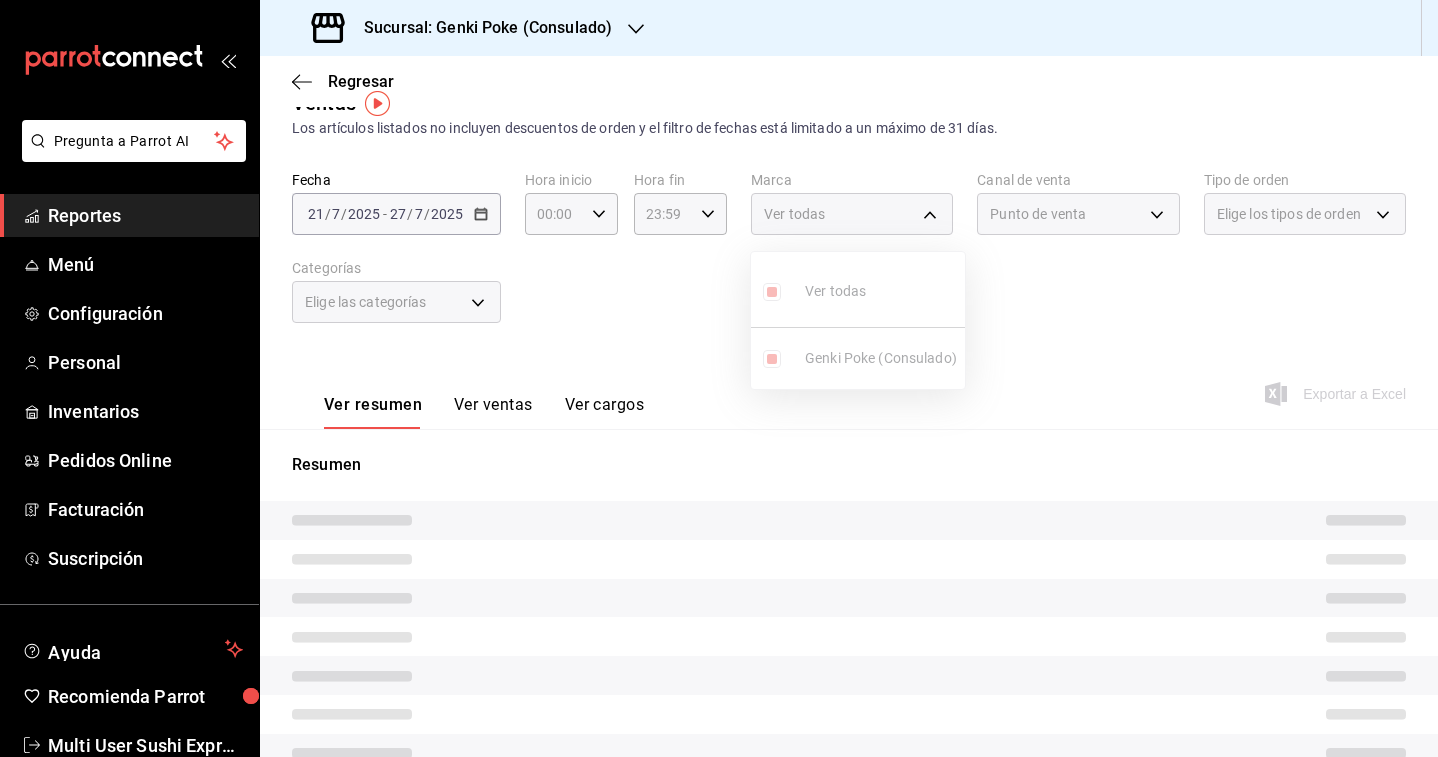 click at bounding box center (719, 378) 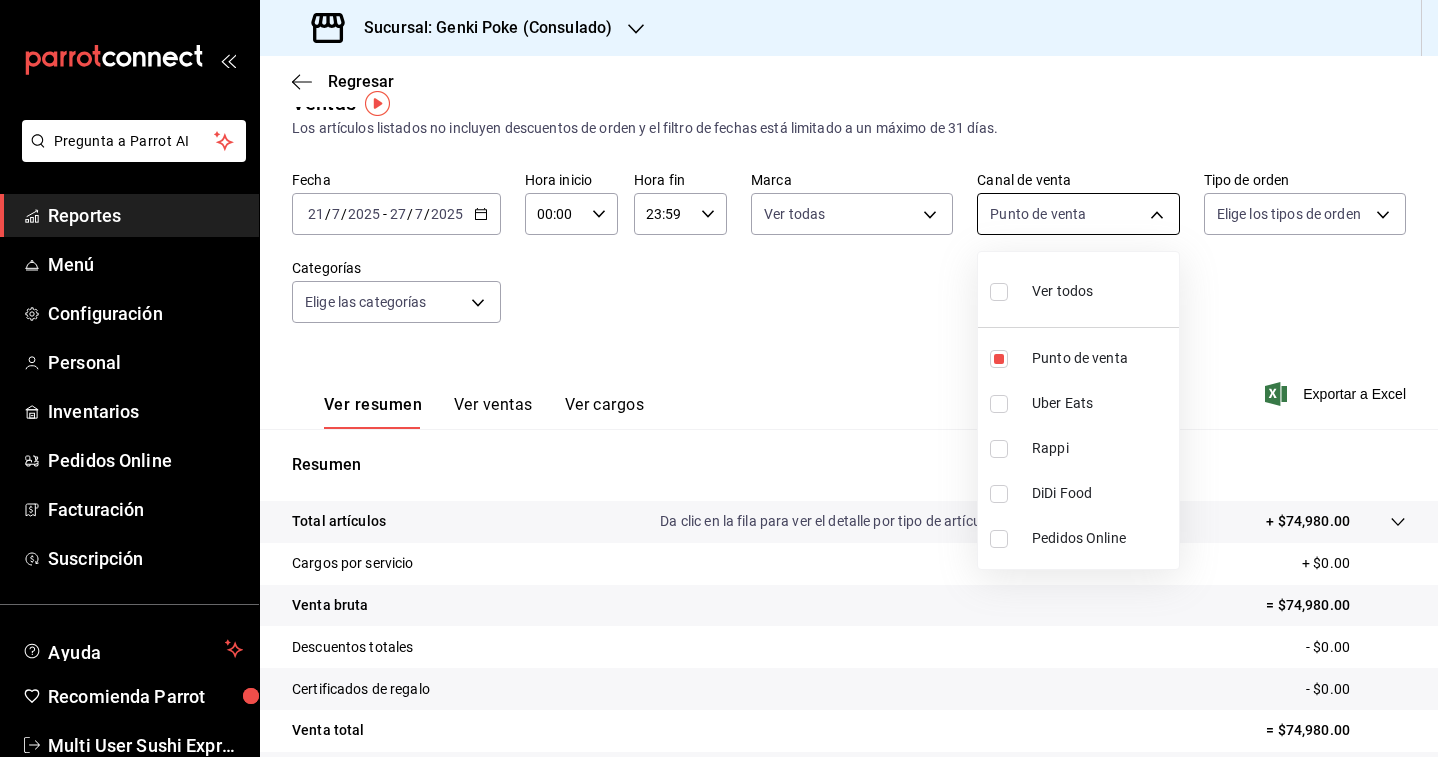 click on "Pregunta a Parrot AI Reportes   Menú   Configuración   Personal   Inventarios   Pedidos Online   Facturación   Suscripción   Ayuda Recomienda Parrot   Multi User Sushi Express   Sugerir nueva función   Sucursal: Genki Poke (Consulado) Regresar Ventas Los artículos listados no incluyen descuentos de orden y el filtro de fechas está limitado a un máximo de 31 días. Fecha [DATE] [DATE] - [DATE] [DATE] Hora inicio 00:00 Hora inicio Hora fin 23:59 Hora fin Marca Ver todas [UUID] Canal de venta Punto de venta PARROT Tipo de orden Elige los tipos de orden Categorías Elige las categorías Ver resumen Ver ventas Ver cargos Exportar a Excel Resumen Total artículos Da clic en la fila para ver el detalle por tipo de artículo + $[AMOUNT] Cargos por servicio + $[AMOUNT] Venta bruta = $[AMOUNT] Descuentos totales - $[AMOUNT] Certificados de regalo - $[AMOUNT] Venta total = $[AMOUNT] Impuestos - $[AMOUNT] Venta neta = $[AMOUNT] Ver video tutorial Ir a video Reportes" at bounding box center (719, 378) 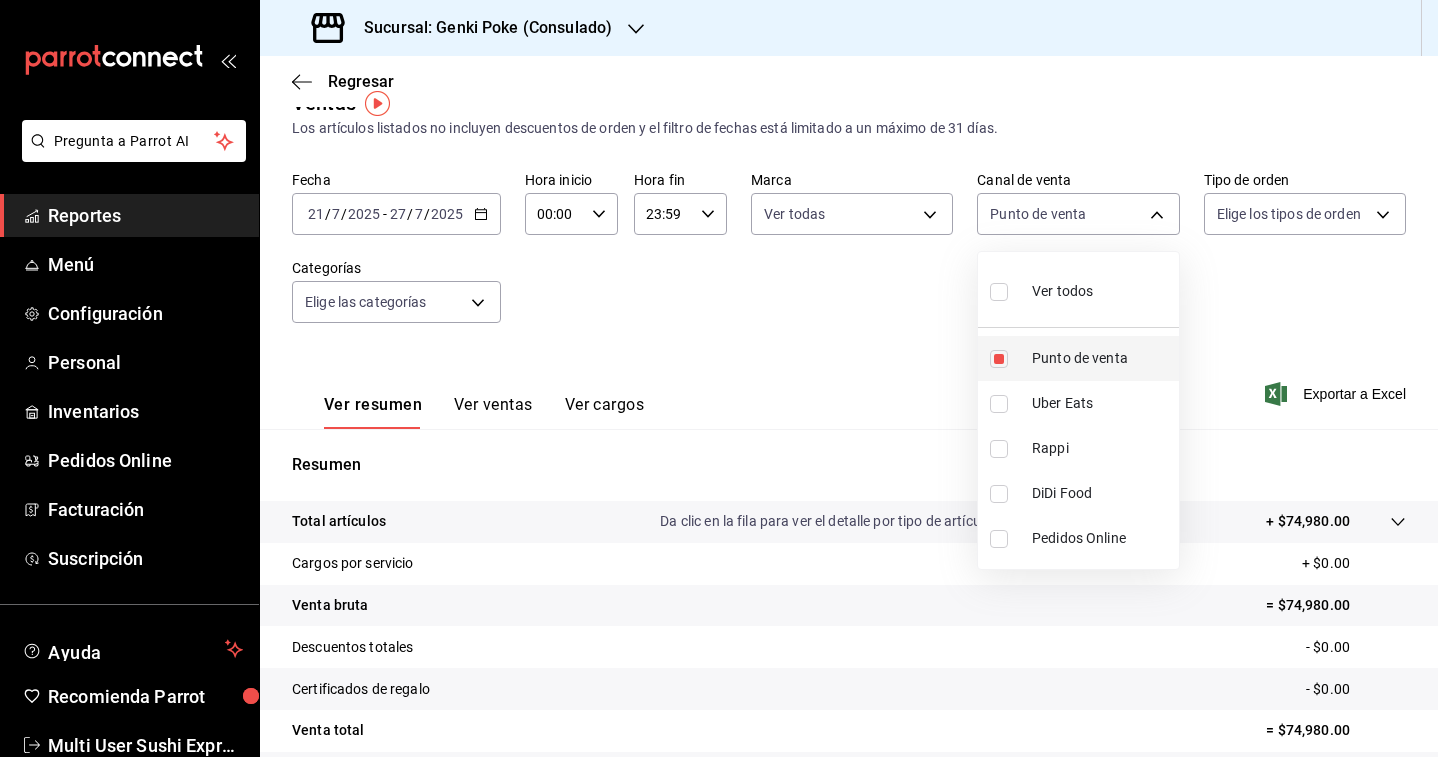click at bounding box center [999, 359] 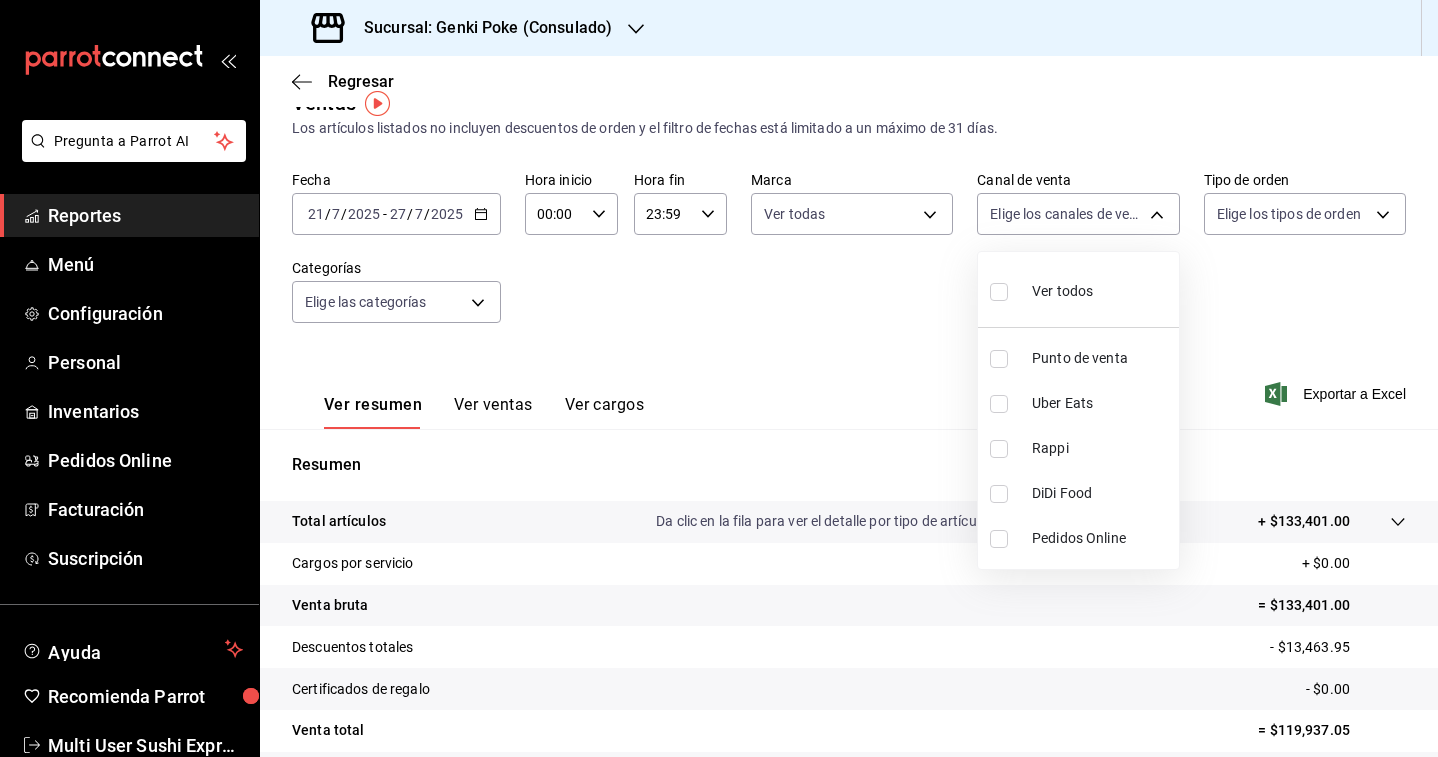 click at bounding box center [999, 359] 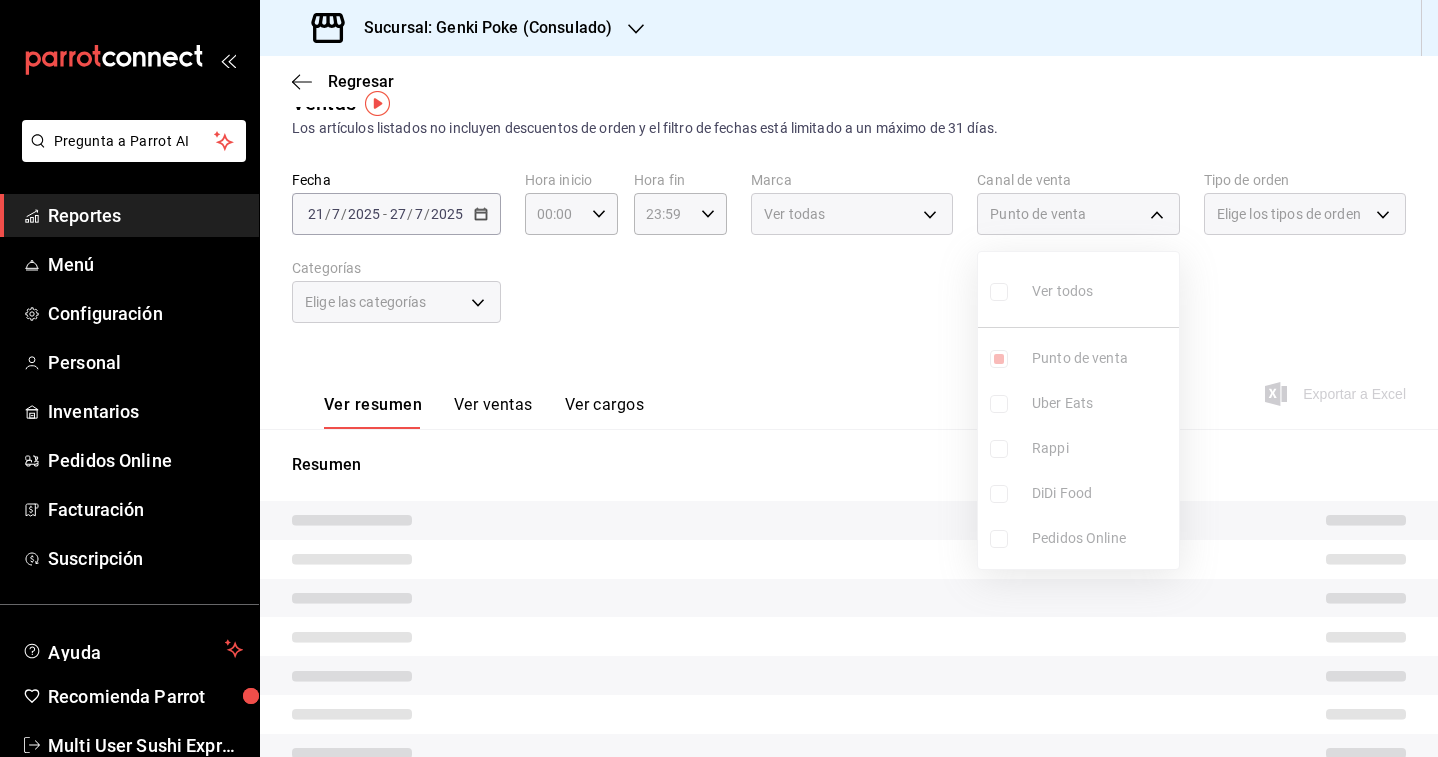click at bounding box center [719, 378] 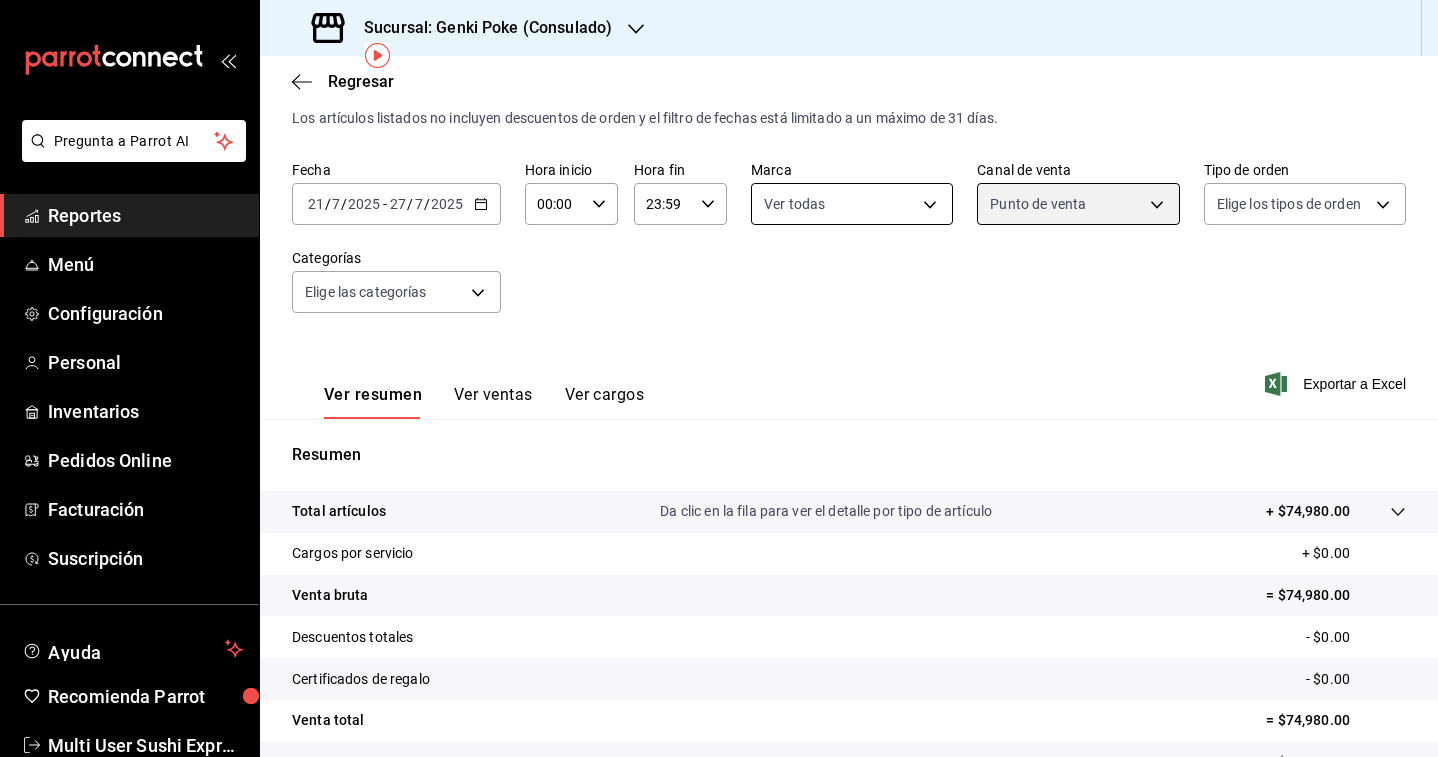 scroll, scrollTop: 40, scrollLeft: 0, axis: vertical 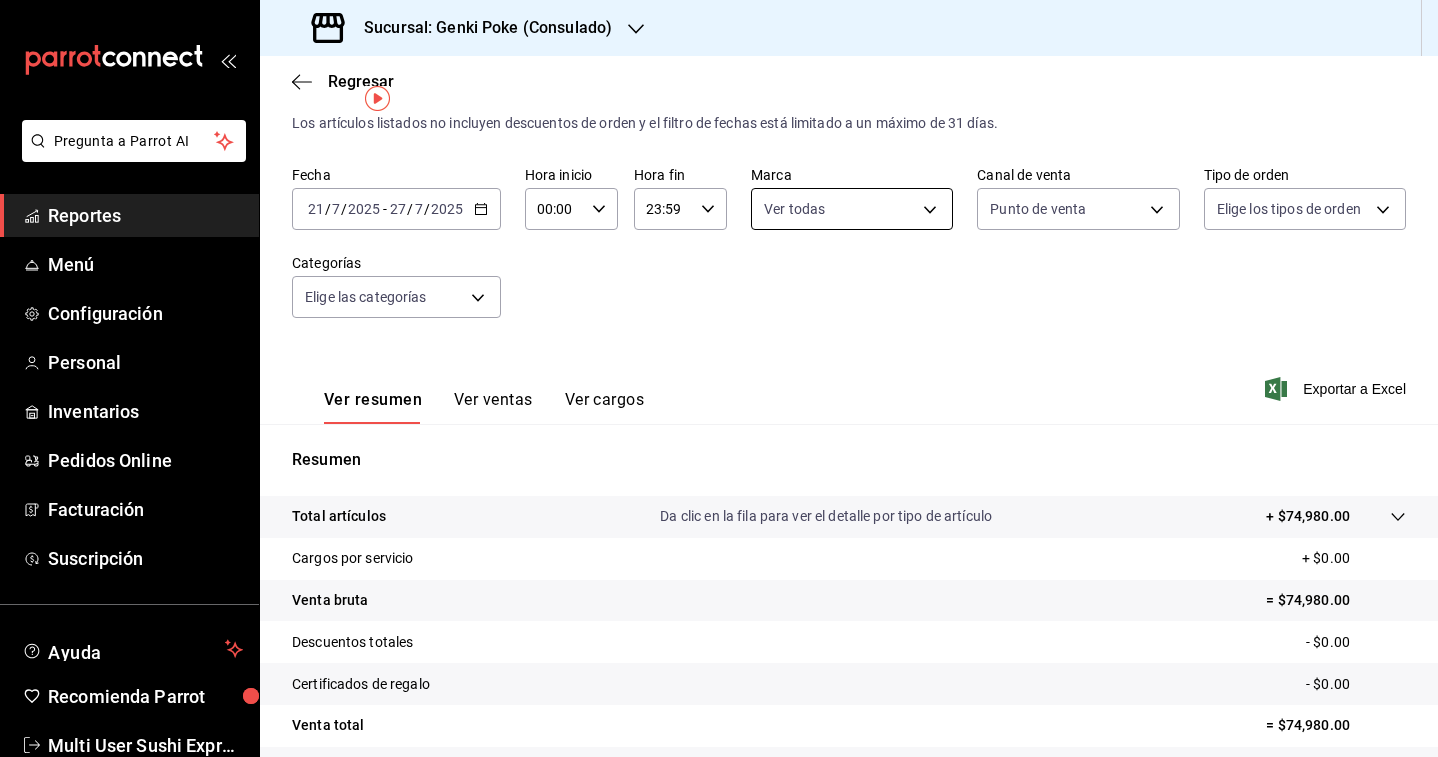 click on "Pregunta a Parrot AI Reportes   Menú   Configuración   Personal   Inventarios   Pedidos Online   Facturación   Suscripción   Ayuda Recomienda Parrot   Multi User Sushi Express   Sugerir nueva función   Sucursal: Genki Poke (Consulado) Regresar Ventas Los artículos listados no incluyen descuentos de orden y el filtro de fechas está limitado a un máximo de 31 días. Fecha [DATE] [DATE] - [DATE] [DATE] Hora inicio 00:00 Hora inicio Hora fin 23:59 Hora fin Marca Ver todas [UUID] Canal de venta Punto de venta PARROT Tipo de orden Elige los tipos de orden Categorías Elige las categorías Ver resumen Ver ventas Ver cargos Exportar a Excel Resumen Total artículos Da clic en la fila para ver el detalle por tipo de artículo + $[AMOUNT] Cargos por servicio + $[AMOUNT] Venta bruta = $[AMOUNT] Descuentos totales - $[AMOUNT] Certificados de regalo - $[AMOUNT] Venta total = $[AMOUNT] Impuestos - $[AMOUNT] Venta neta = $[AMOUNT] Ver video tutorial Ir a video Reportes" at bounding box center (719, 378) 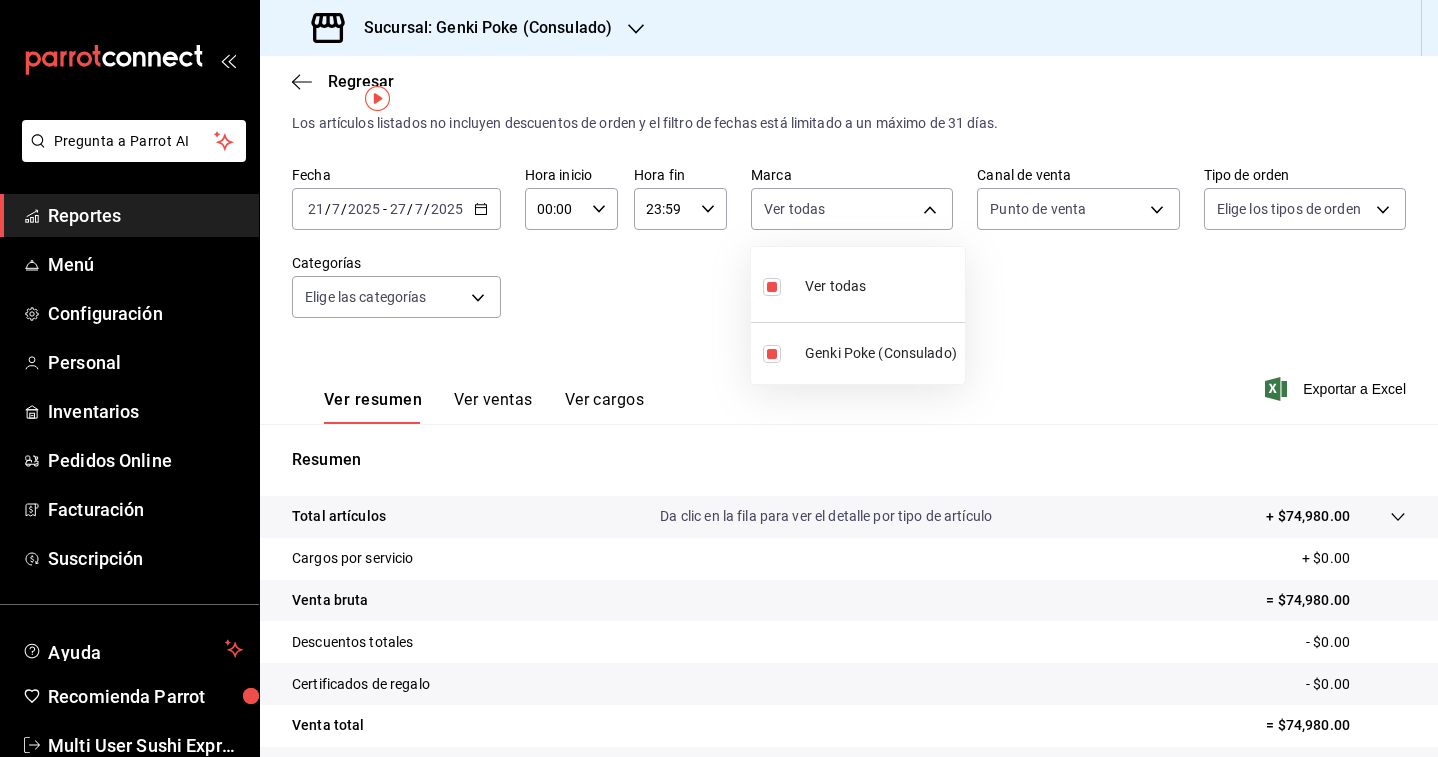 click at bounding box center (719, 378) 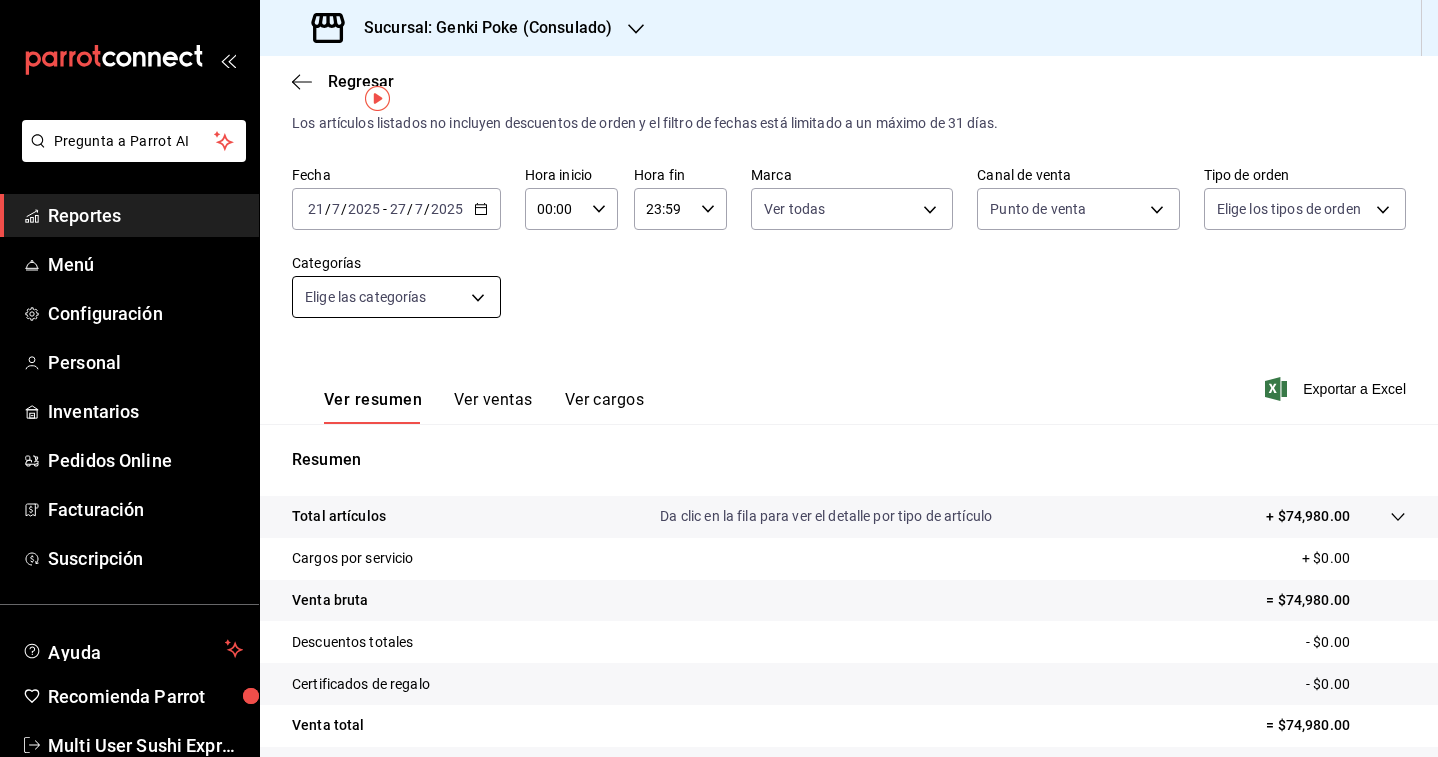 click on "Pregunta a Parrot AI Reportes   Menú   Configuración   Personal   Inventarios   Pedidos Online   Facturación   Suscripción   Ayuda Recomienda Parrot   Multi User Sushi Express   Sugerir nueva función   Sucursal: Genki Poke (Consulado) Regresar Ventas Los artículos listados no incluyen descuentos de orden y el filtro de fechas está limitado a un máximo de 31 días. Fecha [DATE] [DATE] - [DATE] [DATE] Hora inicio 00:00 Hora inicio Hora fin 23:59 Hora fin Marca Ver todas [UUID] Canal de venta Punto de venta PARROT Tipo de orden Elige los tipos de orden Categorías Elige las categorías Ver resumen Ver ventas Ver cargos Exportar a Excel Resumen Total artículos Da clic en la fila para ver el detalle por tipo de artículo + $[AMOUNT] Cargos por servicio + $[AMOUNT] Venta bruta = $[AMOUNT] Descuentos totales - $[AMOUNT] Certificados de regalo - $[AMOUNT] Venta total = $[AMOUNT] Impuestos - $[AMOUNT] Venta neta = $[AMOUNT] Ver video tutorial Ir a video Reportes" at bounding box center (719, 378) 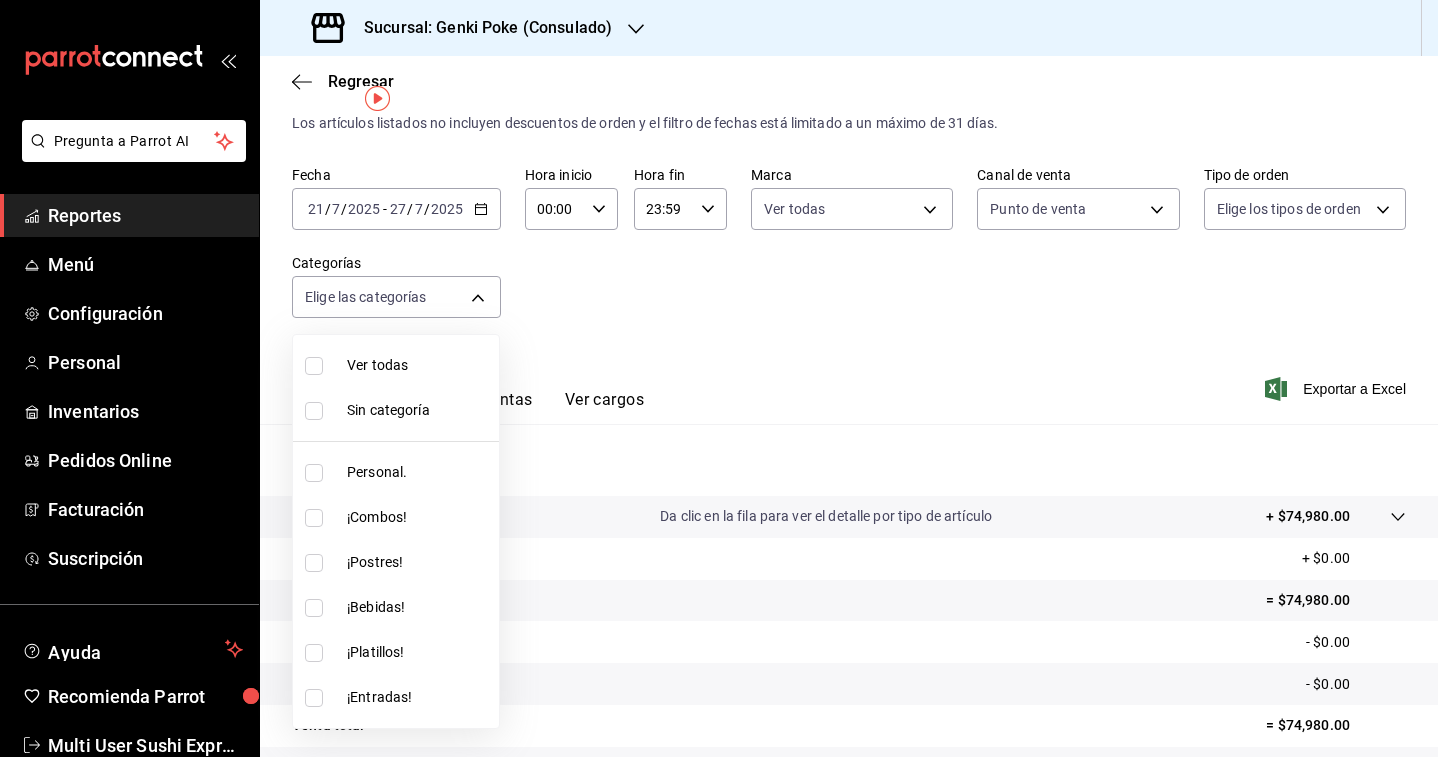 click at bounding box center (719, 378) 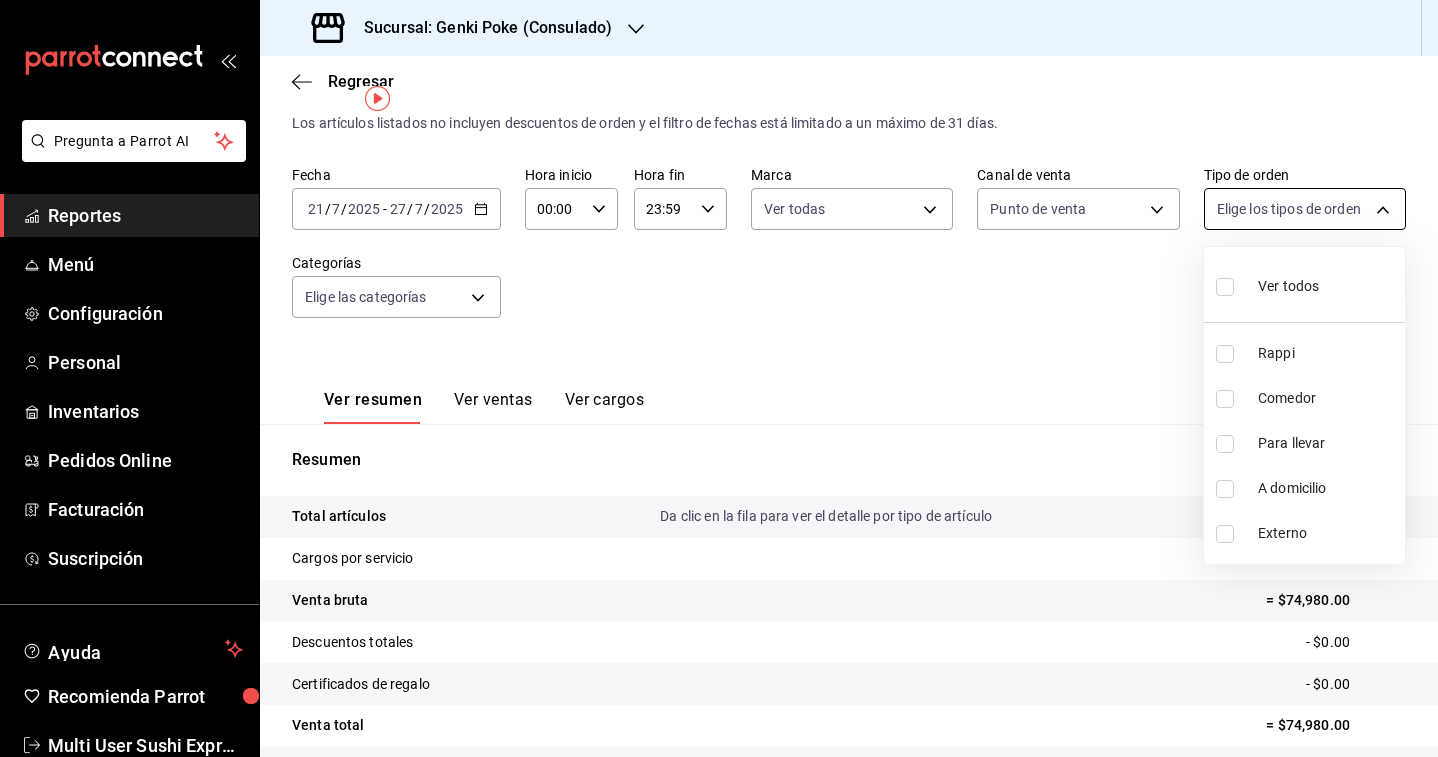 click on "Pregunta a Parrot AI Reportes   Menú   Configuración   Personal   Inventarios   Pedidos Online   Facturación   Suscripción   Ayuda Recomienda Parrot   Multi User Sushi Express   Sugerir nueva función   Sucursal: Genki Poke (Consulado) Regresar Ventas Los artículos listados no incluyen descuentos de orden y el filtro de fechas está limitado a un máximo de 31 días. Fecha [DATE] [DATE] - [DATE] [DATE] Hora inicio 00:00 Hora inicio Hora fin 23:59 Hora fin Marca Ver todas [UUID] Canal de venta Punto de venta PARROT Tipo de orden Elige los tipos de orden Categorías Elige las categorías Ver resumen Ver ventas Ver cargos Exportar a Excel Resumen Total artículos Da clic en la fila para ver el detalle por tipo de artículo + $[AMOUNT] Cargos por servicio + $[AMOUNT] Venta bruta = $[AMOUNT] Descuentos totales - $[AMOUNT] Certificados de regalo - $[AMOUNT] Venta total = $[AMOUNT] Impuestos - $[AMOUNT] Venta neta = $[AMOUNT] Ver video tutorial Ir a video Reportes" at bounding box center (719, 378) 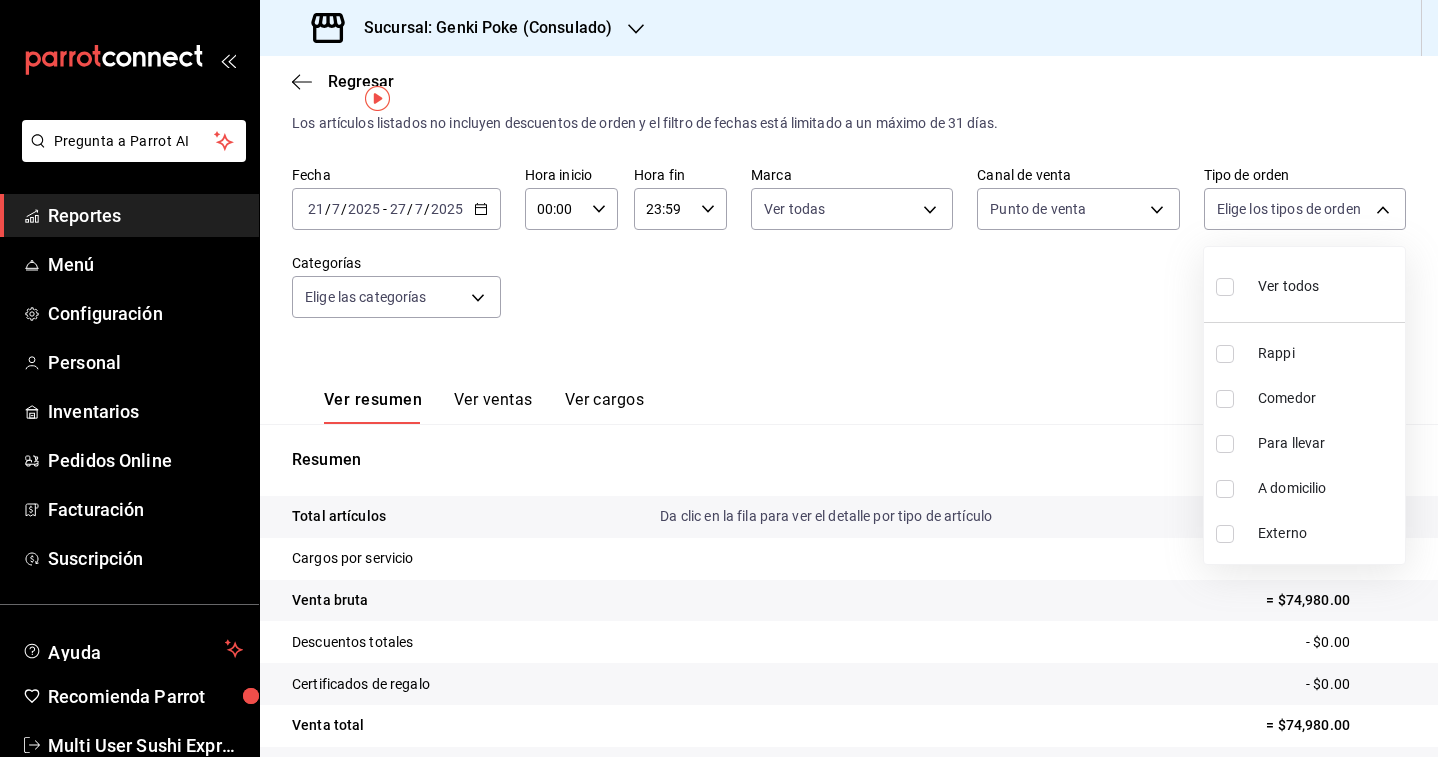 click at bounding box center (1225, 399) 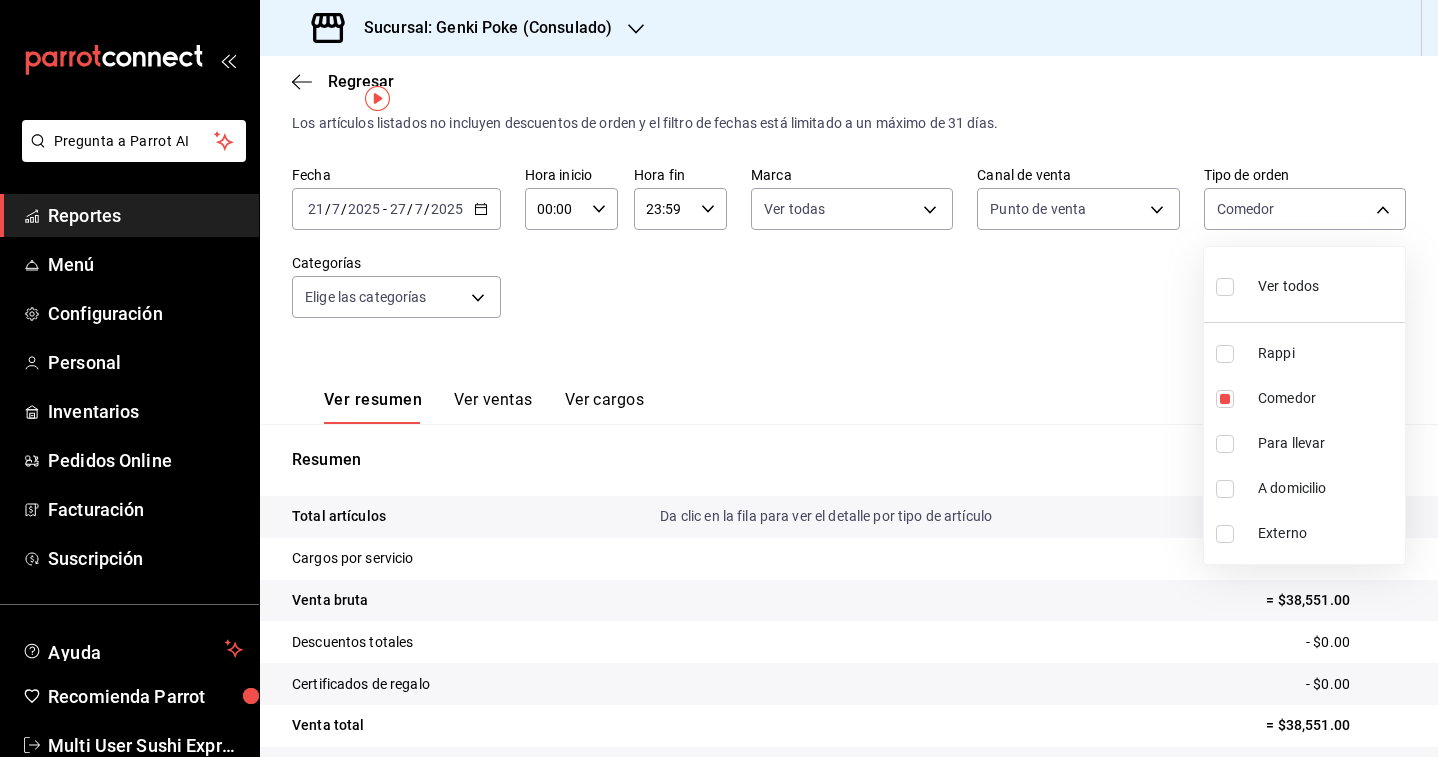 click at bounding box center (1225, 444) 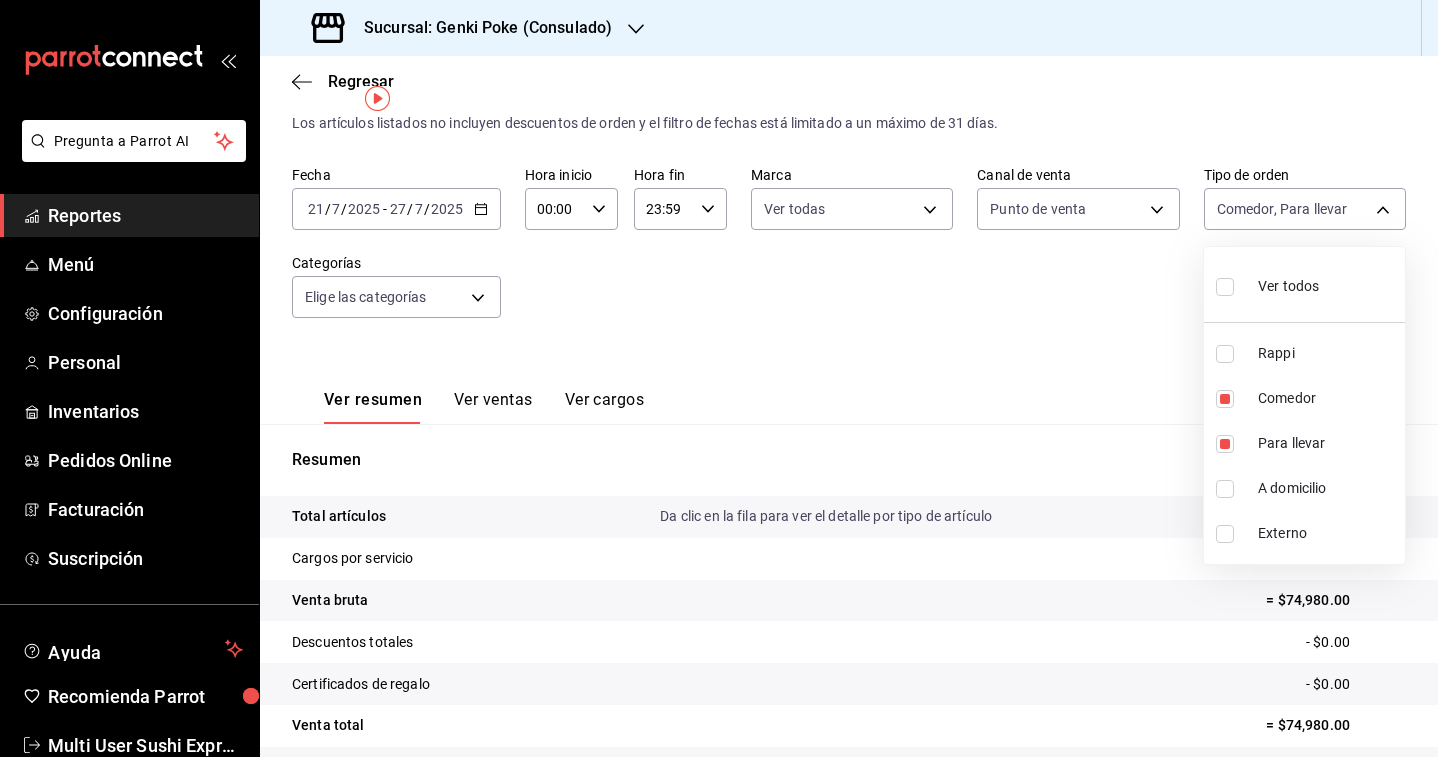 click at bounding box center (719, 378) 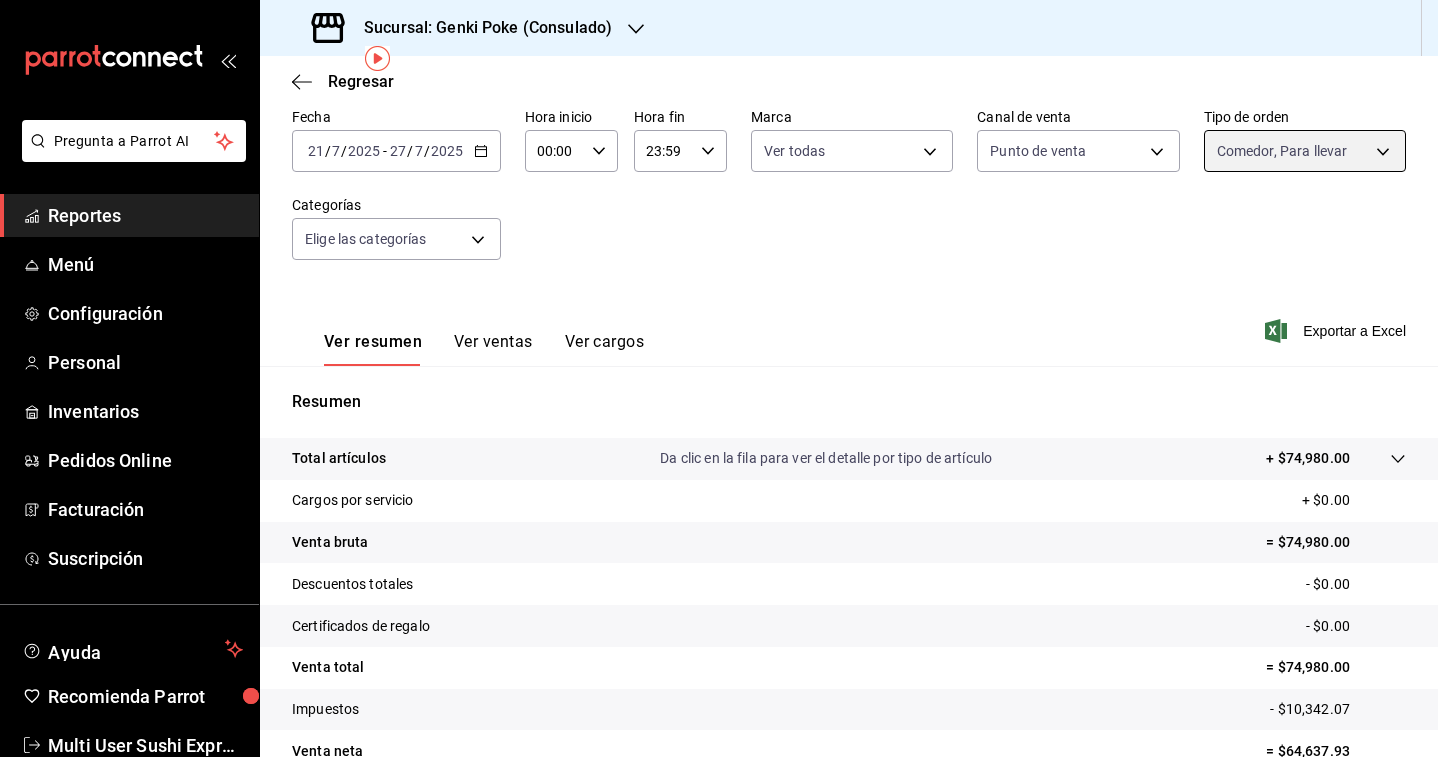 scroll, scrollTop: 107, scrollLeft: 0, axis: vertical 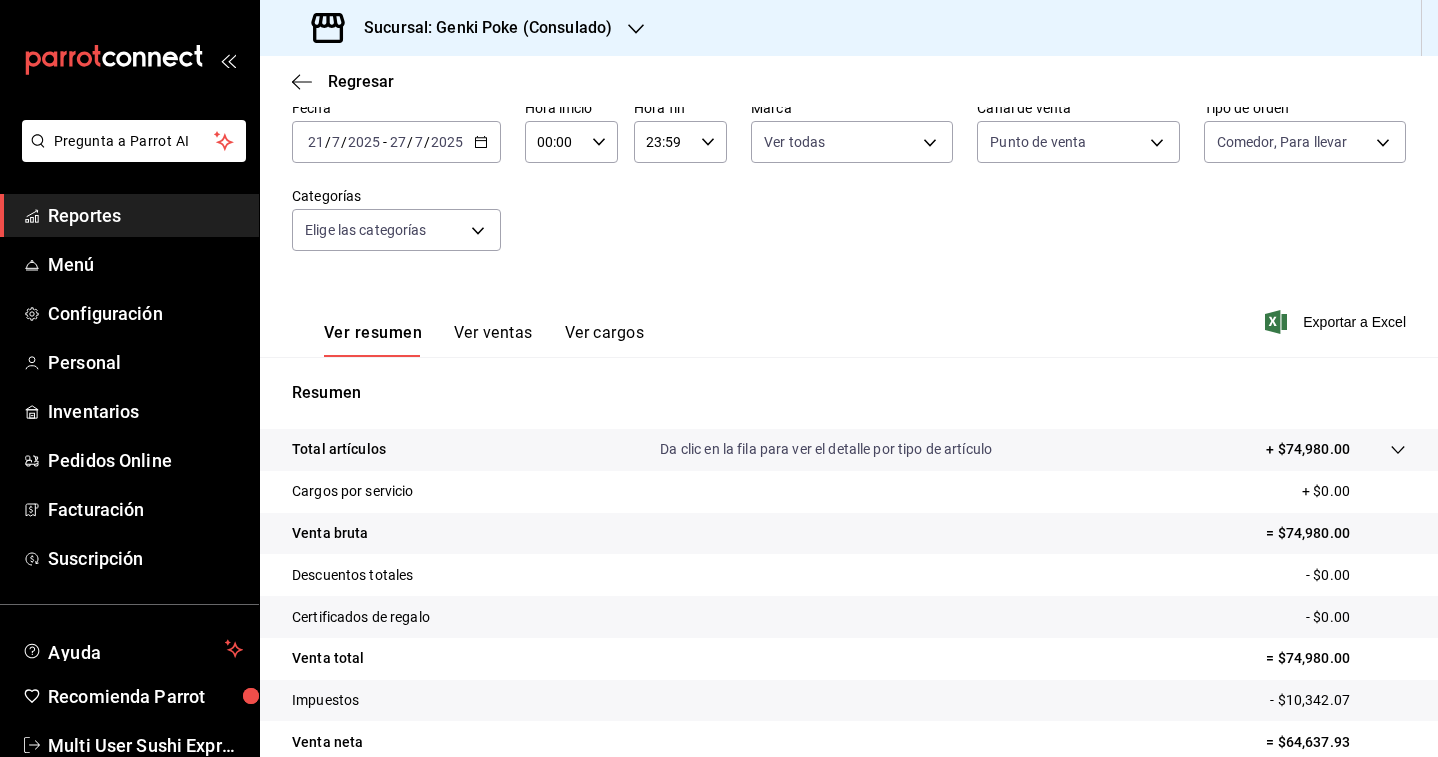 click on "Sucursal: Genki Poke (Consulado)" at bounding box center [480, 28] 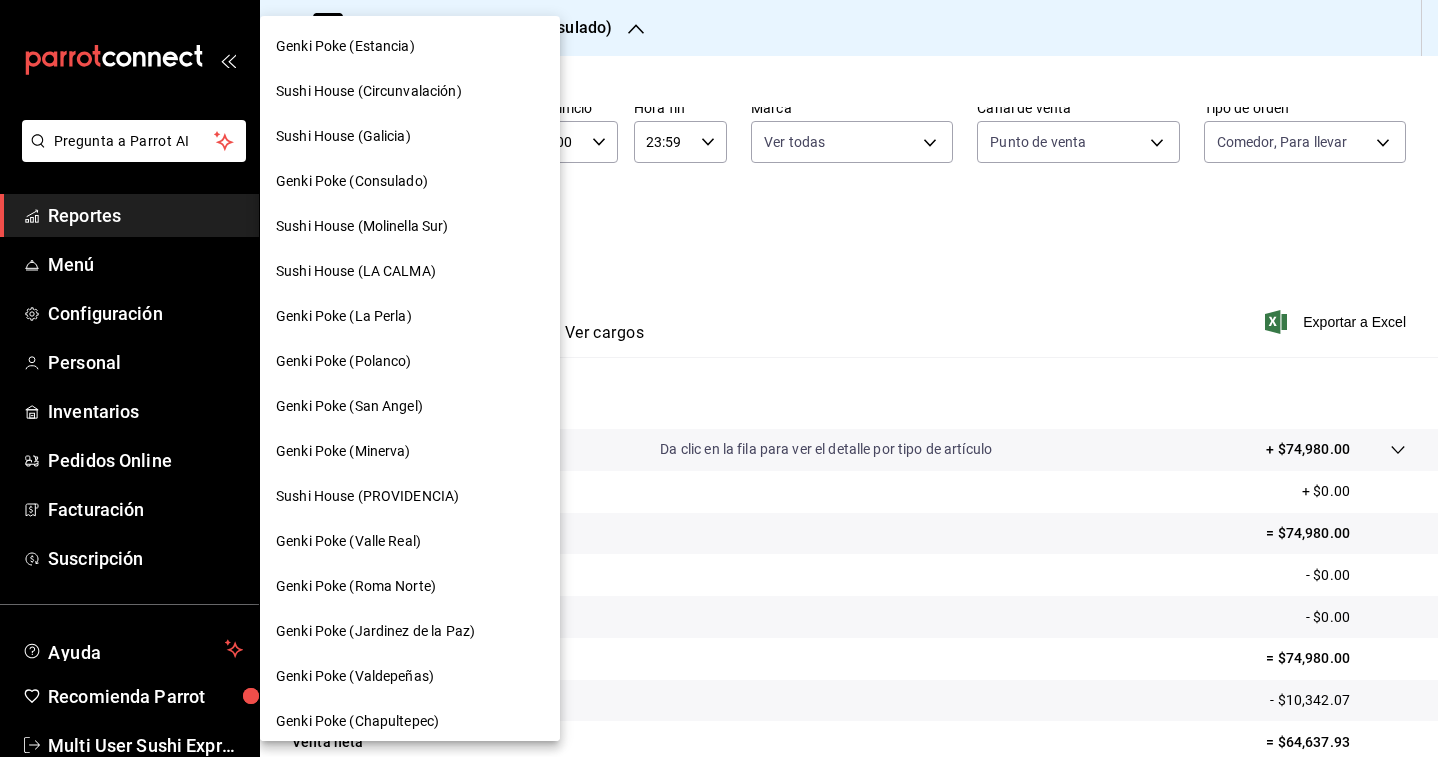 click on "Genki Poke (Valle Real)" at bounding box center [410, 541] 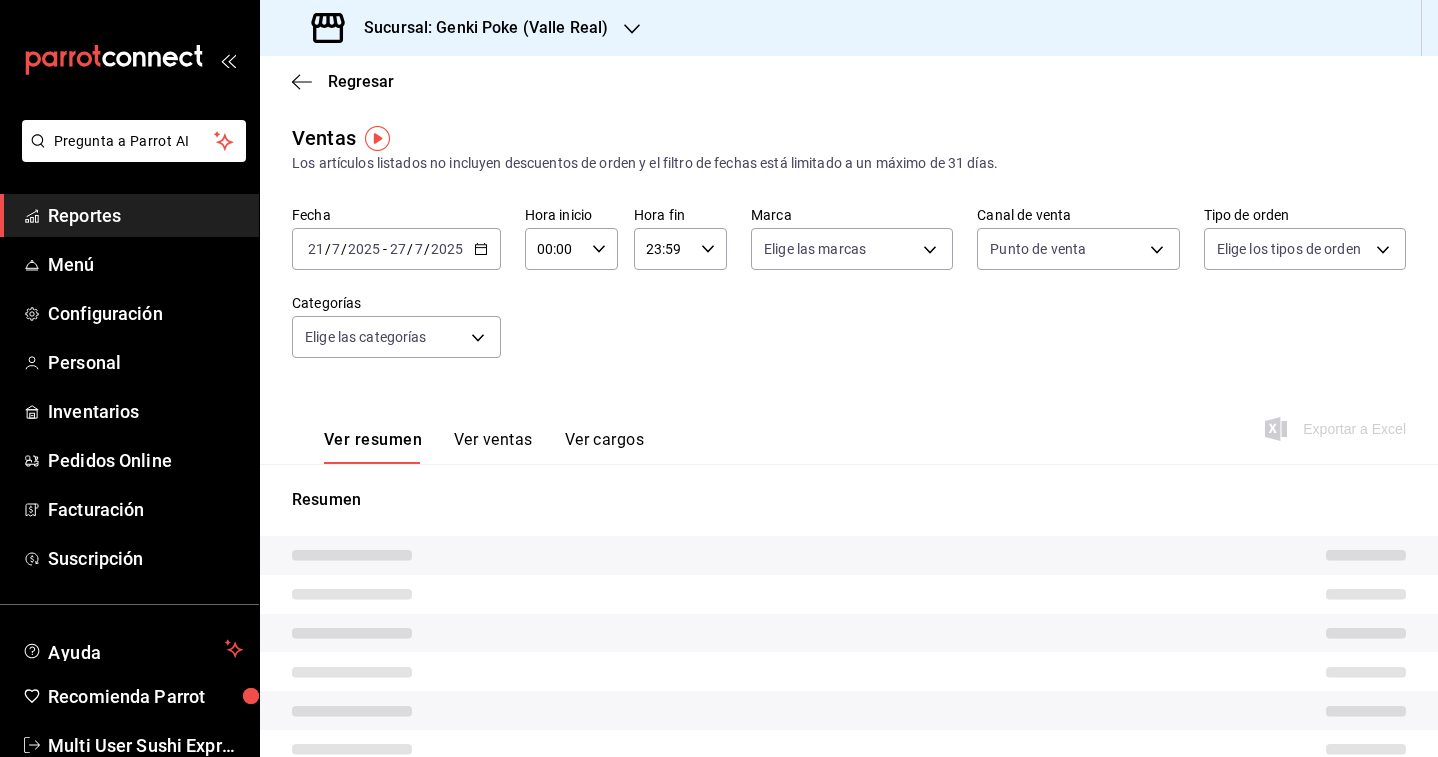 type on "PARROT" 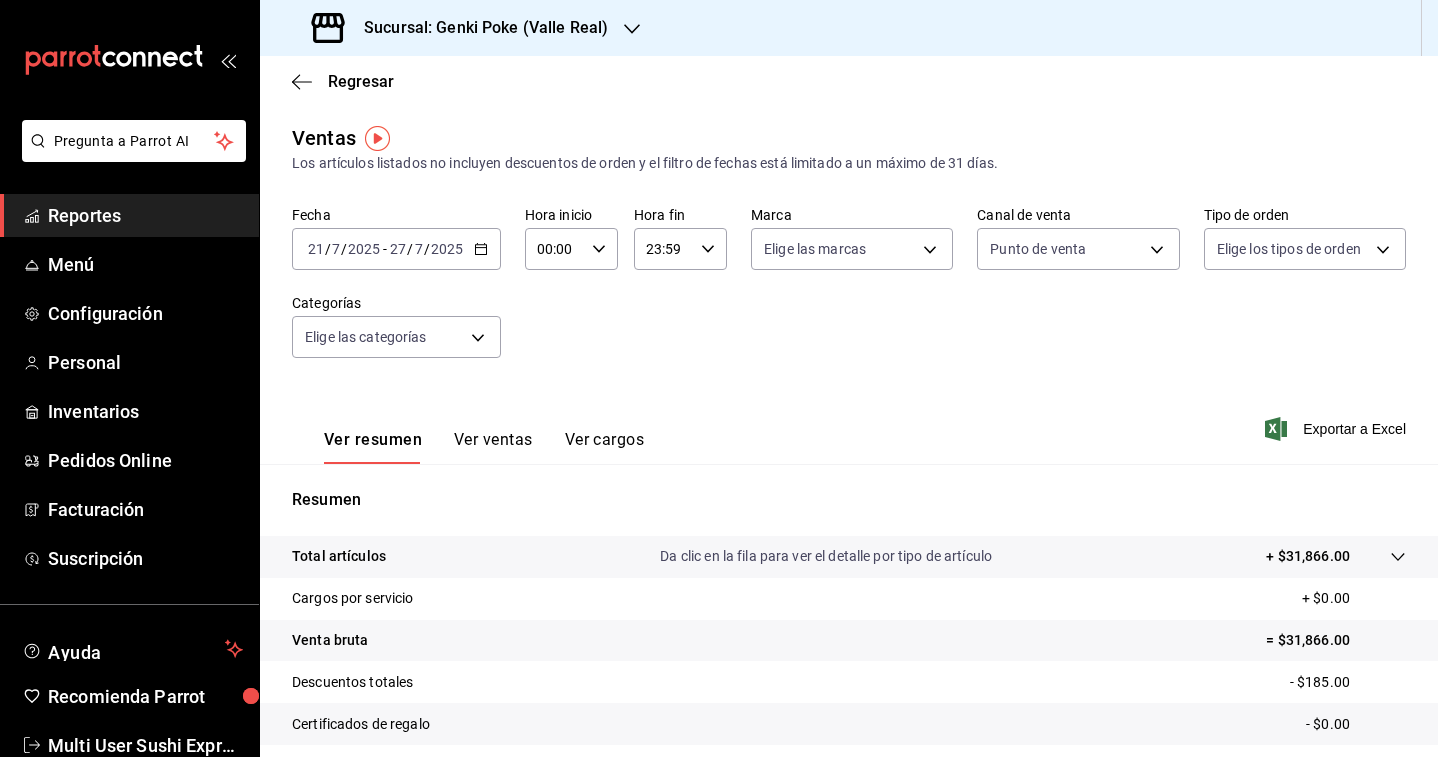 click on "2025" at bounding box center [447, 249] 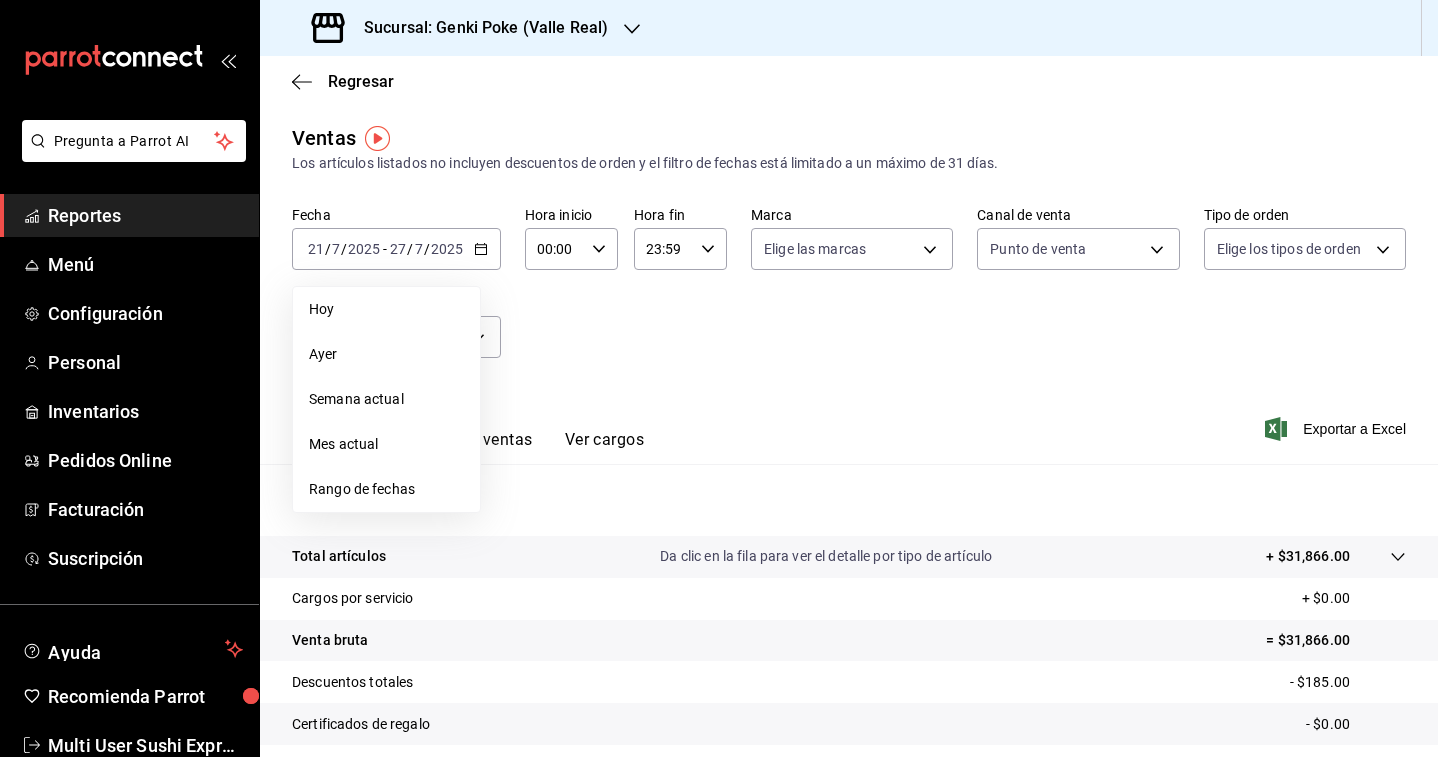 click on "Fecha [DATE] [DAY] / [DAY] / [DATE] - [DATE] [DAY] / [DATE] Hoy Ayer Semana actual Mes actual Rango de fechas Hora inicio [TIME] Hora inicio Hora fin [TIME] Hora fin Marca Elige las marcas Canal de venta Punto de venta PARROT Tipo de orden Elige los tipos de orden Categorías Elige las categorías" at bounding box center (849, 294) 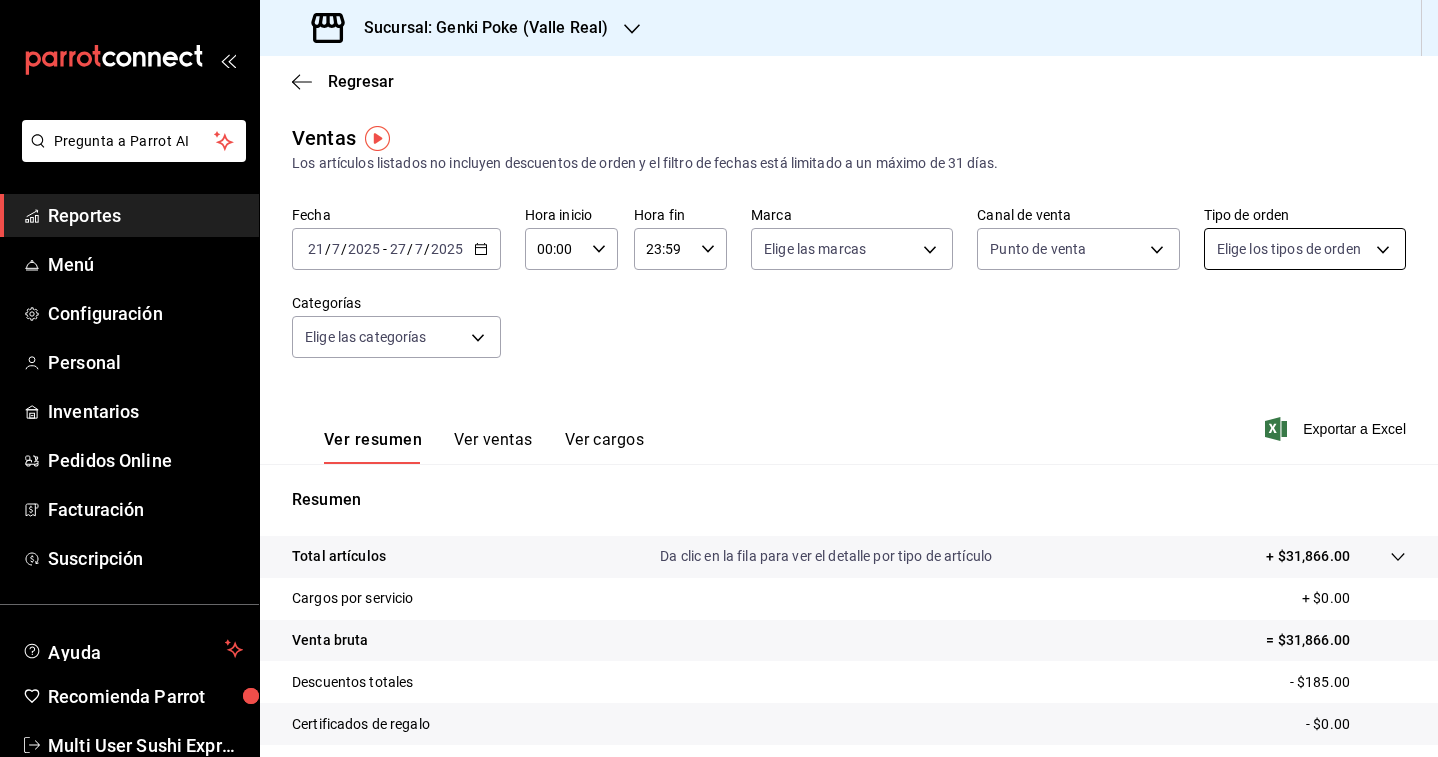 click on "Pregunta a Parrot AI Reportes   Menú   Configuración   Personal   Inventarios   Pedidos Online   Facturación   Suscripción   Ayuda Recomienda Parrot   Multi User Sushi Express   Sugerir nueva función   Sucursal: Genki Poke ([LOCATION]) Regresar Ventas Los artículos listados no incluyen descuentos de orden y el filtro de fechas está limitado a un máximo de 31 días. Fecha [DATE] [DAY] / [DAY] / [DATE] - [DATE] [DAY] / [DATE] Hora inicio [TIME] Hora inicio Hora fin [TIME] Hora fin Marca Elige las marcas Canal de venta Punto de venta PARROT Tipo de orden Elige los tipos de orden Categorías Elige las categorías Ver resumen Ver ventas Ver cargos Exportar a Excel Resumen Total artículos Da clic en la fila para ver el detalle por tipo de artículo + [PRICE] Cargos por servicio + [PRICE] Venta bruta = [PRICE] Descuentos totales - [PRICE] Certificados de regalo - [PRICE] Venta total = [PRICE] Impuestos - [PRICE] Venta neta = [PRICE] GANA 1 MES GRATIS EN TU SUSCRIPCIÓN AQUÍ Ver video tutorial   Menú" at bounding box center (719, 378) 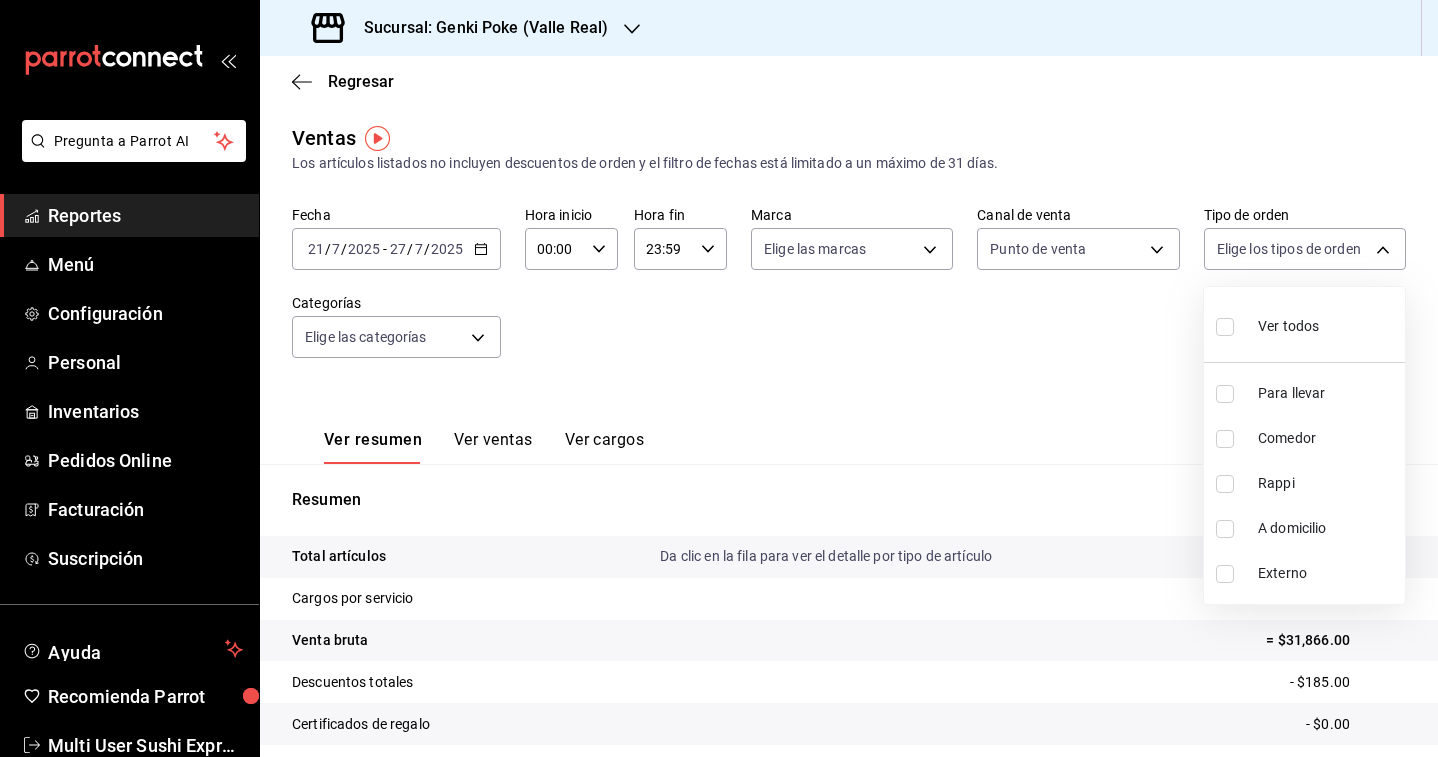 click at bounding box center [1225, 439] 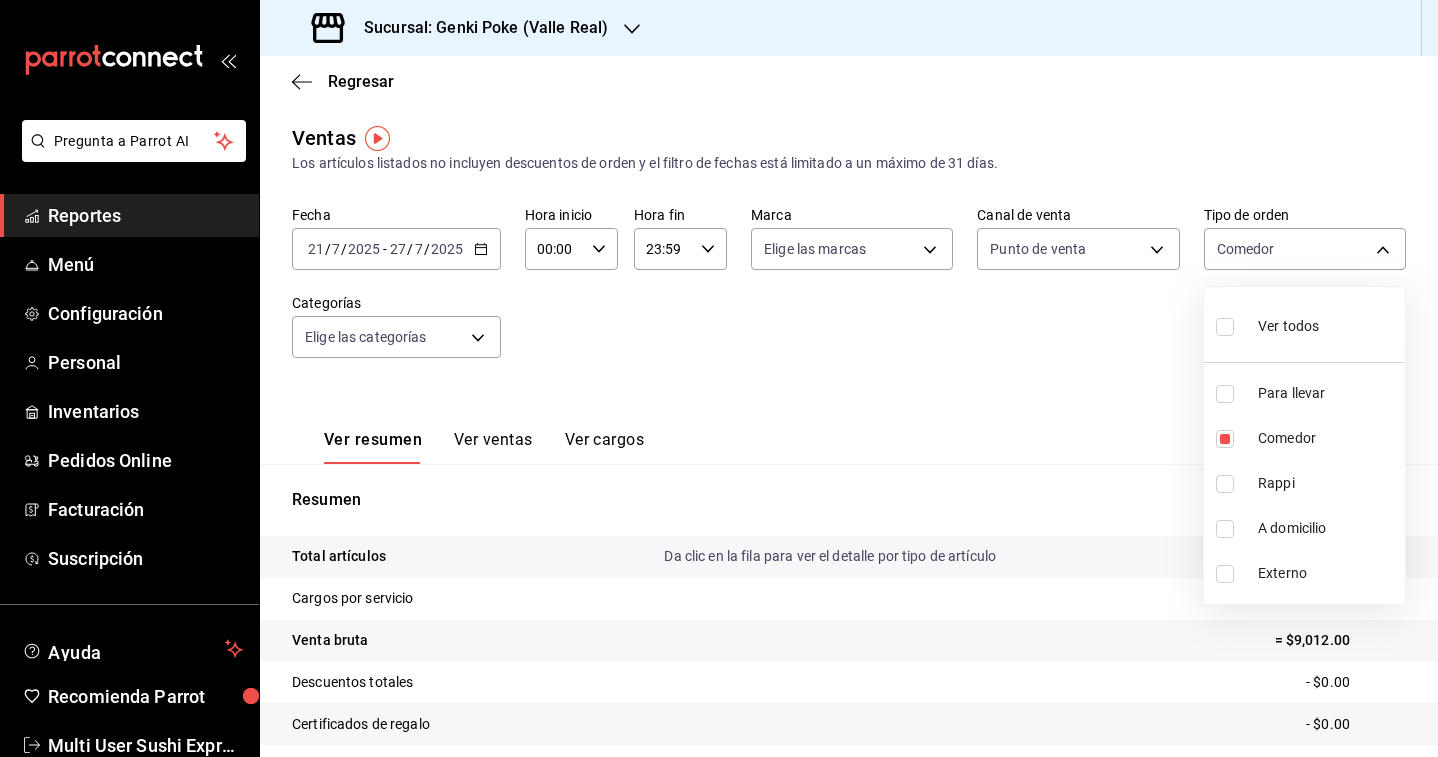 click at bounding box center (1225, 394) 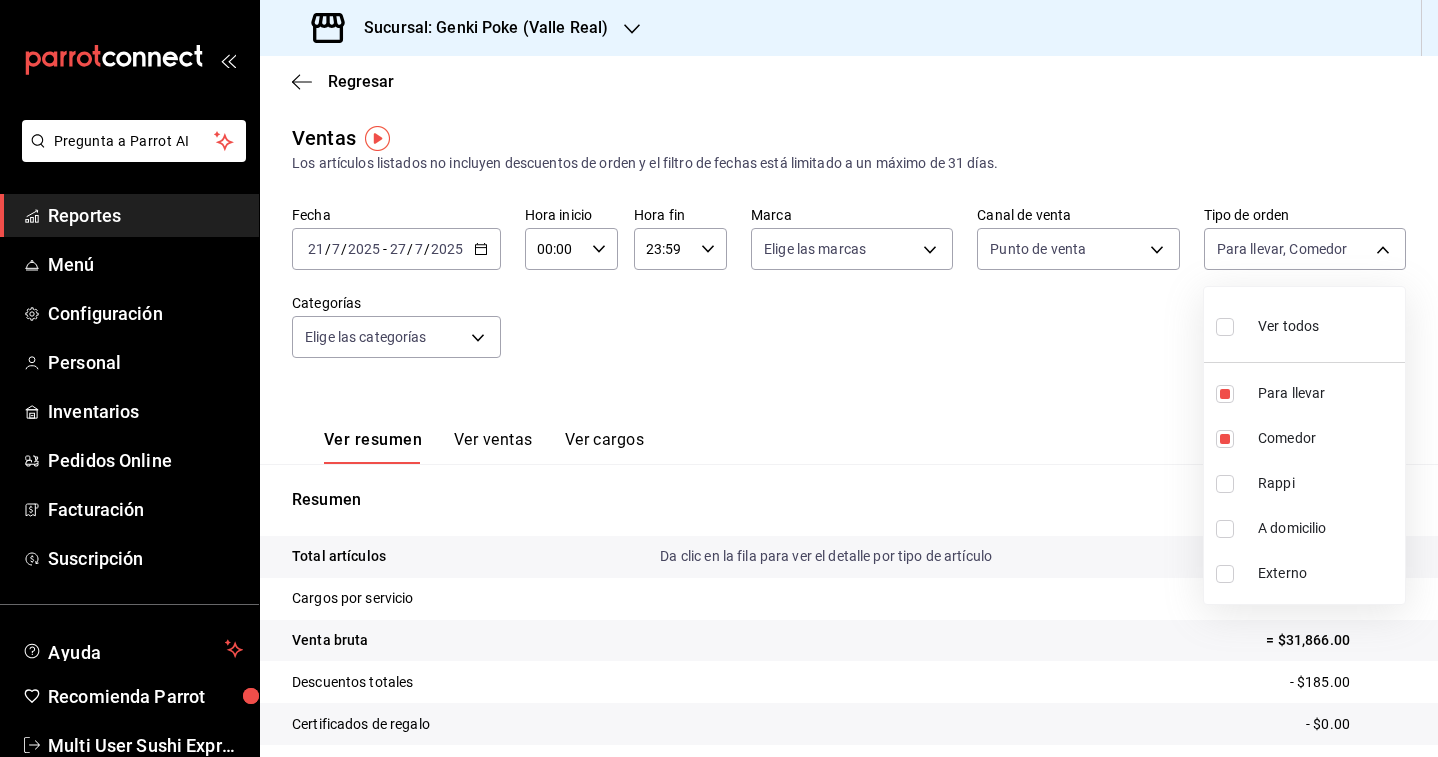 click at bounding box center (719, 378) 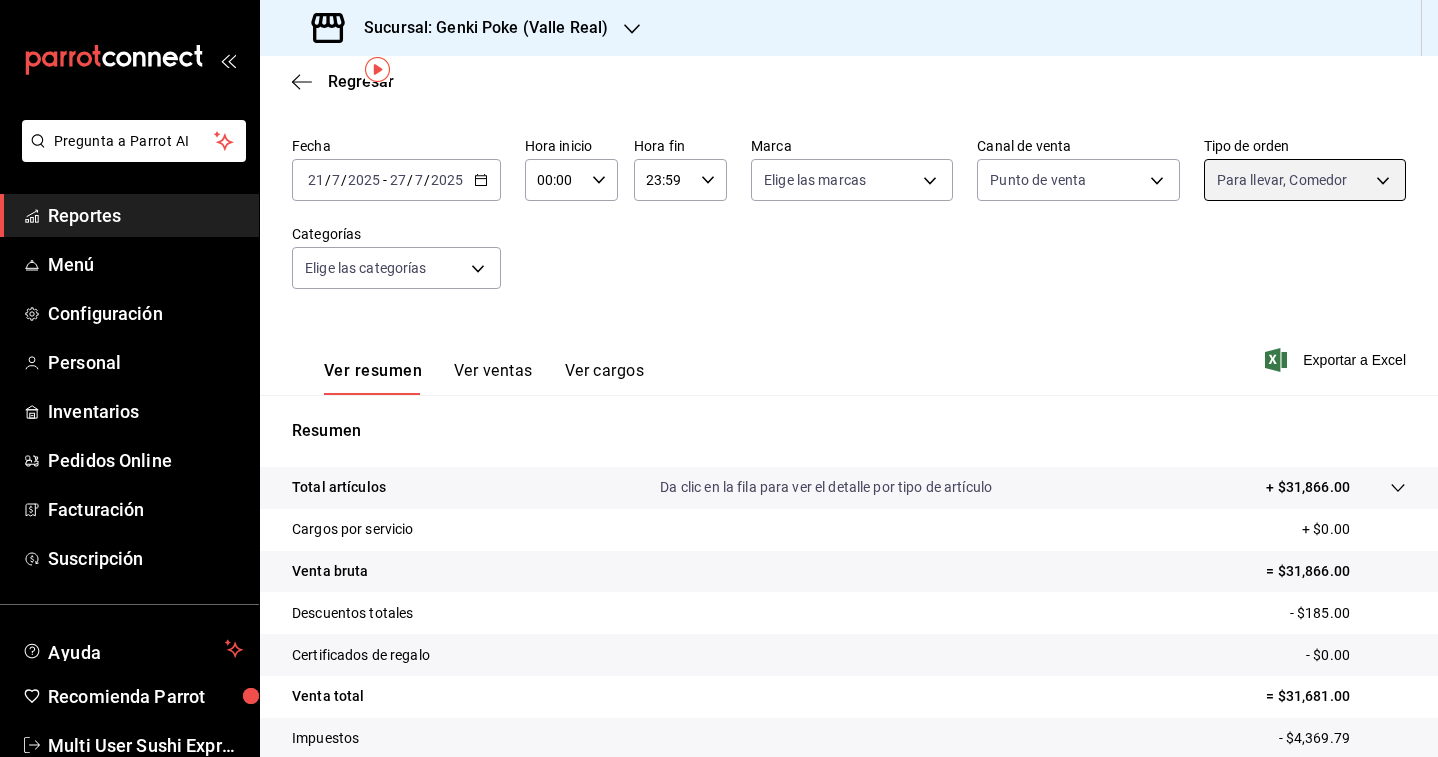 scroll, scrollTop: 87, scrollLeft: 0, axis: vertical 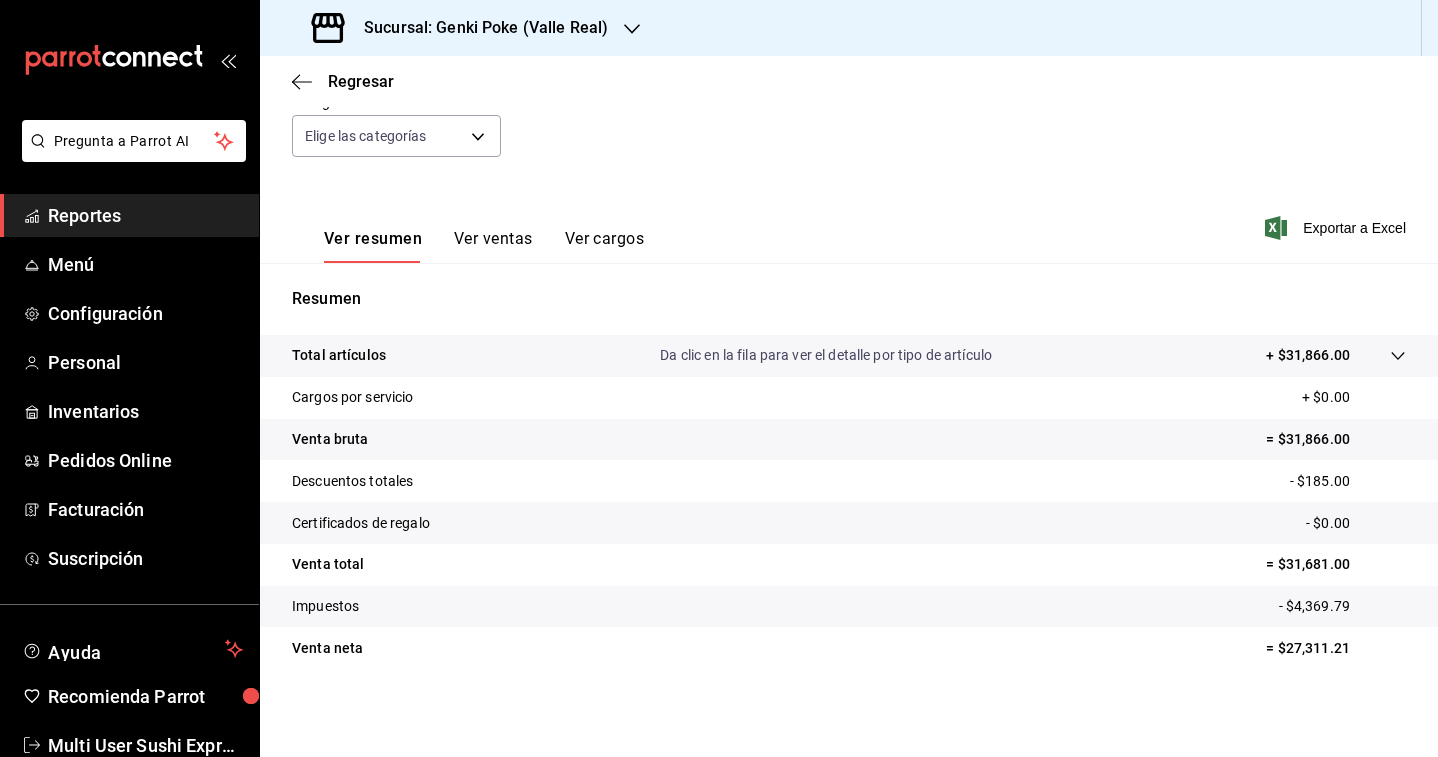 click on "Sucursal: Genki Poke (Valle Real)" at bounding box center (478, 28) 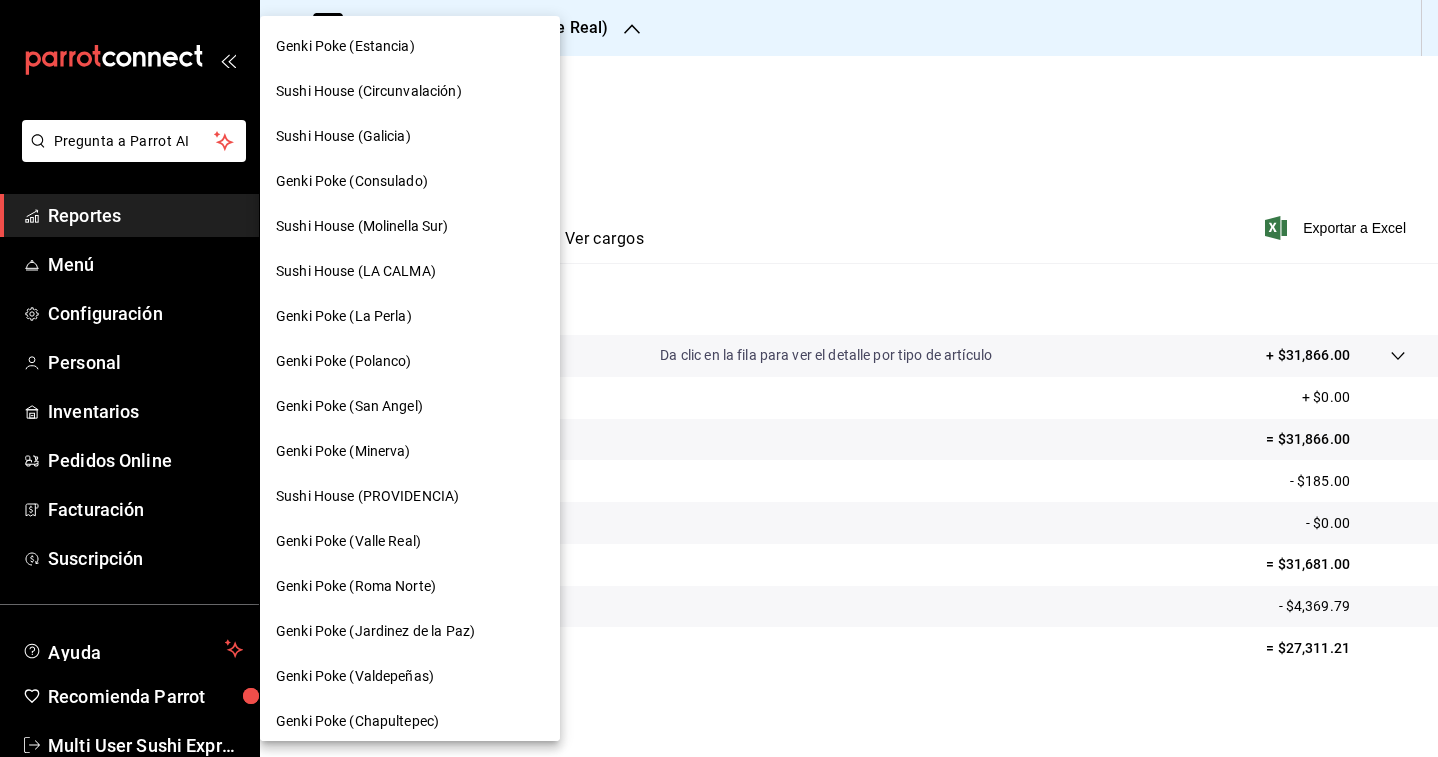 click on "Genki Poke (La Perla)" at bounding box center (344, 316) 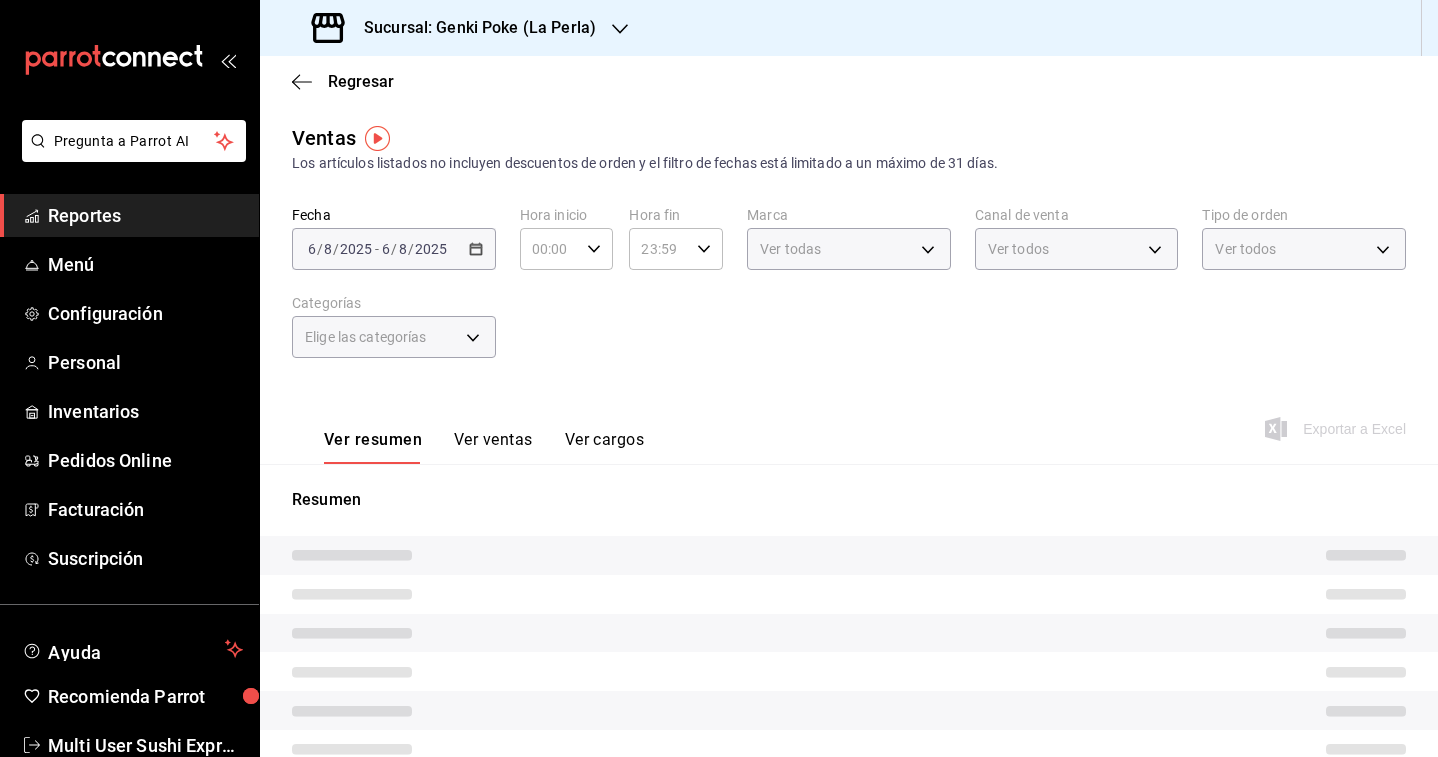 type on "PARROT" 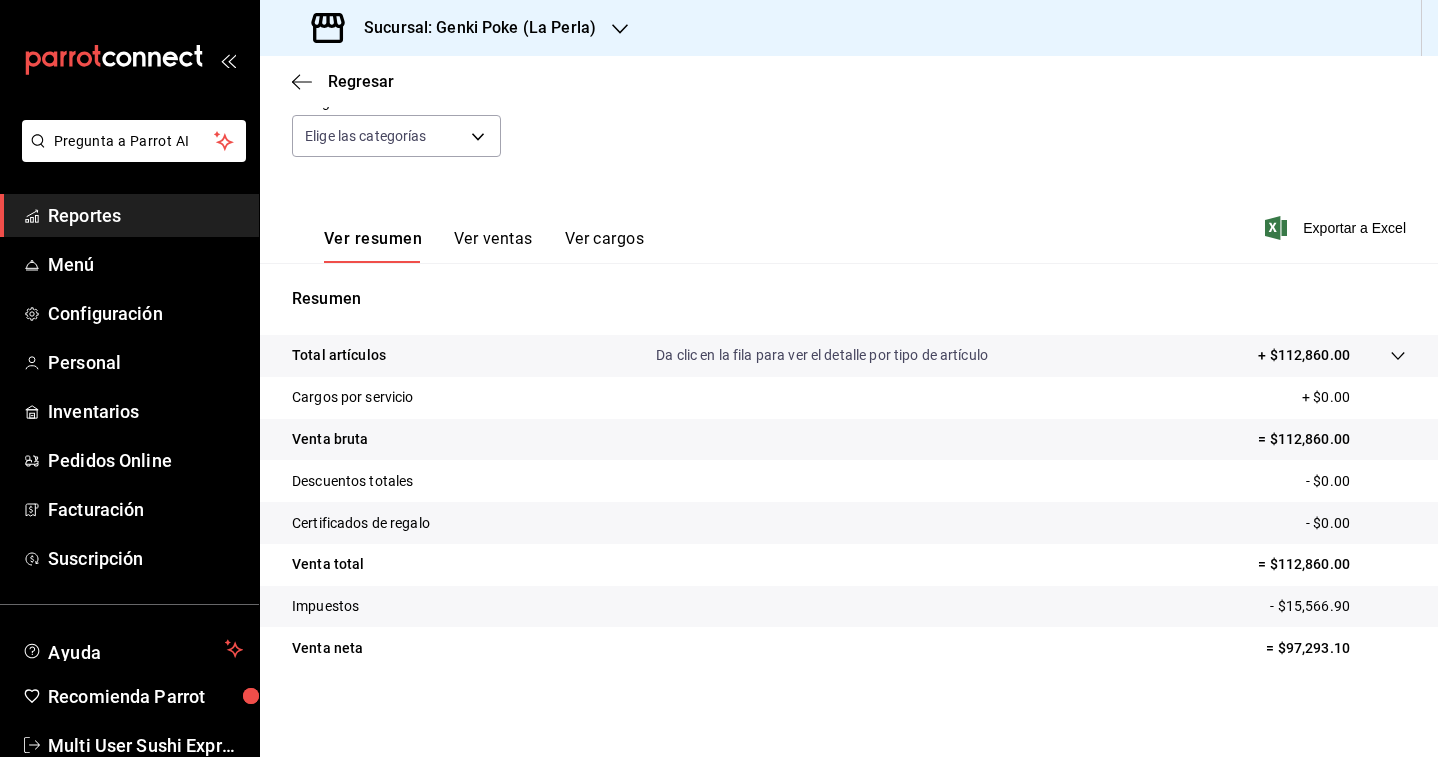 scroll, scrollTop: 0, scrollLeft: 0, axis: both 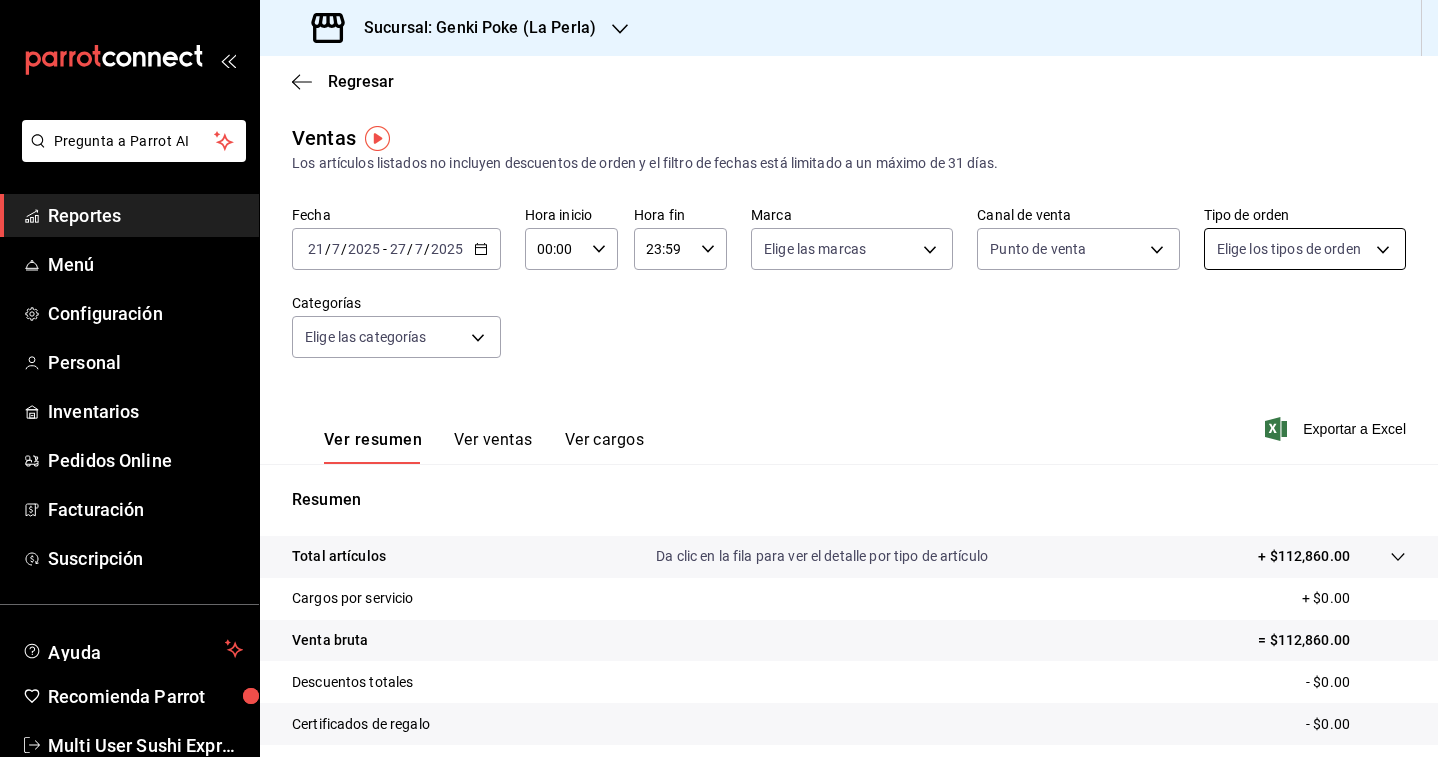 click on "Pregunta a Parrot AI Reportes   Menú   Configuración   Personal   Inventarios   Pedidos Online   Facturación   Suscripción   Ayuda Recomienda Parrot   Multi User Sushi Express   Sugerir nueva función   Sucursal: Genki Poke (La Perla) Regresar Ventas Los artículos listados no incluyen descuentos de orden y el filtro de fechas está limitado a un máximo de 31 días. Fecha [DATE] [DATE] - [DATE] [DATE] Hora inicio 00:00 Hora inicio Hora fin 23:59 Hora fin Marca Elige las marcas Canal de venta Punto de venta PARROT Tipo de orden Elige los tipos de orden Categorías Elige las categorías Ver resumen Ver ventas Ver cargos Exportar a Excel Resumen Total artículos Da clic en la fila para ver el detalle por tipo de artículo + $[AMOUNT] Cargos por servicio + $[AMOUNT] Venta bruta = $[AMOUNT] Descuentos totales - $[AMOUNT] Certificados de regalo - $[AMOUNT] Venta total = $[AMOUNT] Impuestos - $[AMOUNT] Venta neta = $[AMOUNT] GANA 1 MES GRATIS EN TU SUSCRIPCIÓN AQUÍ Ver video tutorial   Menú" at bounding box center [719, 378] 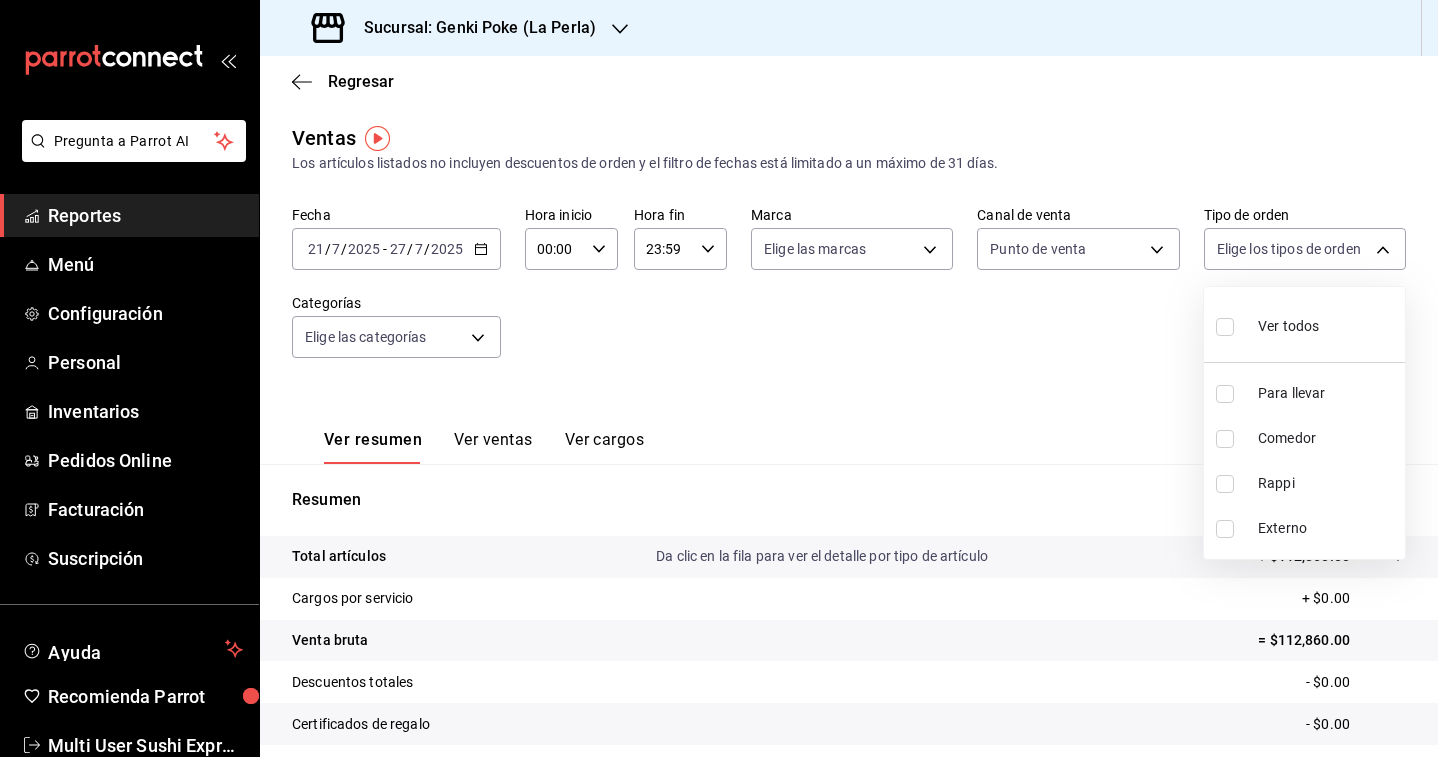 click on "Comedor" at bounding box center (1304, 438) 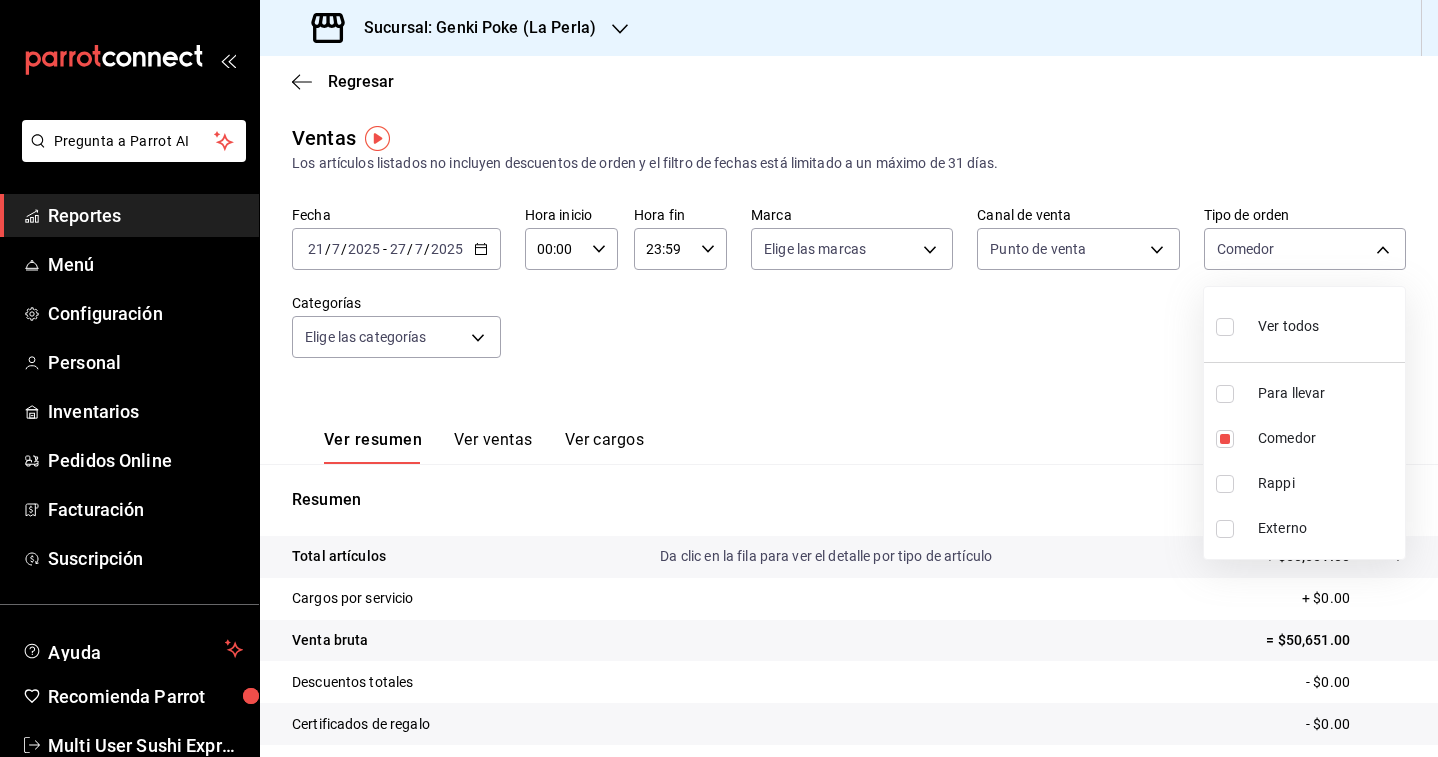 click at bounding box center [1225, 394] 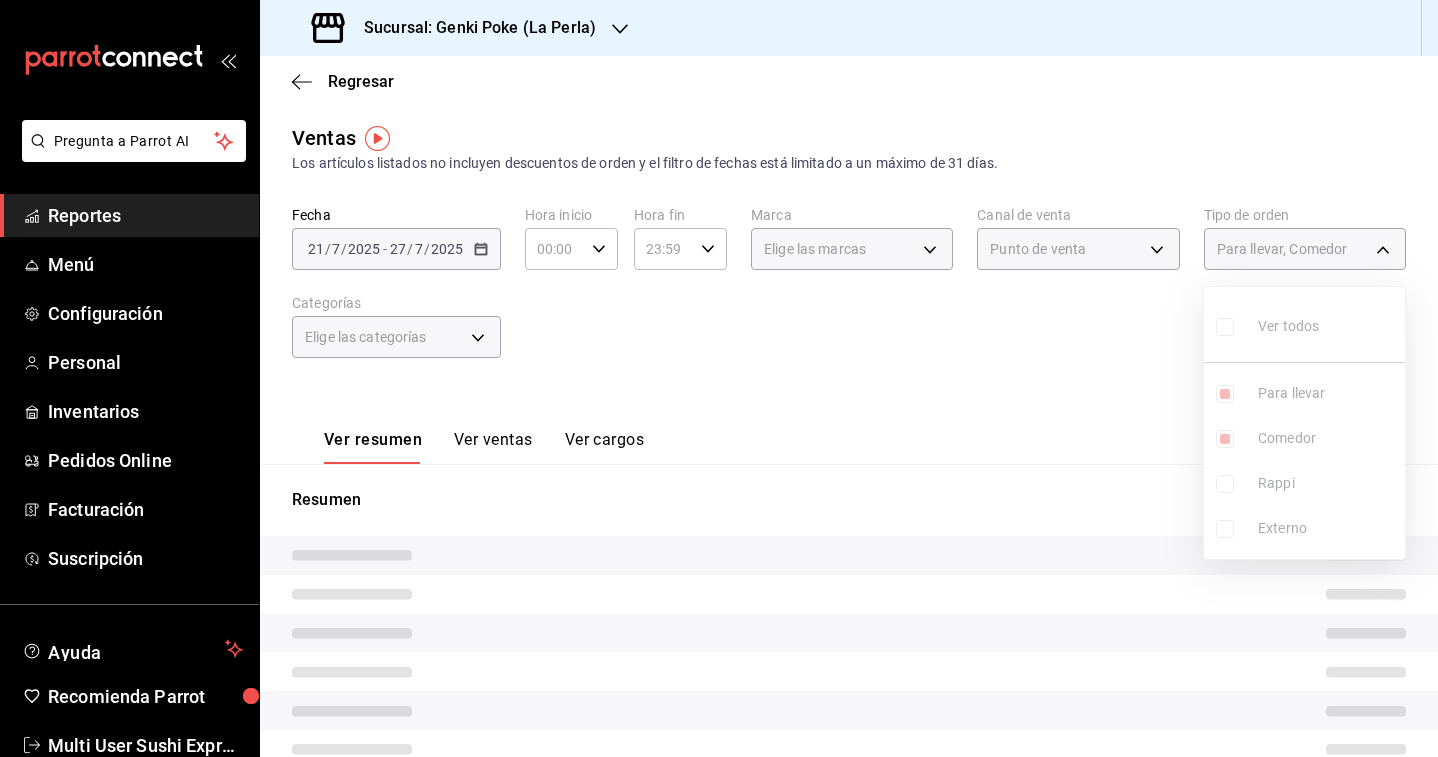 click at bounding box center [719, 378] 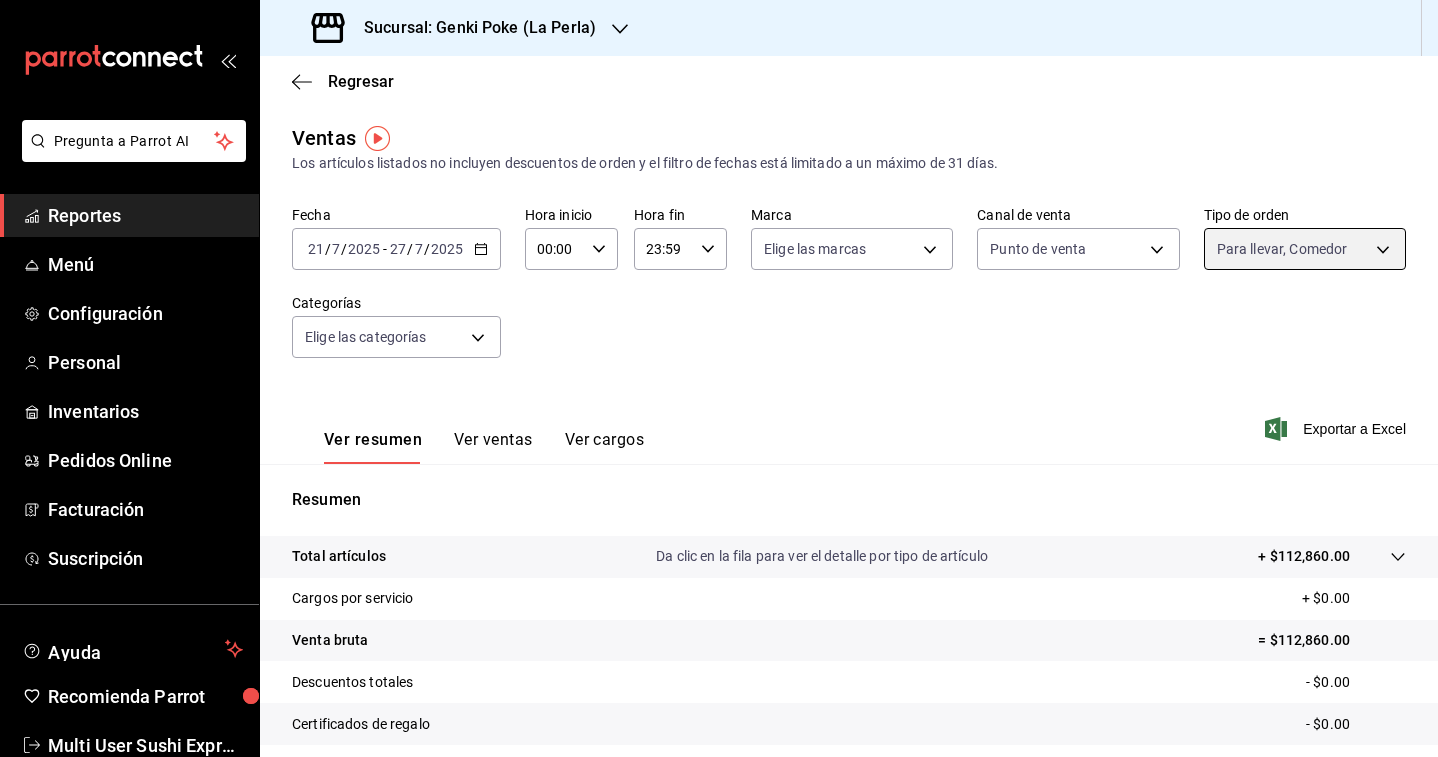 scroll, scrollTop: 201, scrollLeft: 0, axis: vertical 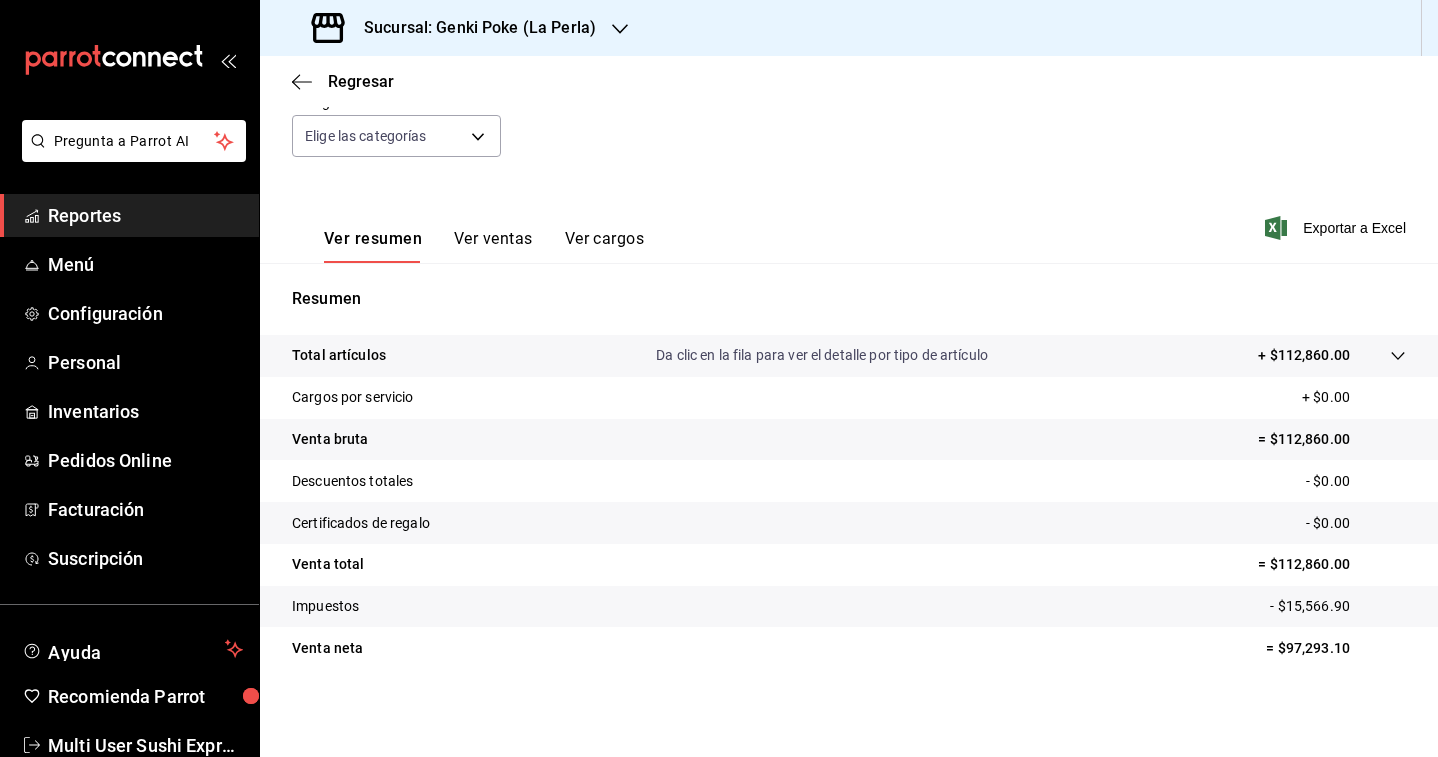 click on "Sucursal: Genki Poke (La Perla)" at bounding box center (472, 28) 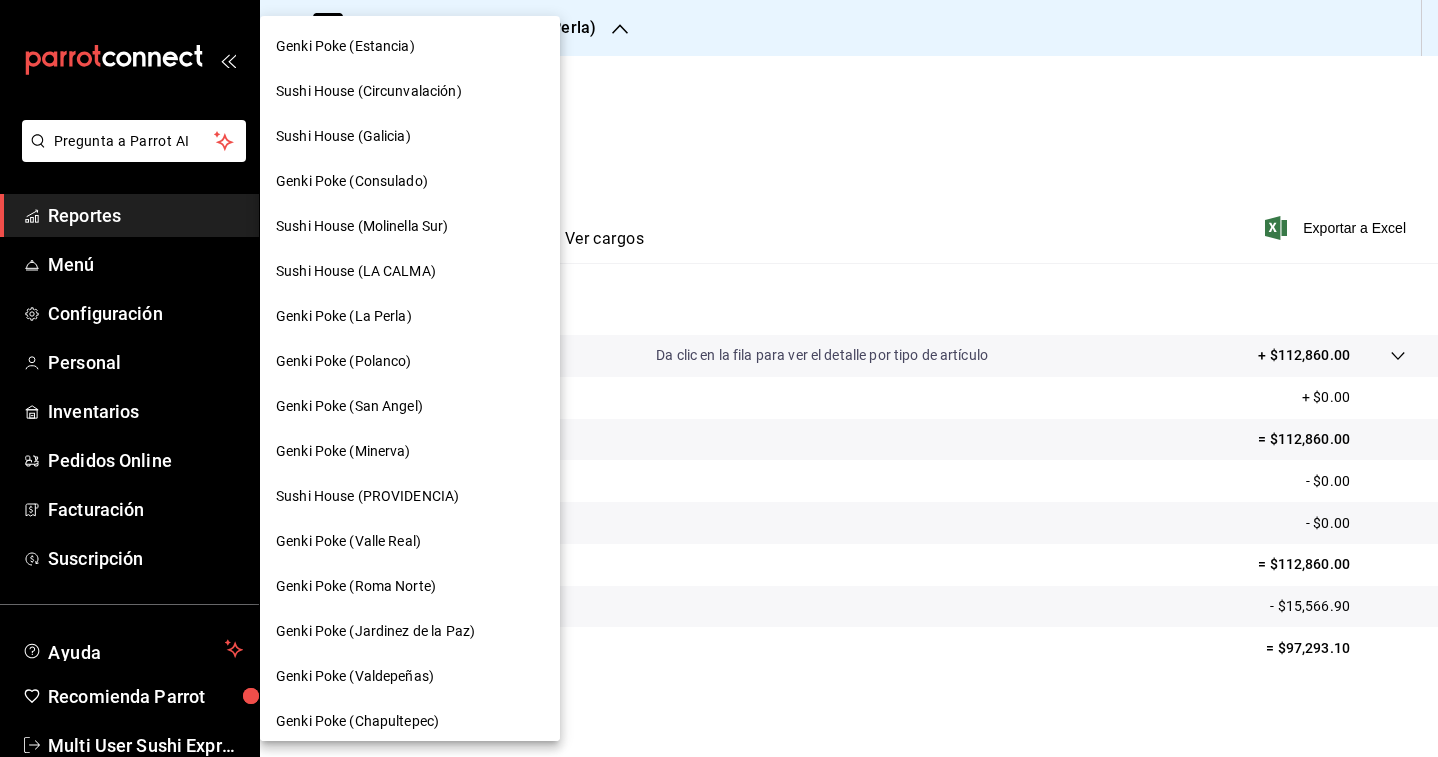 click on "Genki Poke (Valle Real)" at bounding box center (348, 541) 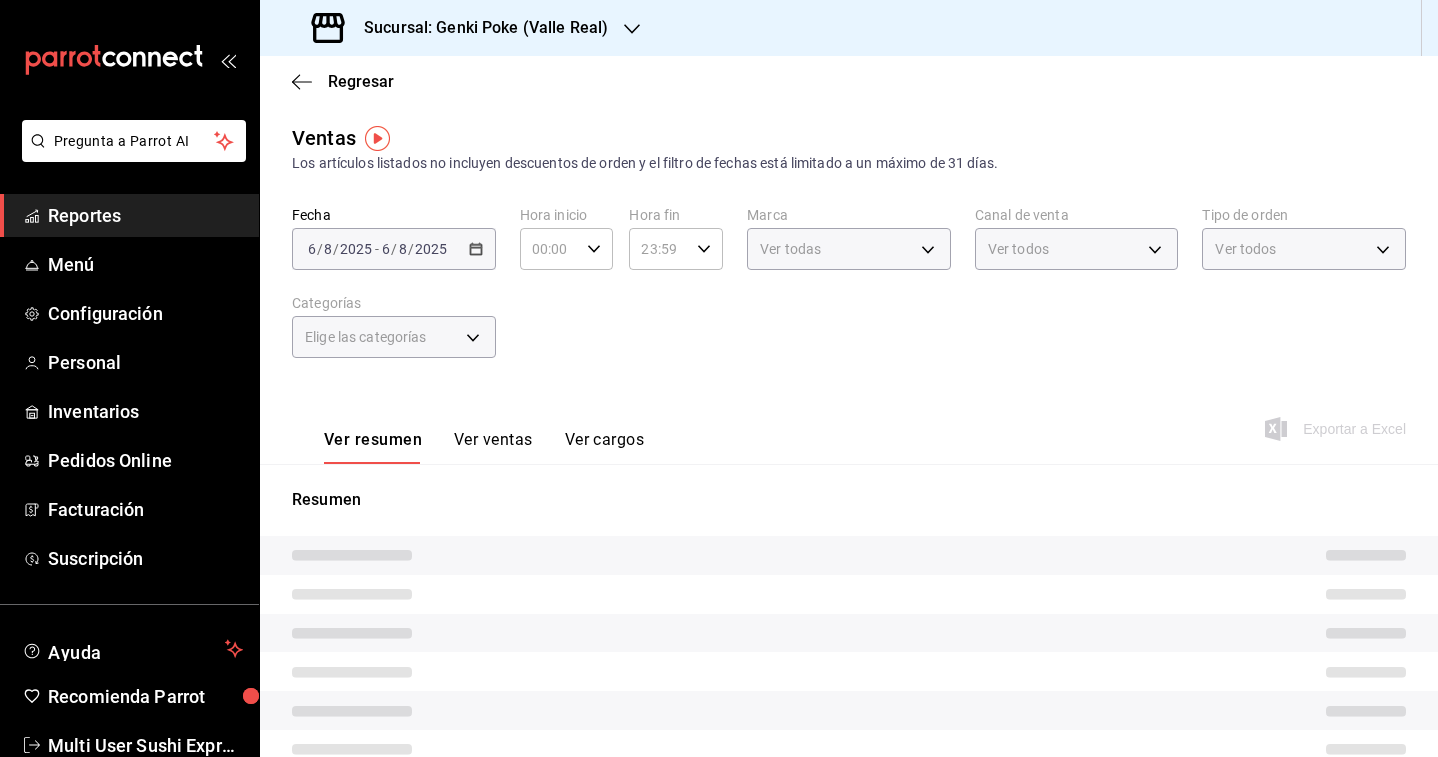 type on "PARROT" 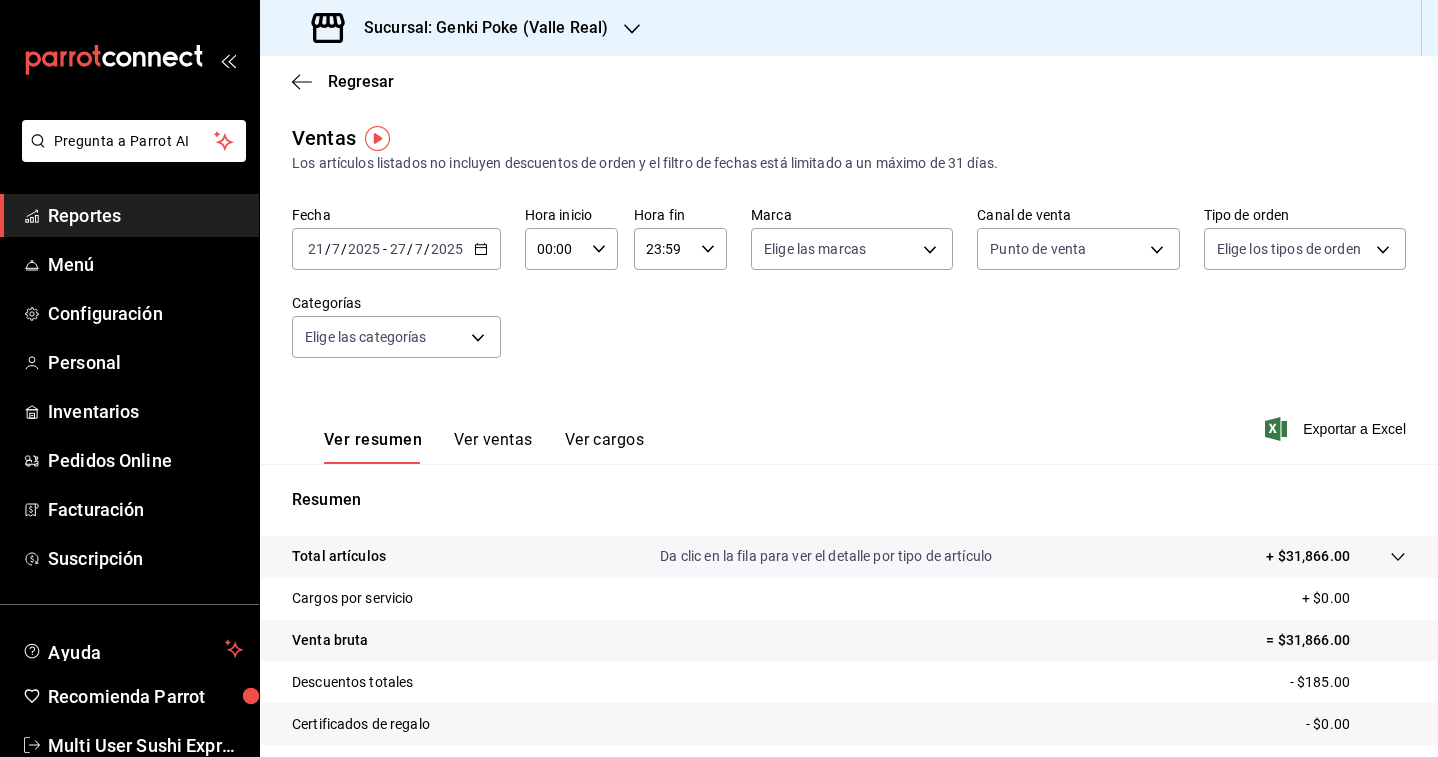 click on "2025-07-21 21 / 7 / 2025 - 2025-07-27 27 / 7 / 2025" at bounding box center (396, 249) 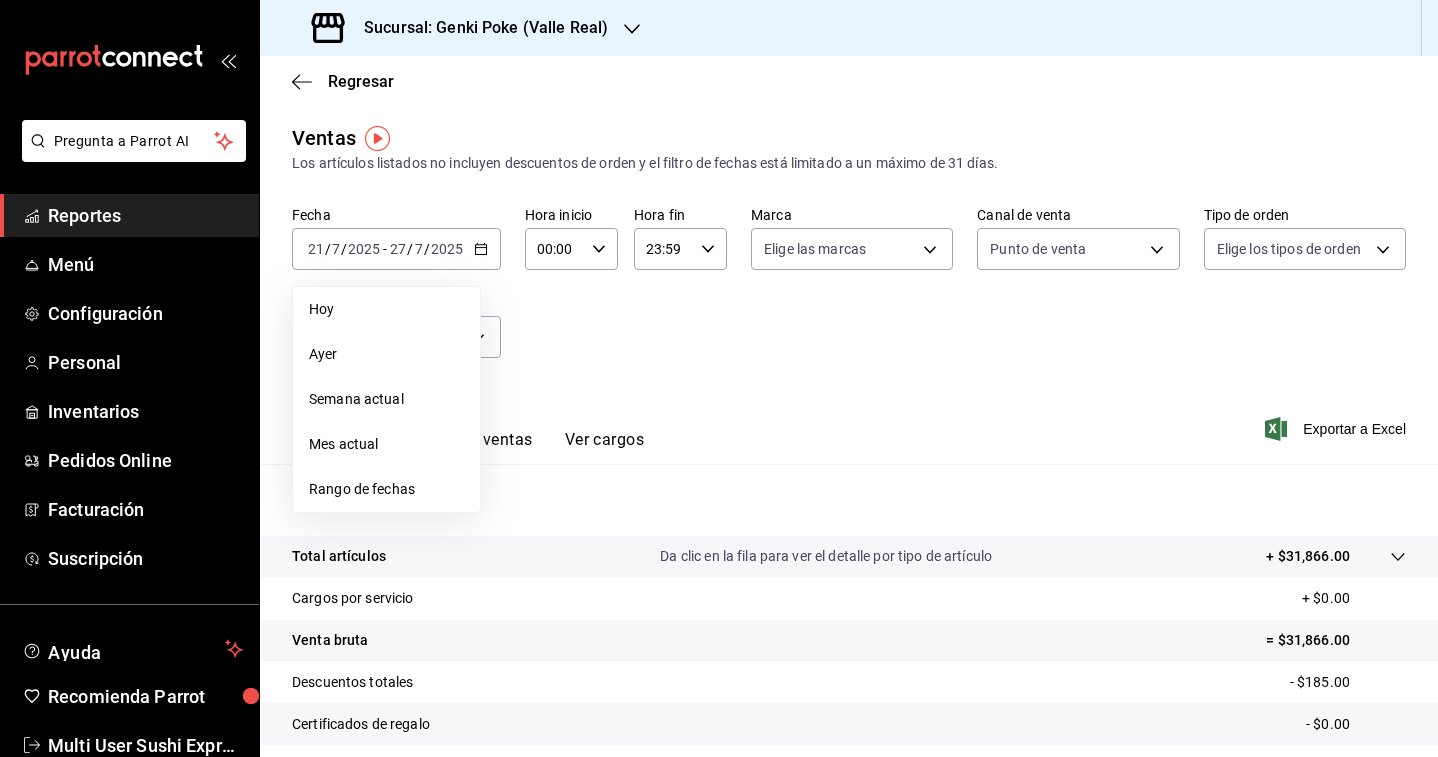 click on "Fecha [DATE] [DAY] / [DAY] / [DATE] - [DATE] [DAY] / [DATE] Hoy Ayer Semana actual Mes actual Rango de fechas Hora inicio [TIME] Hora inicio Hora fin [TIME] Hora fin Marca Elige las marcas Canal de venta Punto de venta PARROT Tipo de orden Elige los tipos de orden Categorías Elige las categorías" at bounding box center (849, 294) 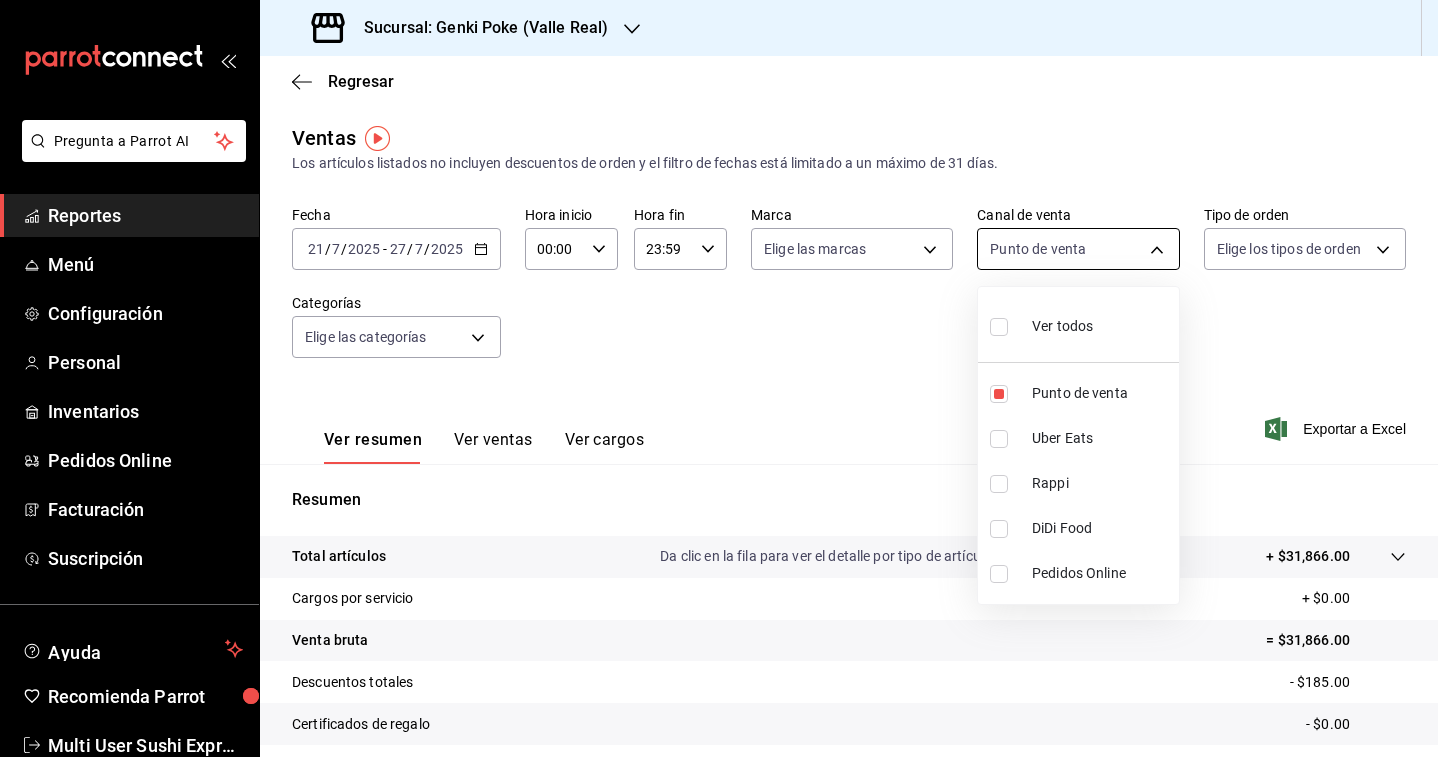 click on "Pregunta a Parrot AI Reportes   Menú   Configuración   Personal   Inventarios   Pedidos Online   Facturación   Suscripción   Ayuda Recomienda Parrot   Multi User Sushi Express   Sugerir nueva función   Sucursal: Genki Poke ([LOCATION]) Regresar Ventas Los artículos listados no incluyen descuentos de orden y el filtro de fechas está limitado a un máximo de 31 días. Fecha [DATE] [DAY] / [DAY] / [DATE] - [DATE] [DAY] / [DATE] Hora inicio [TIME] Hora inicio Hora fin [TIME] Hora fin Marca Elige las marcas Canal de venta Punto de venta PARROT Tipo de orden Elige los tipos de orden Categorías Elige las categorías Ver resumen Ver ventas Ver cargos Exportar a Excel Resumen Total artículos Da clic en la fila para ver el detalle por tipo de artículo + [PRICE] Cargos por servicio + [PRICE] Venta bruta = [PRICE] Descuentos totales - [PRICE] Certificados de regalo - [PRICE] Venta total = [PRICE] Impuestos - [PRICE] Venta neta = [PRICE] GANA 1 MES GRATIS EN TU SUSCRIPCIÓN AQUÍ Ver video tutorial   Menú" at bounding box center [719, 378] 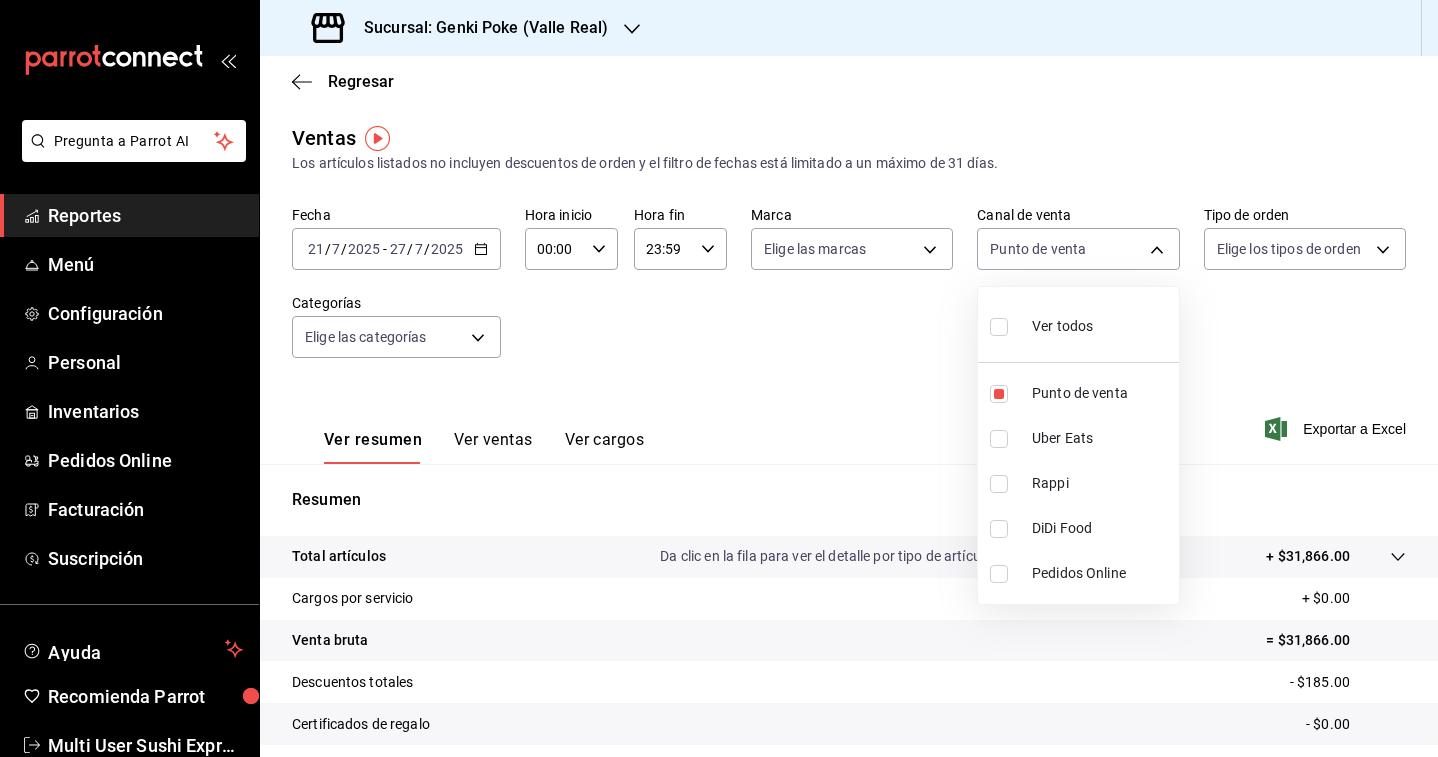 click at bounding box center (719, 378) 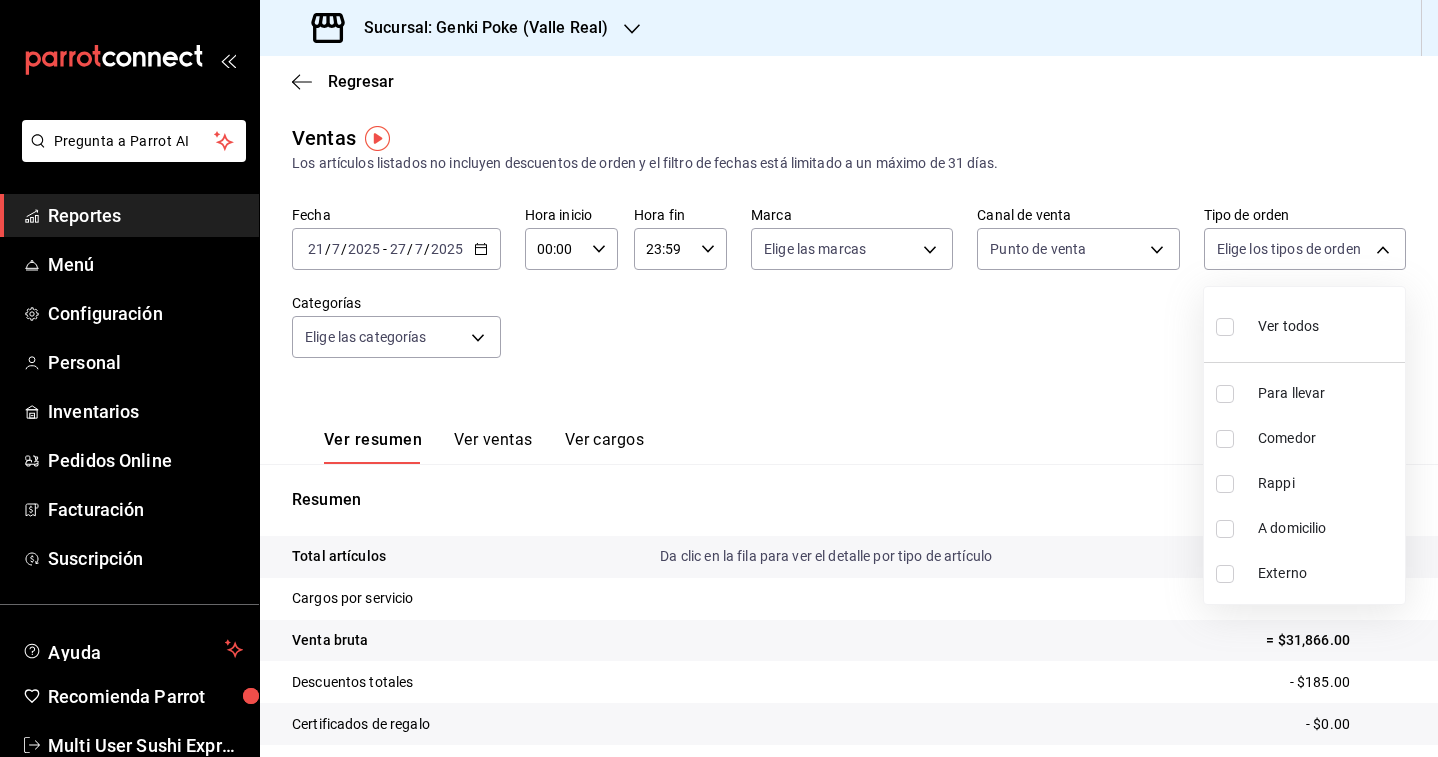 click on "Pregunta a Parrot AI Reportes   Menú   Configuración   Personal   Inventarios   Pedidos Online   Facturación   Suscripción   Ayuda Recomienda Parrot   Multi User Sushi Express   Sugerir nueva función   Sucursal: Genki Poke ([LOCATION]) Regresar Ventas Los artículos listados no incluyen descuentos de orden y el filtro de fechas está limitado a un máximo de 31 días. Fecha [DATE] [DAY] / [DAY] / [DATE] - [DATE] [DAY] / [DATE] Hora inicio [TIME] Hora inicio Hora fin [TIME] Hora fin Marca Elige las marcas Canal de venta Punto de venta PARROT Tipo de orden Elige los tipos de orden Categorías Elige las categorías Ver resumen Ver ventas Ver cargos Exportar a Excel Resumen Total artículos Da clic en la fila para ver el detalle por tipo de artículo + [PRICE] Cargos por servicio + [PRICE] Venta bruta = [PRICE] Descuentos totales - [PRICE] Certificados de regalo - [PRICE] Venta total = [PRICE] Impuestos - [PRICE] Venta neta = [PRICE] GANA 1 MES GRATIS EN TU SUSCRIPCIÓN AQUÍ Ver video tutorial   Menú" at bounding box center [719, 378] 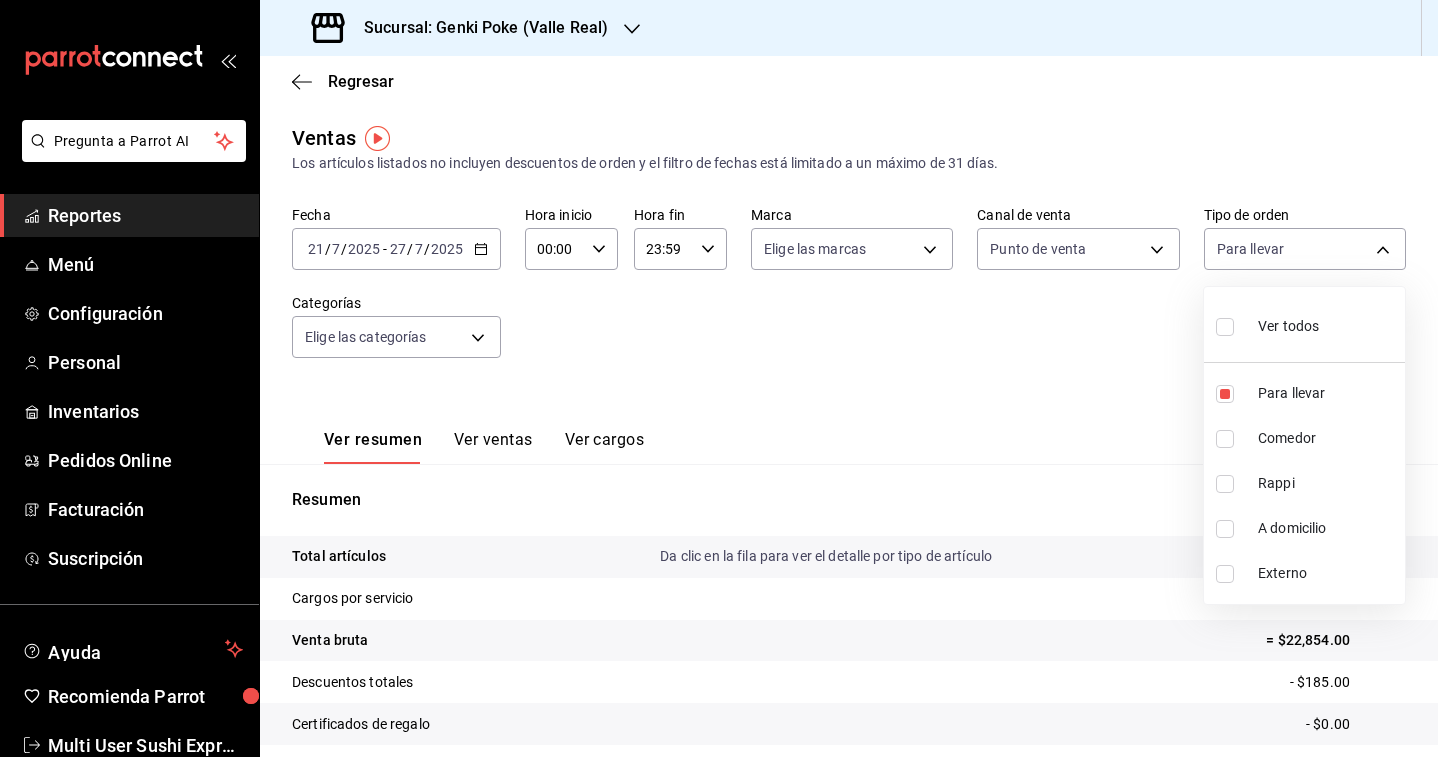 click at bounding box center (1225, 439) 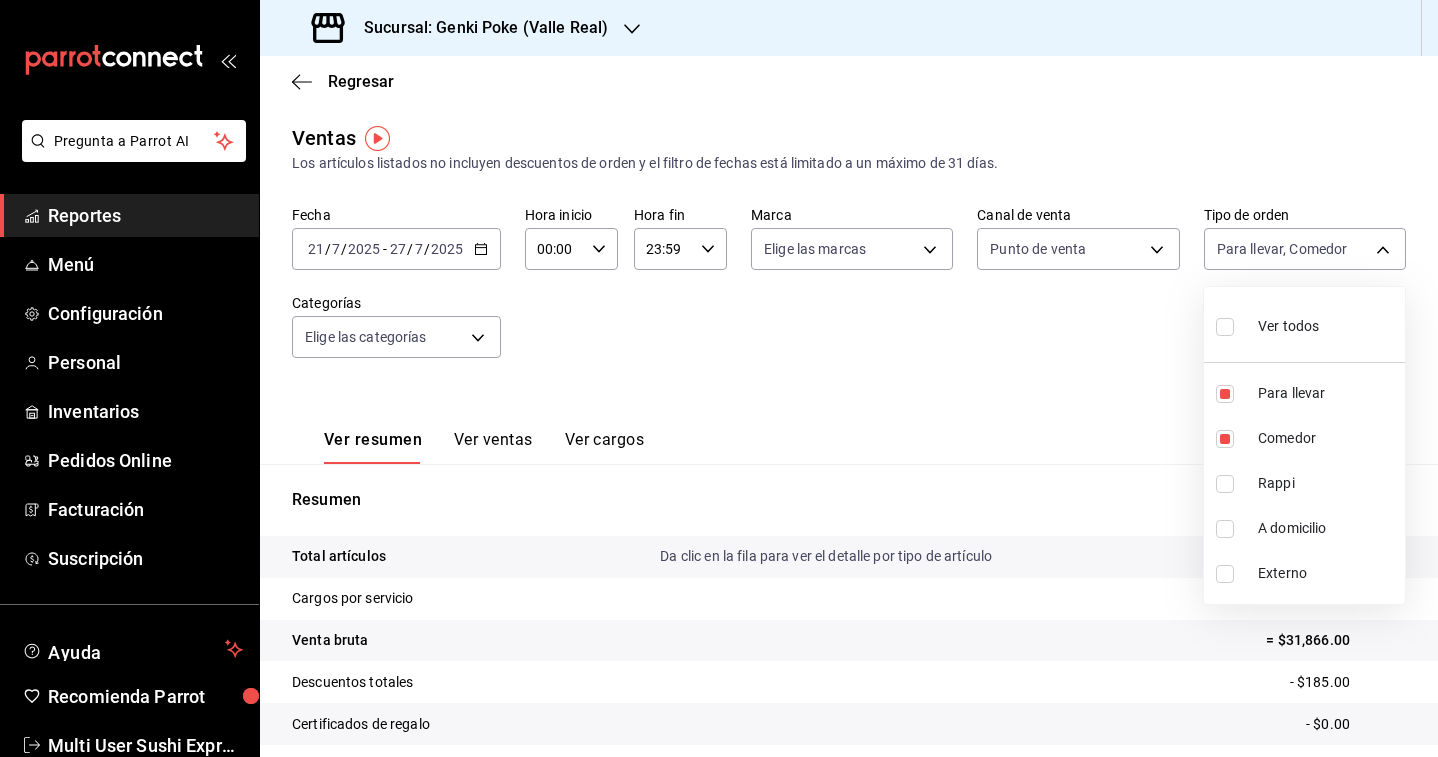 click at bounding box center [719, 378] 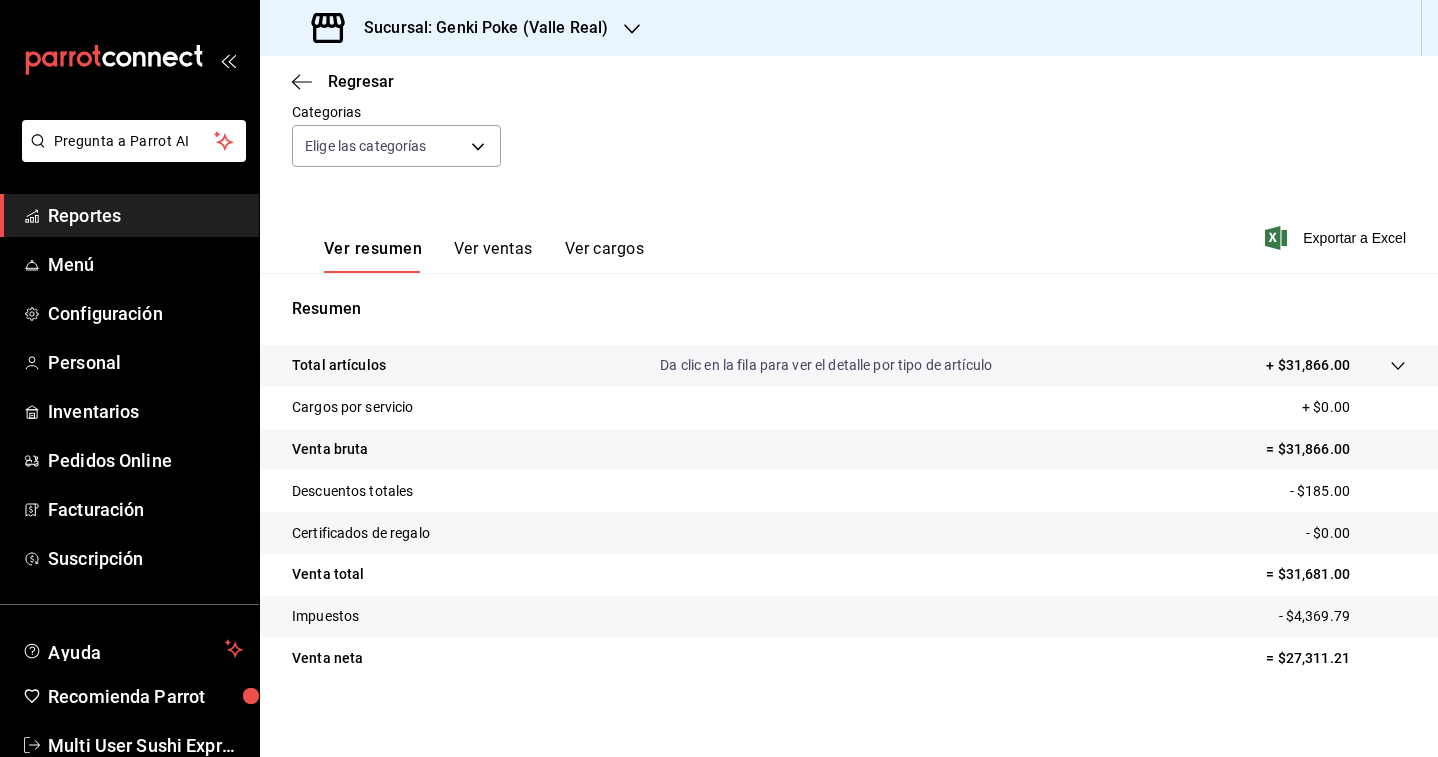 scroll, scrollTop: 201, scrollLeft: 0, axis: vertical 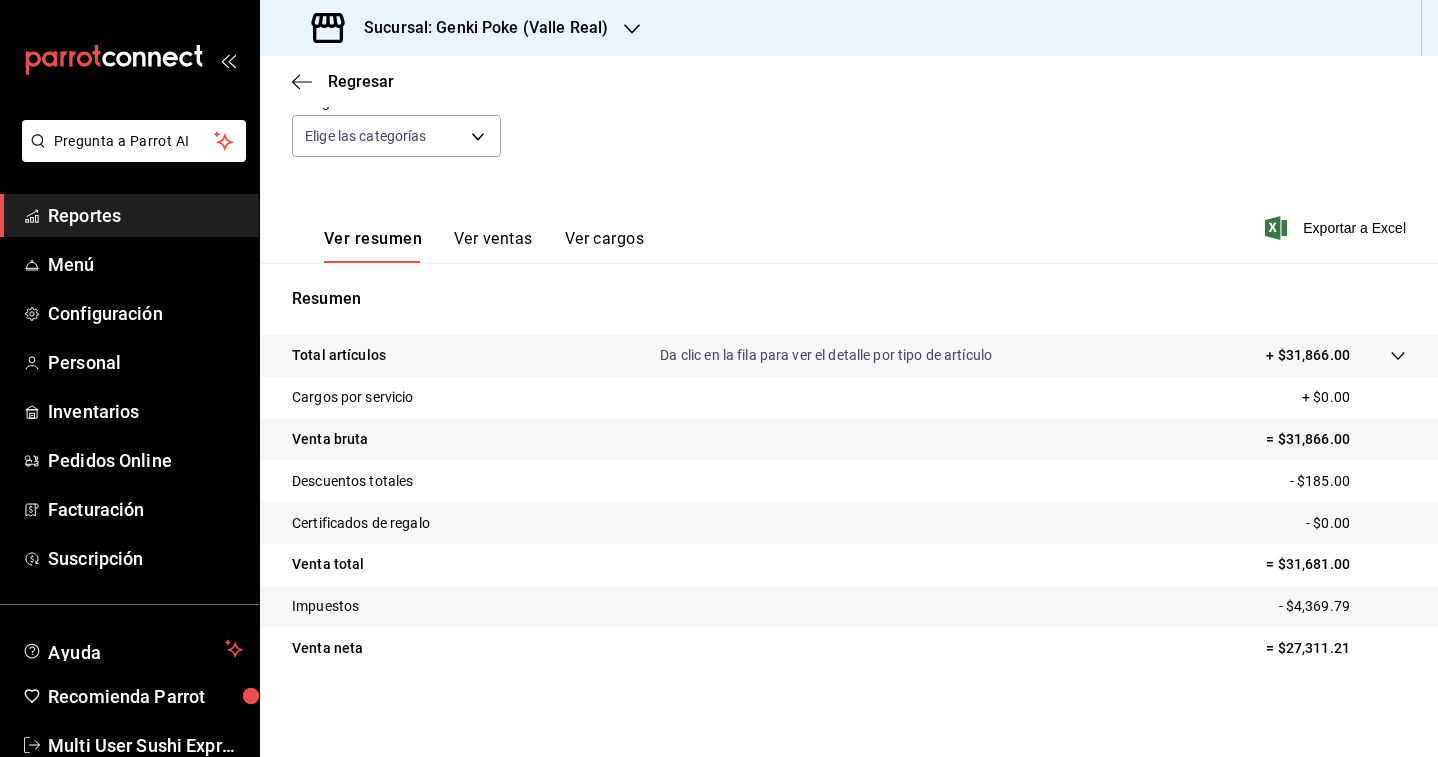 click on "Sucursal: Genki Poke (Valle Real)" at bounding box center [478, 28] 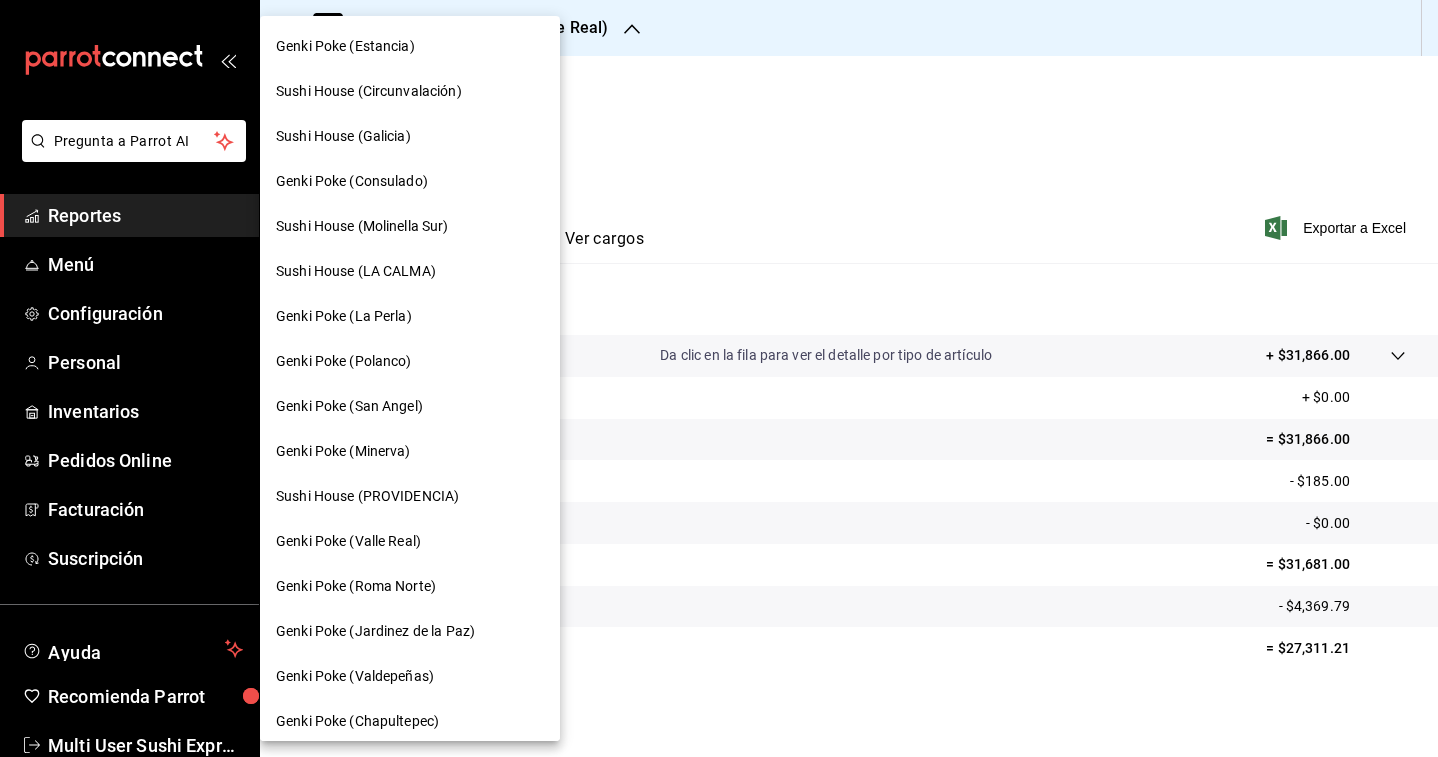 click on "Genki Poke (Minerva)" at bounding box center [410, 451] 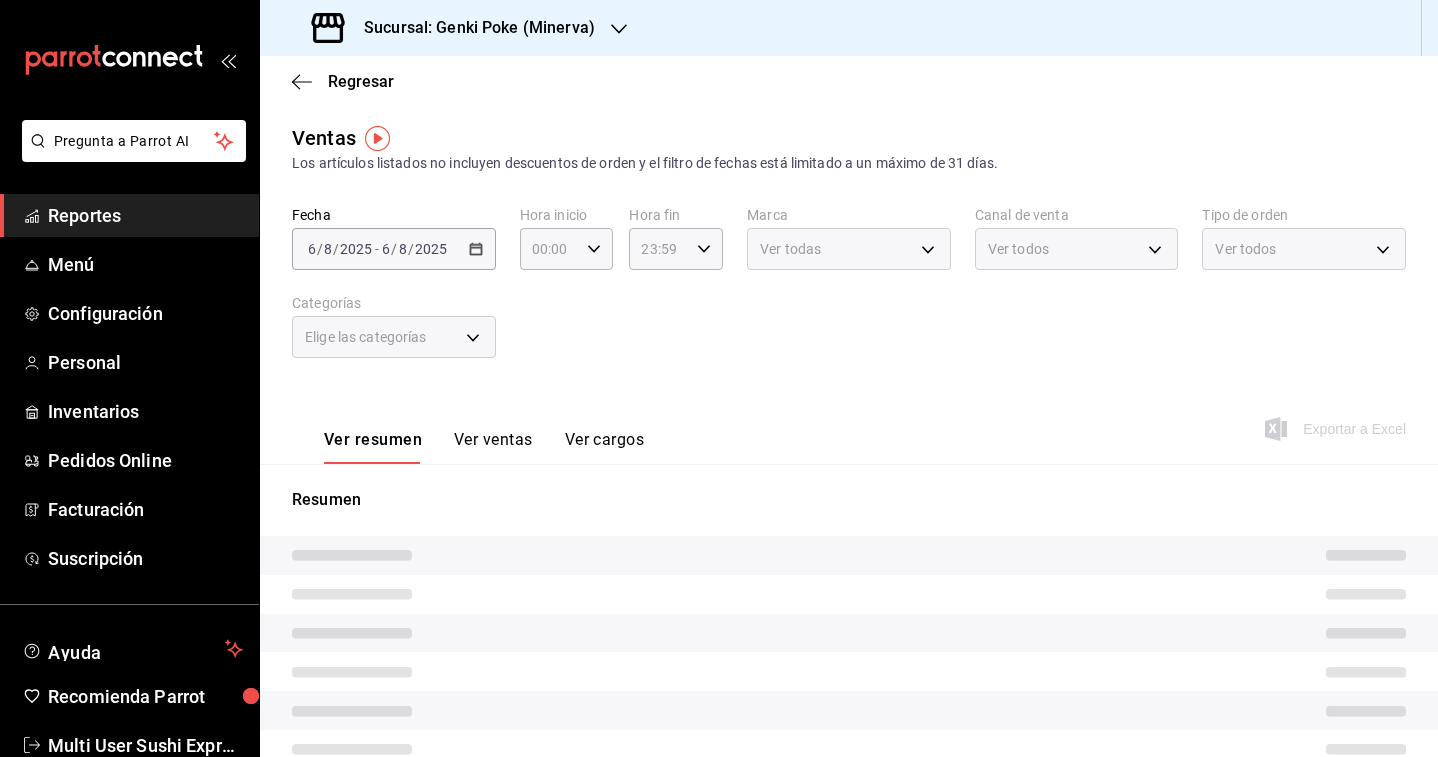 type on "PARROT" 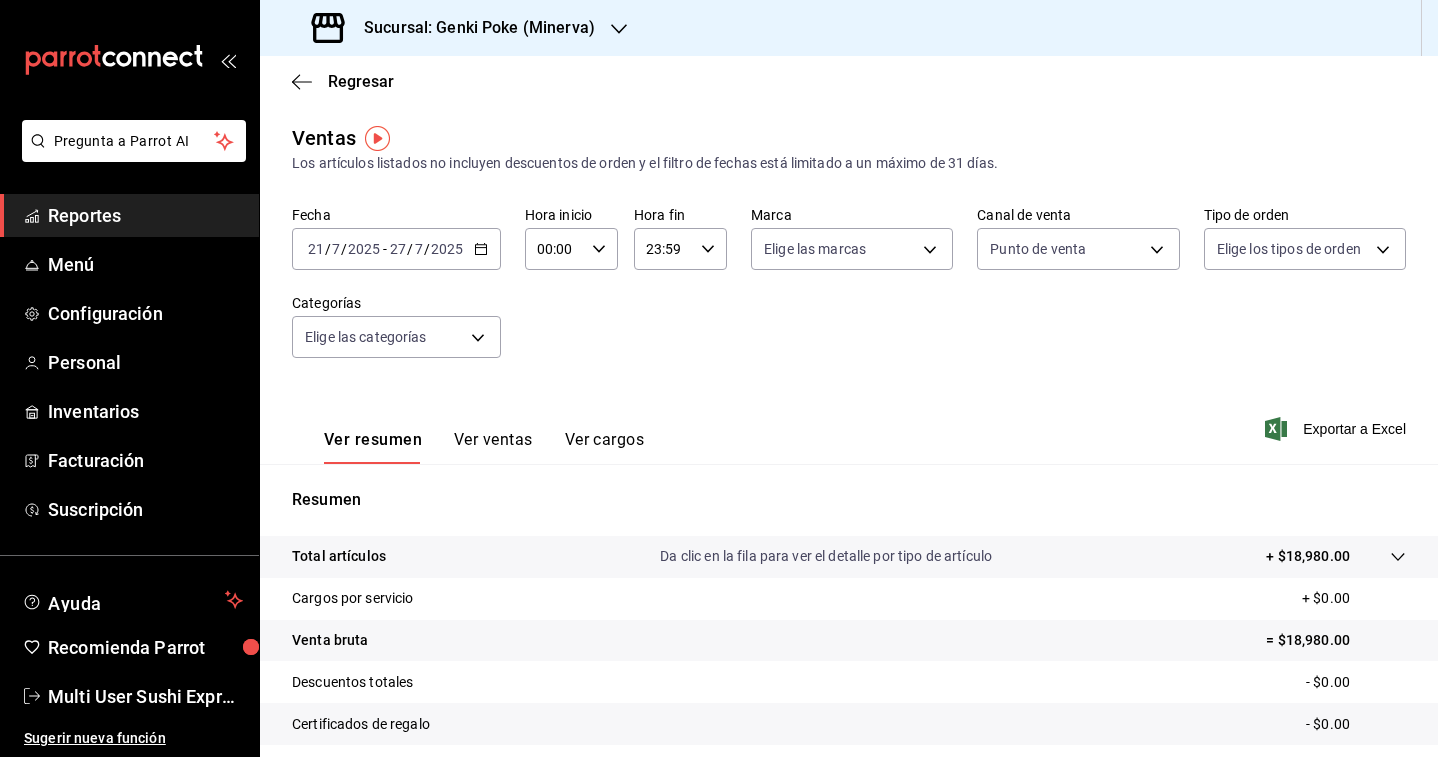 click on "2025-07-21 21 / 7 / 2025 - 2025-07-27 27 / 7 / 2025" at bounding box center [396, 249] 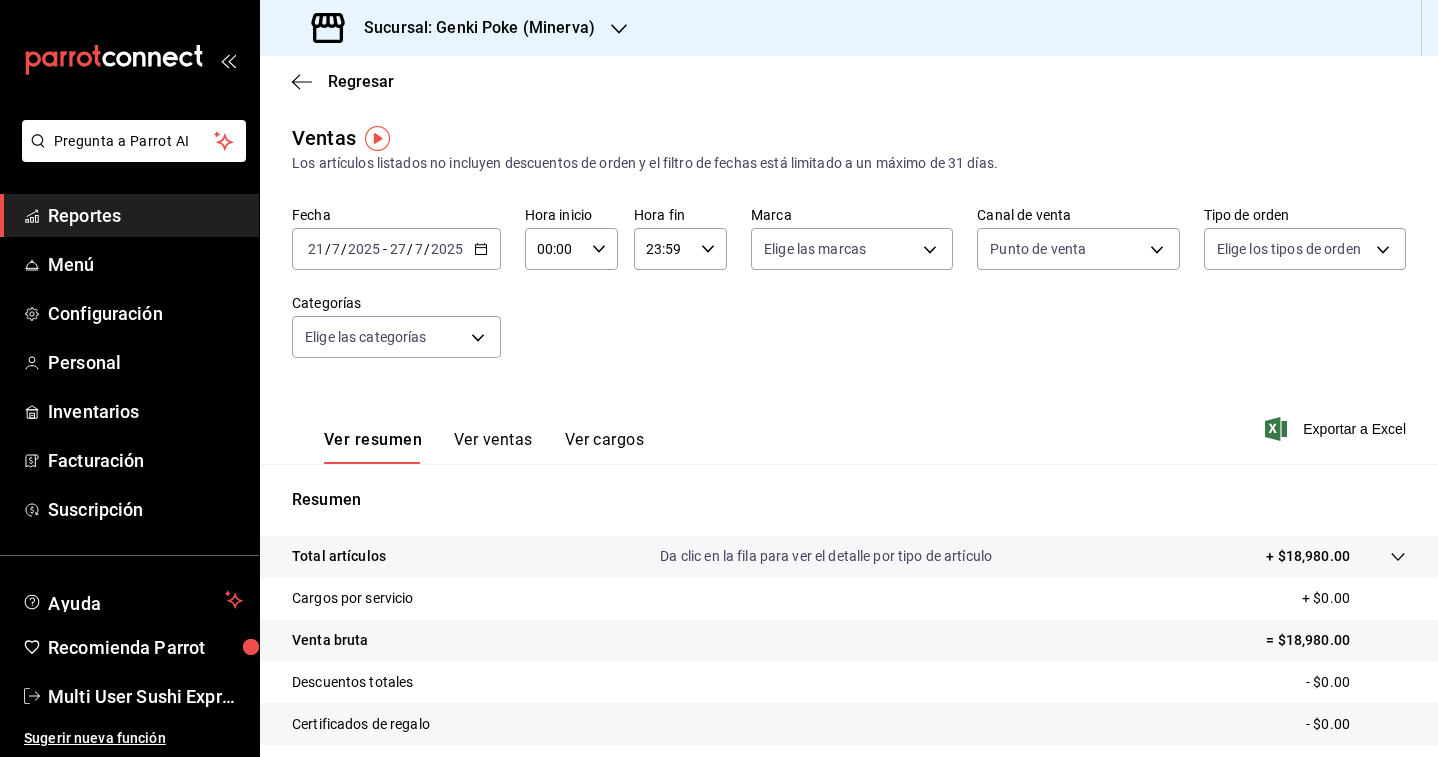 click on "Ver resumen Ver ventas Ver cargos Exportar a Excel" at bounding box center (849, 423) 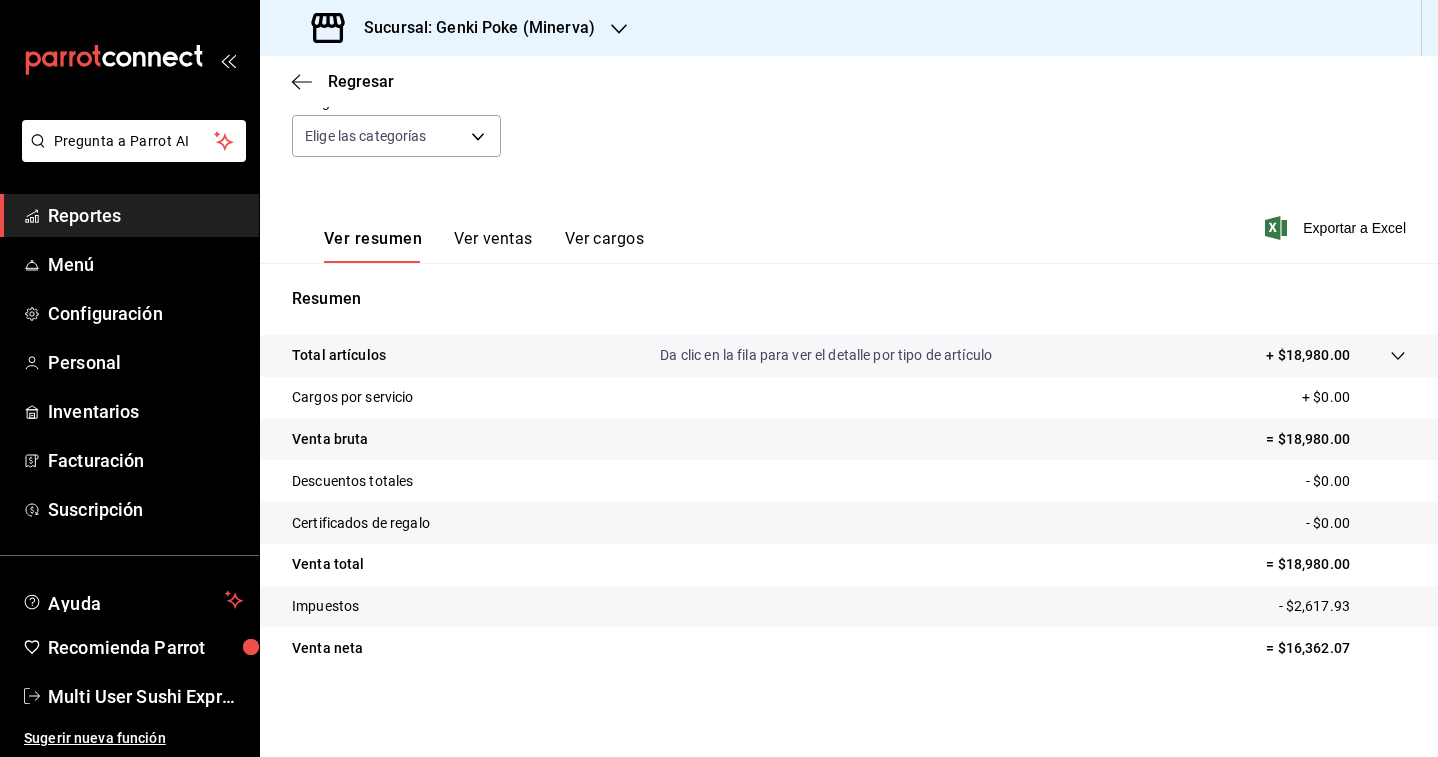 scroll, scrollTop: 0, scrollLeft: 0, axis: both 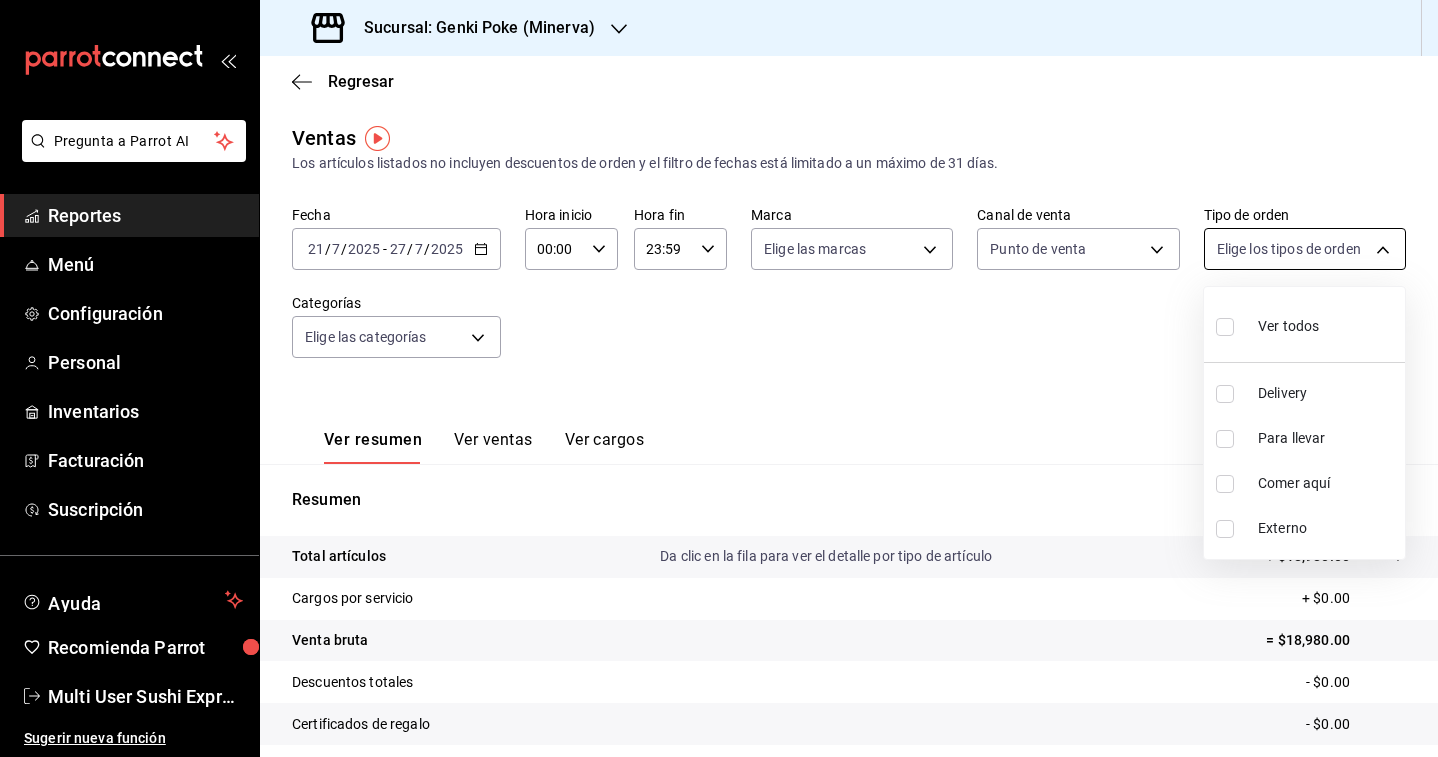 click on "Pregunta a Parrot AI Reportes   Menú   Configuración   Personal   Inventarios   Facturación   Suscripción   Ayuda Recomienda Parrot   Multi User Sushi Express   Sugerir nueva función   Sucursal: Genki Poke ([LOCATION]) Regresar Ventas Los artículos listados no incluyen descuentos de orden y el filtro de fechas está limitado a un máximo de 31 días. Fecha [DATE] [DAY] / [DAY] / [DATE] - [DATE] [DAY] / [DATE] Hora inicio [TIME] Hora inicio Hora fin [TIME] Hora fin Marca Elige las marcas Canal de venta Punto de venta PARROT Tipo de orden Elige los tipos de orden Categorías Elige las categorías Ver resumen Ver ventas Ver cargos Exportar a Excel Resumen Total artículos Da clic en la fila para ver el detalle por tipo de artículo + [PRICE] Cargos por servicio + [PRICE] Venta bruta = [PRICE] Descuentos totales - [PRICE] Certificados de regalo - [PRICE] Venta total = [PRICE] Impuestos - [PRICE] Venta neta = [PRICE] GANA 1 MES GRATIS EN TU SUSCRIPCIÓN AQUÍ Ver video tutorial   Menú" at bounding box center (719, 378) 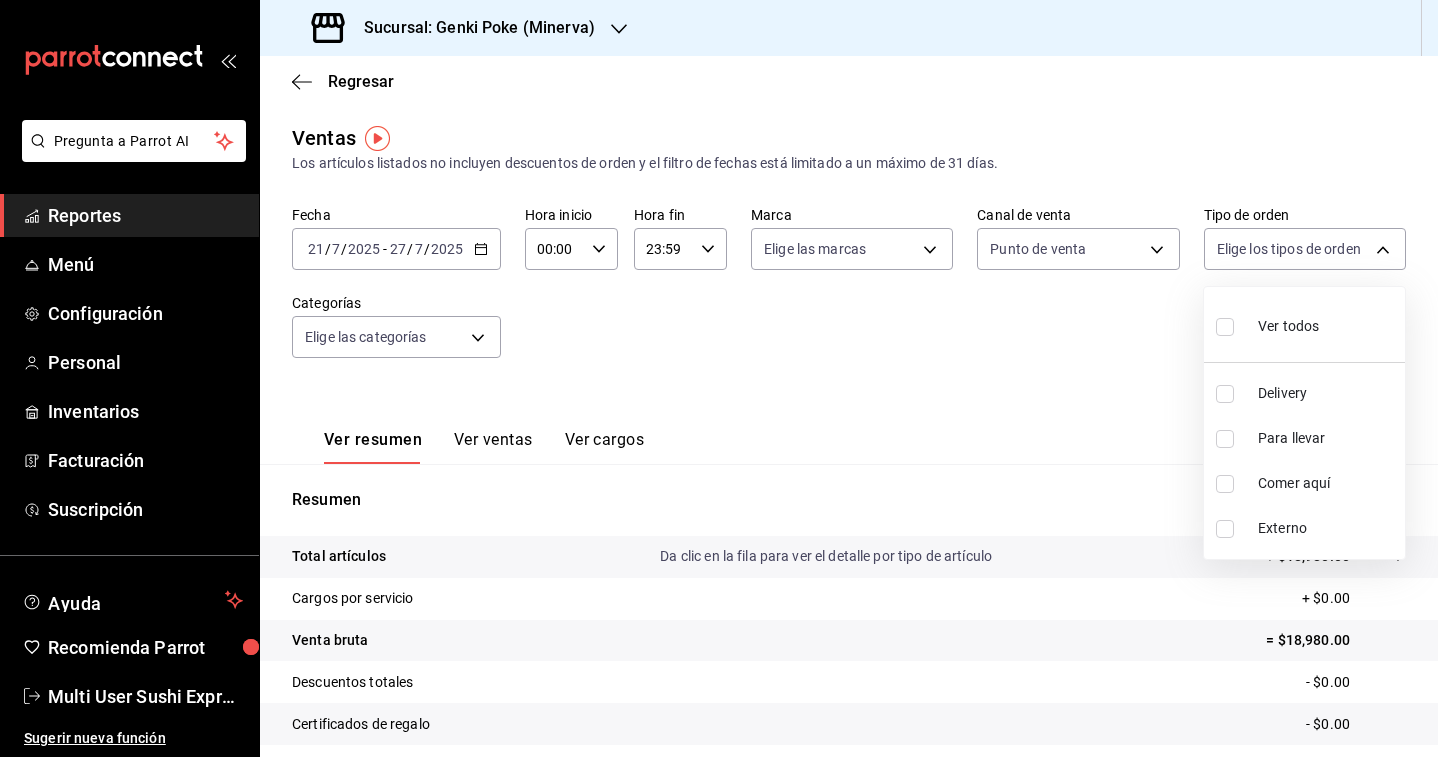 click on "Ver todos" at bounding box center [1304, 324] 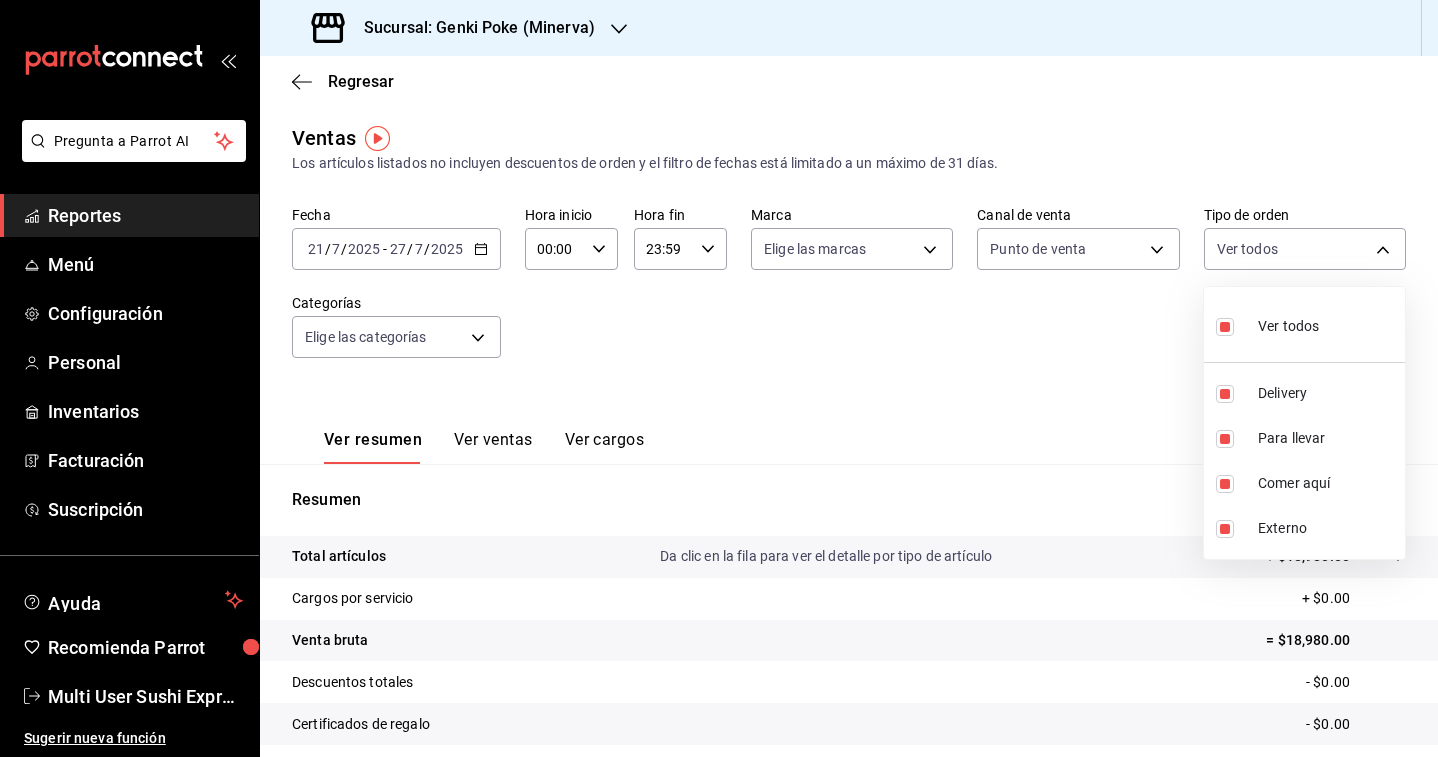 click at bounding box center (719, 378) 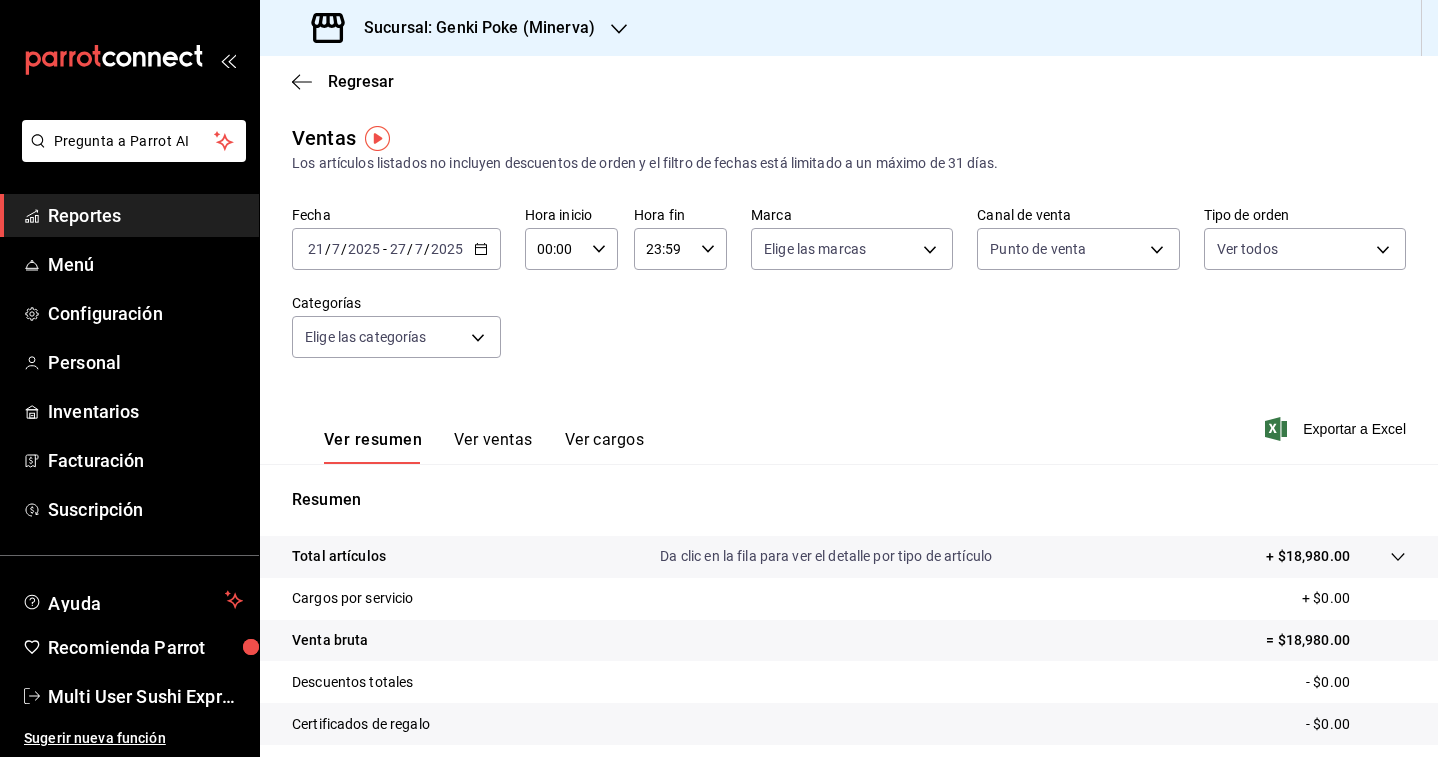 click on "Fecha [DATE] [DAY] / [DAY] / [DATE] - [DATE] [DAY] / [DATE] Hora inicio [TIME] Hora inicio Hora fin [TIME] Hora fin Marca Elige las marcas Canal de venta Punto de venta PARROT Tipo de orden Ver todos [UUID], [UUID], [UUID], EXTERNAL Categorías Elige las categorías" at bounding box center [849, 294] 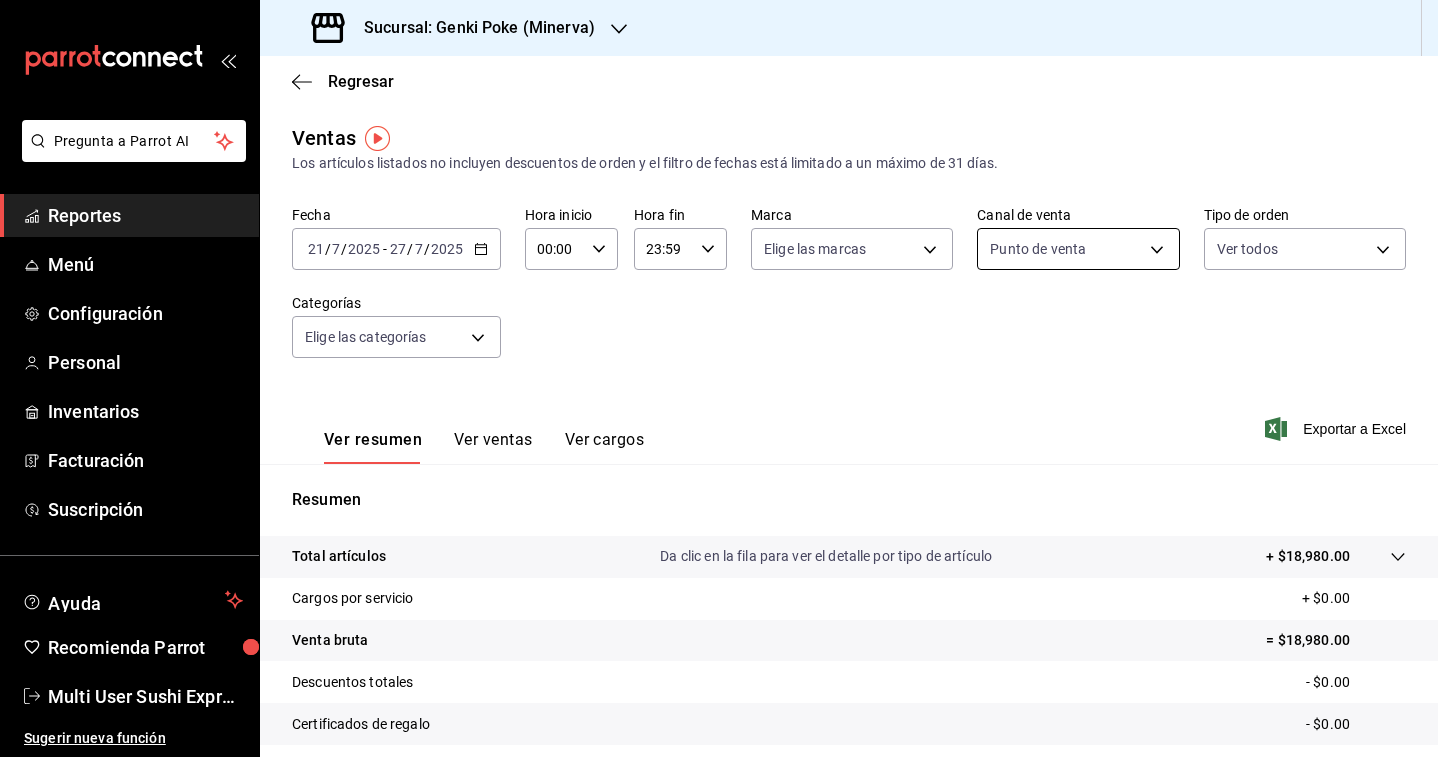 click on "Pregunta a Parrot AI Reportes   Menú   Configuración   Personal   Inventarios   Facturación   Suscripción   Ayuda Recomienda Parrot   Multi User Sushi Express   Sugerir nueva función   Sucursal: Genki Poke (Minerva) Regresar Ventas Los artículos listados no incluyen descuentos de orden y el filtro de fechas está limitado a un máximo de 31 días. Fecha [DATE] [DATE] - [DATE] [DATE] Hora inicio 00:00 Hora inicio Hora fin 23:59 Hora fin Marca Elige las marcas Canal de venta Punto de venta PARROT Tipo de orden Ver todos [UUID],[UUID],[UUID],EXTERNAL Categorías Elige las categorías Ver resumen Ver ventas Ver cargos Exportar a Excel Resumen Total artículos Da clic en la fila para ver el detalle por tipo de artículo + $[AMOUNT] Cargos por servicio + $[AMOUNT] Venta bruta = $[AMOUNT] Descuentos totales - $[AMOUNT] Certificados de regalo - $[AMOUNT] Venta total = $[AMOUNT] Impuestos - $[AMOUNT] Venta neta" at bounding box center [719, 378] 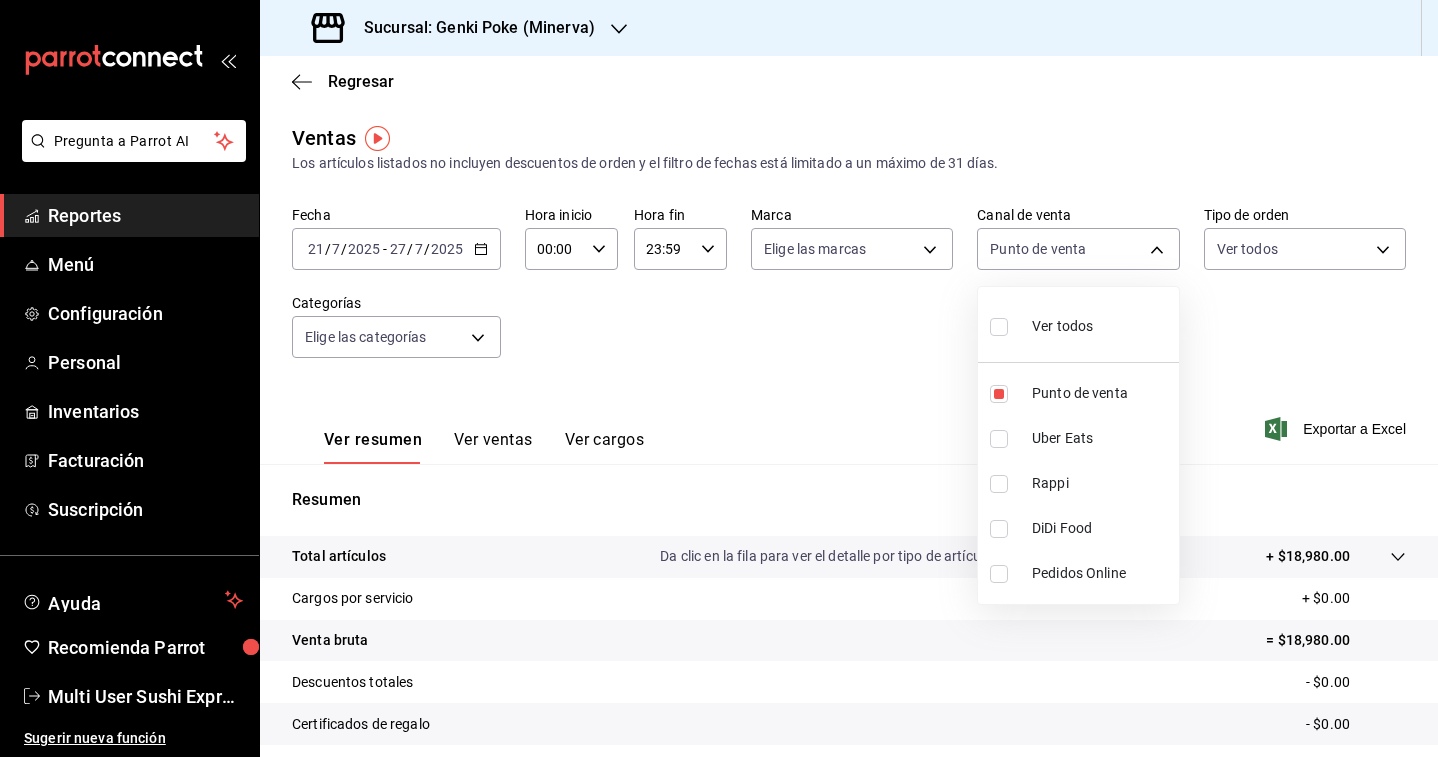 click at bounding box center (999, 327) 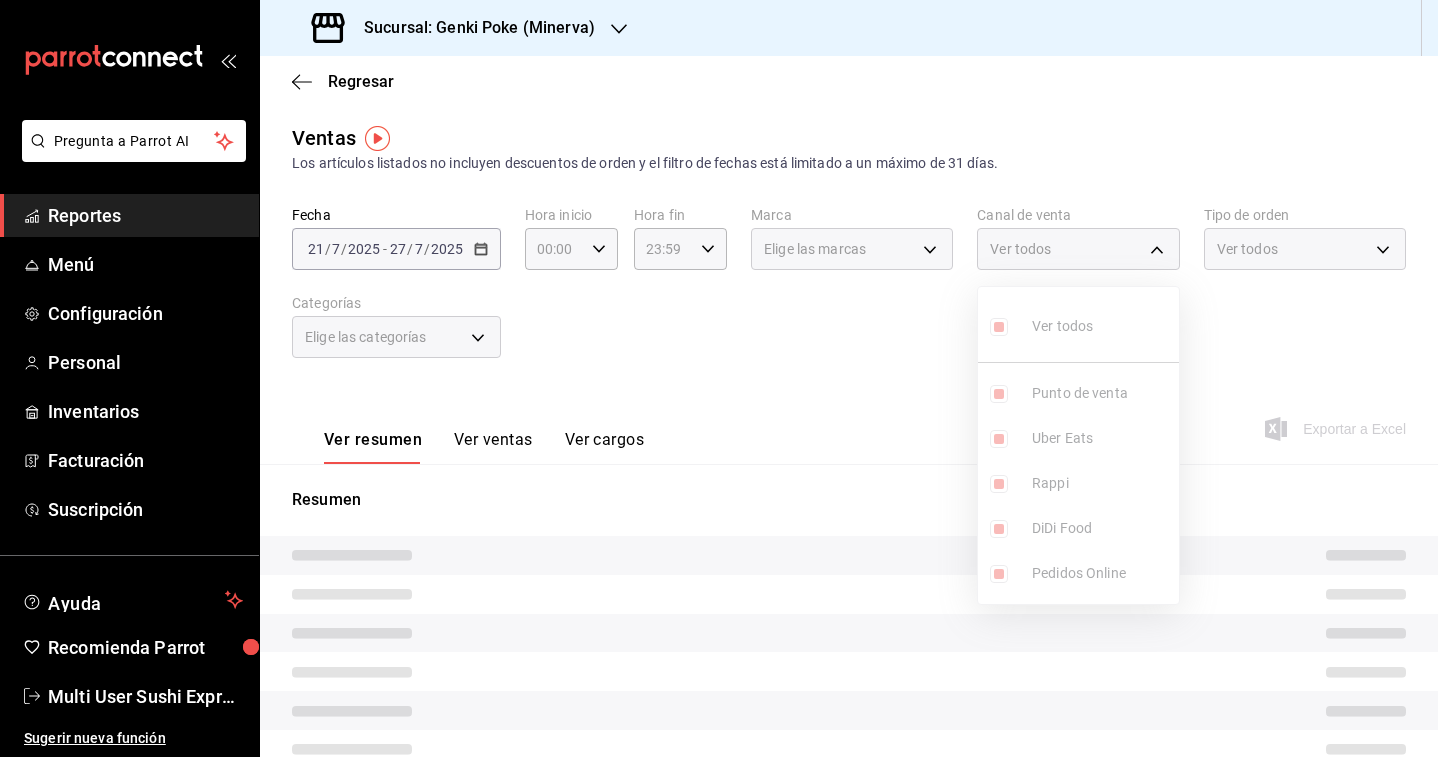 click at bounding box center (719, 378) 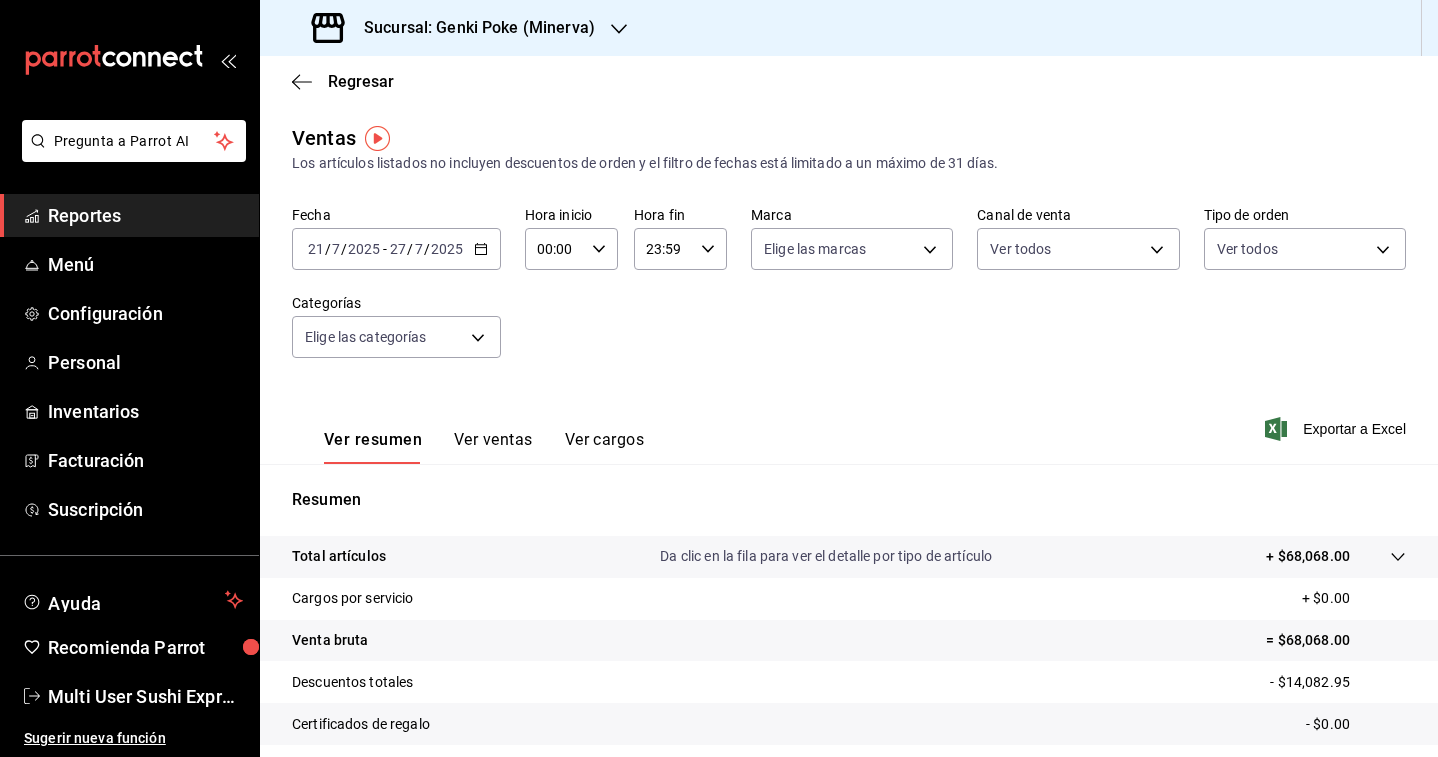 scroll, scrollTop: 201, scrollLeft: 0, axis: vertical 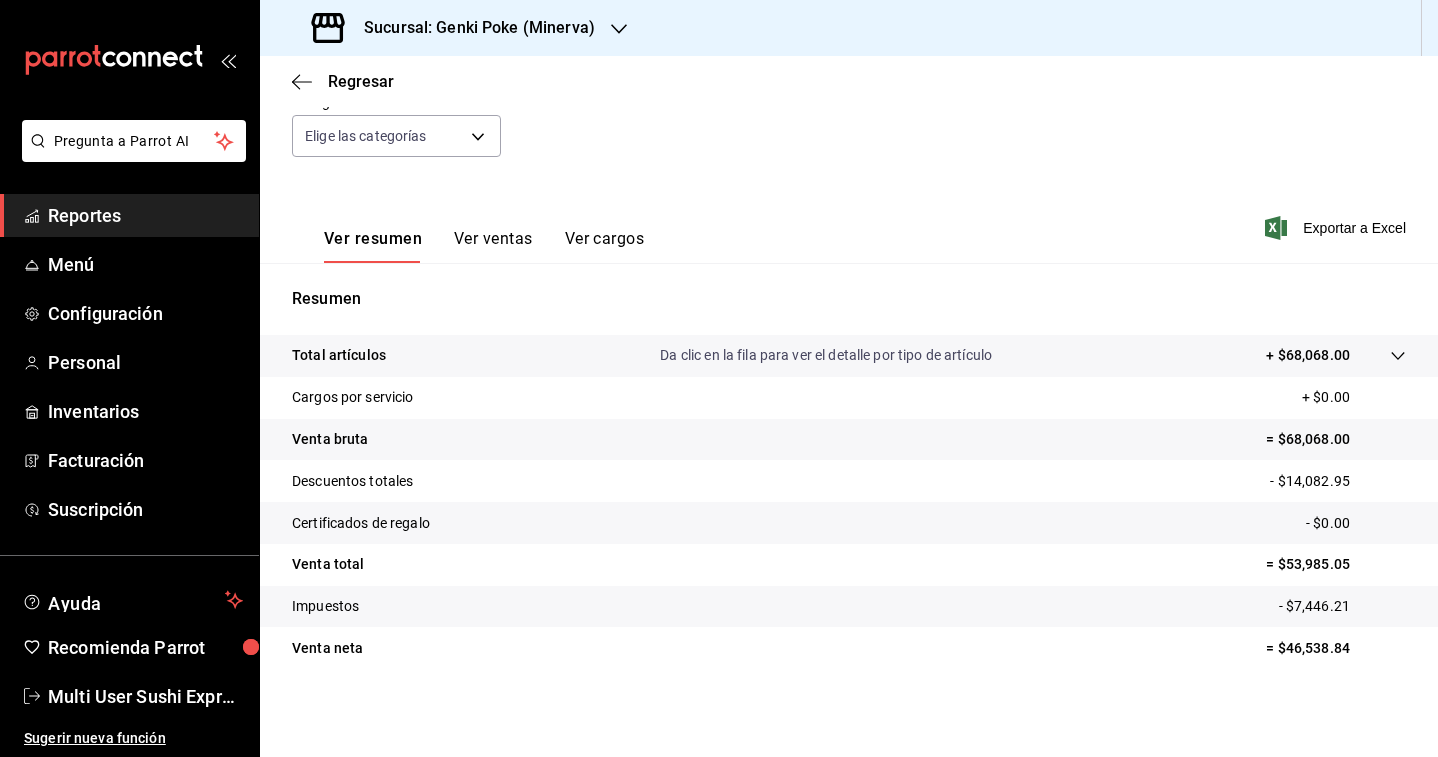 click on "Sucursal: Genki Poke (Minerva)" at bounding box center [455, 28] 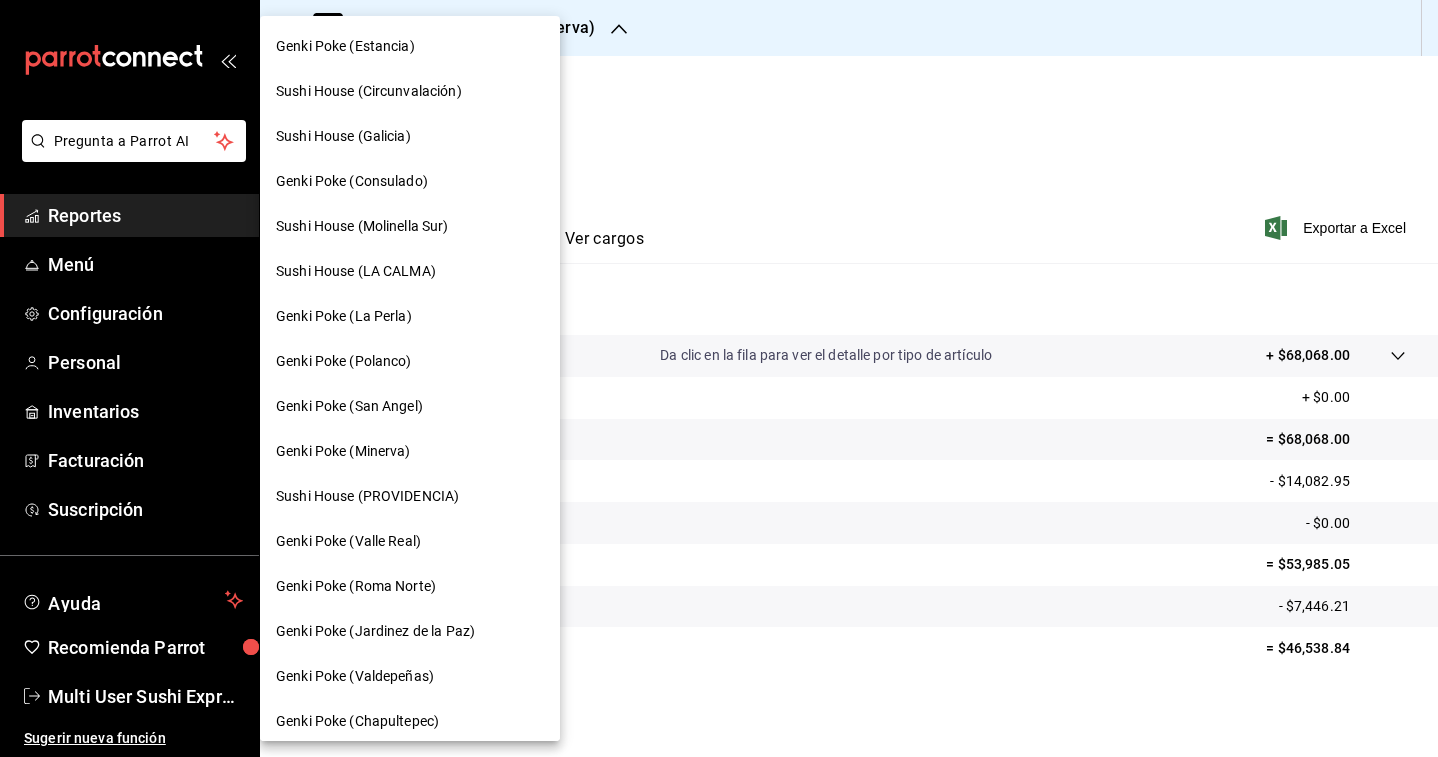 click on "Genki Poke (Chapultepec)" at bounding box center (357, 721) 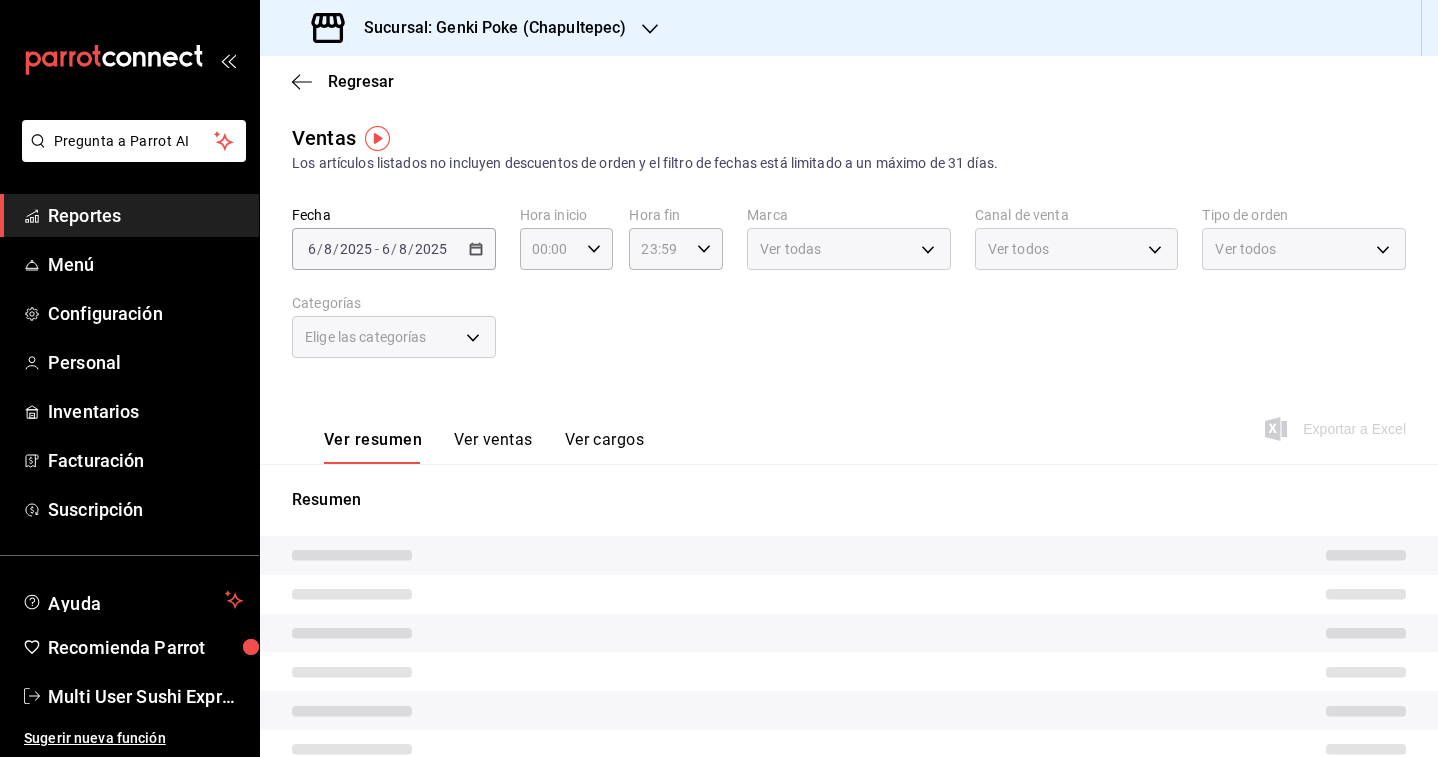 type on "PARROT,UBER_EATS,RAPPI,DIDI_FOOD,ONLINE" 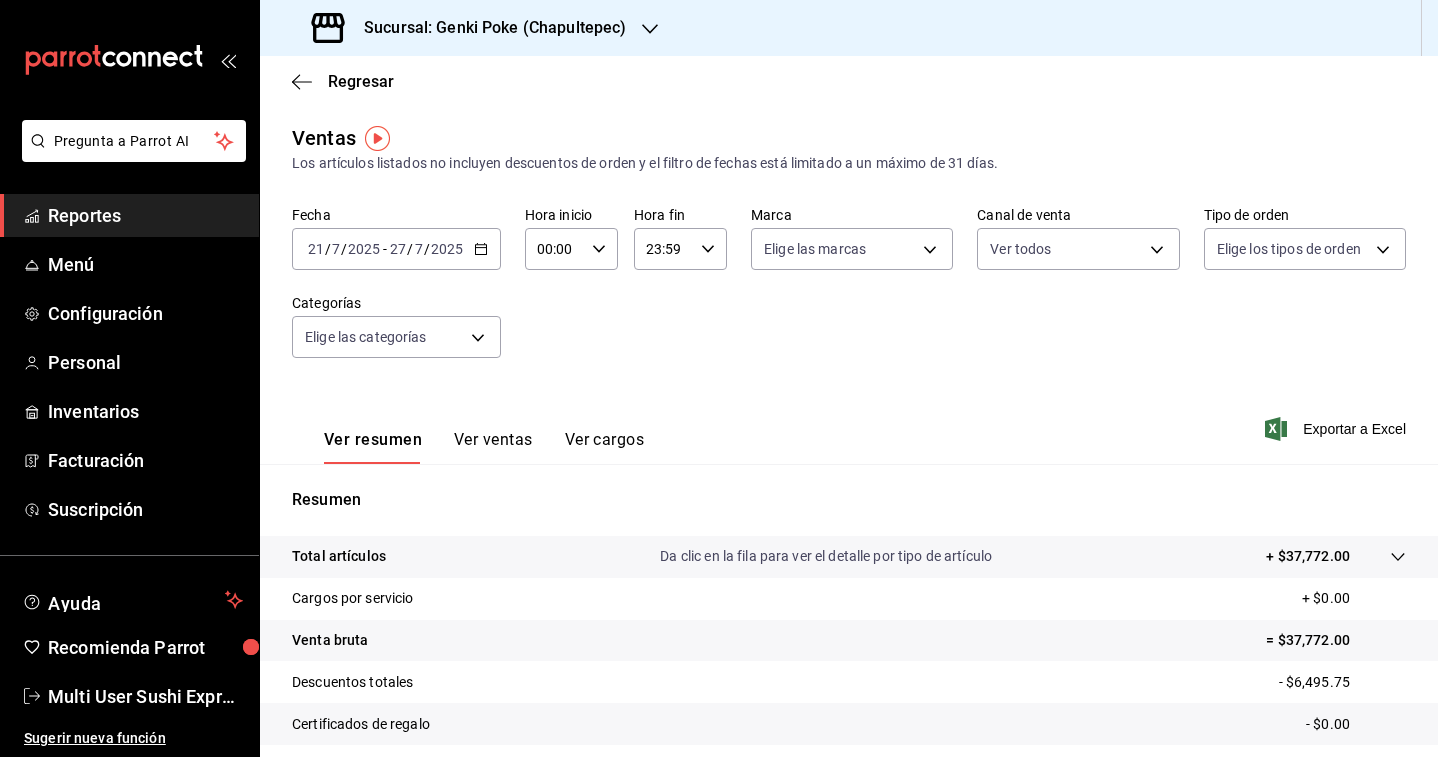 scroll, scrollTop: 201, scrollLeft: 0, axis: vertical 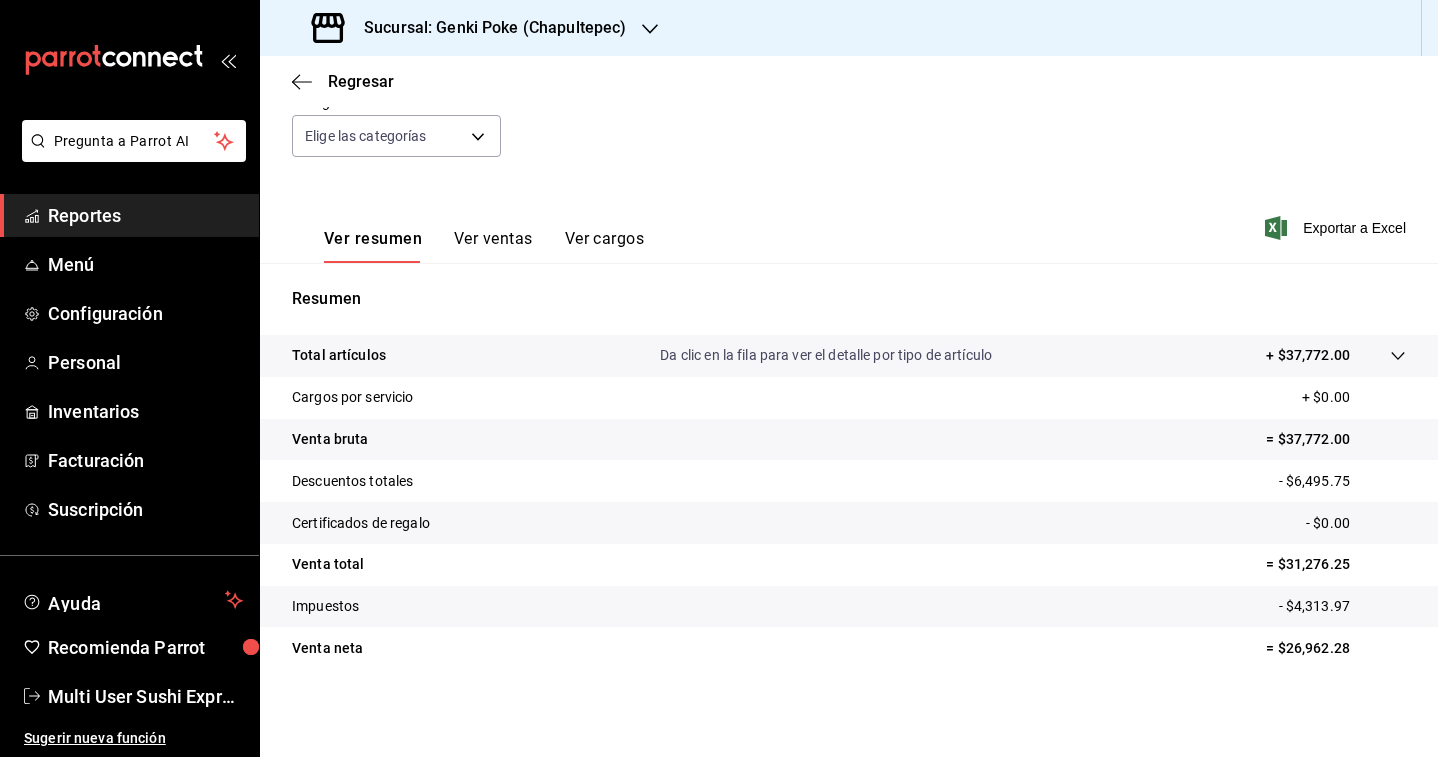 click on "Sucursal: Genki Poke (Chapultepec)" at bounding box center (487, 28) 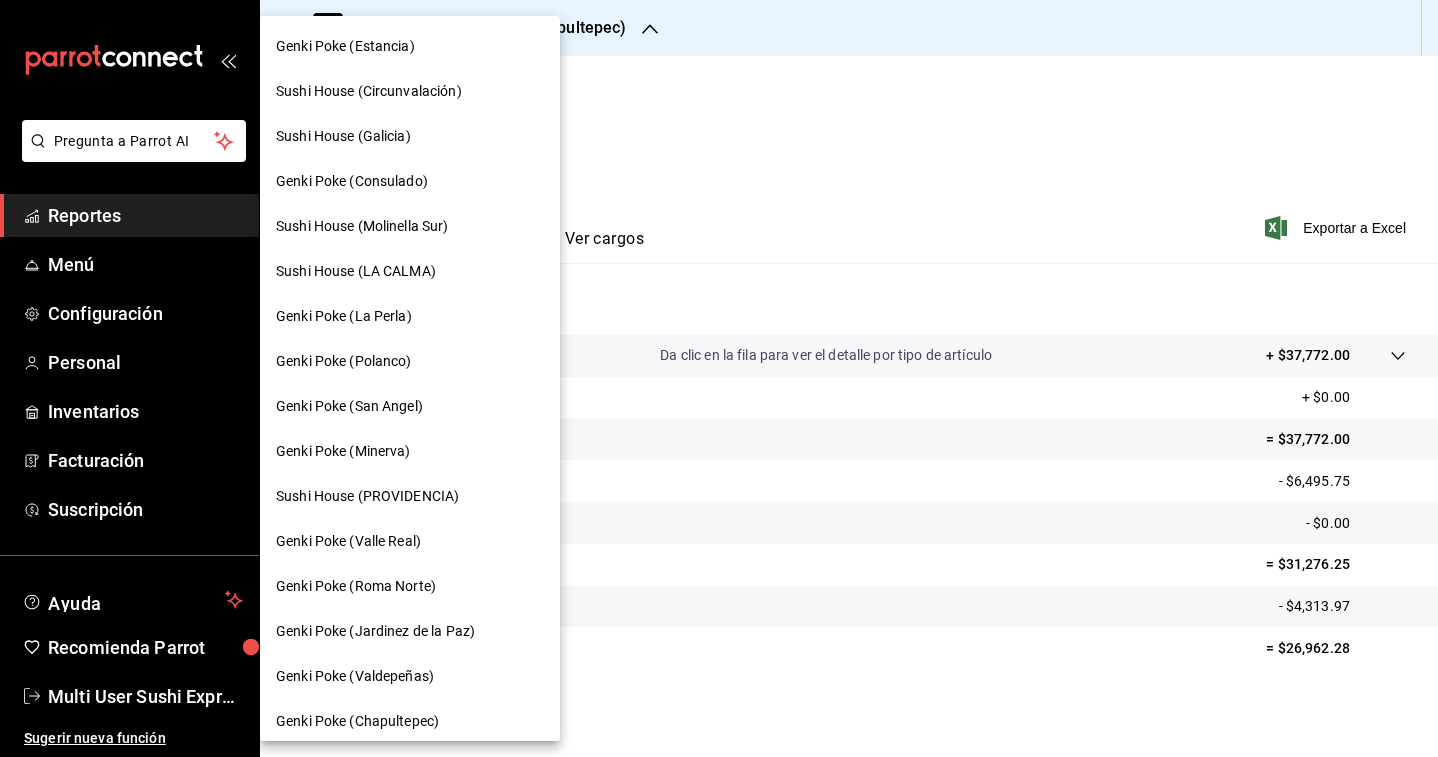click on "Genki Poke (Estancia)" at bounding box center [345, 46] 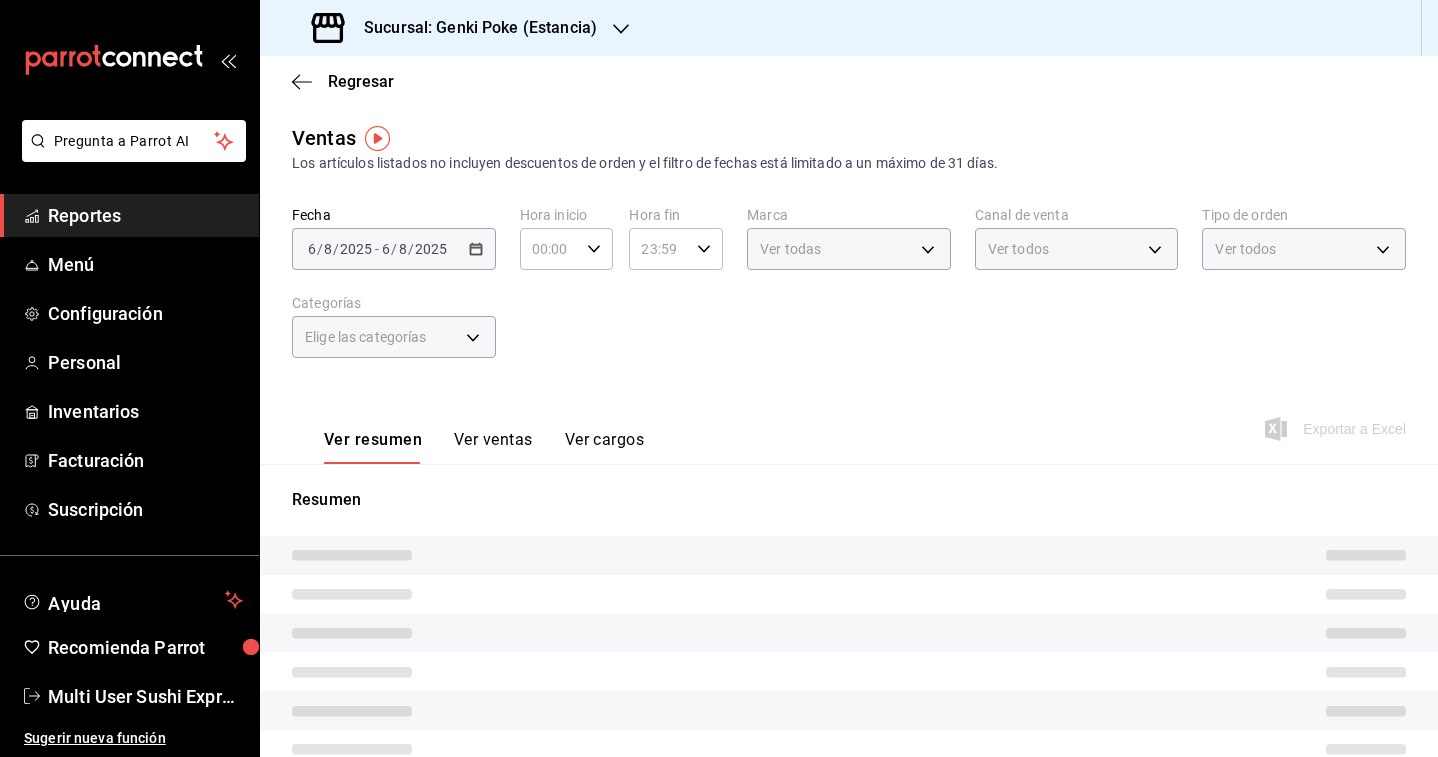 type on "PARROT,UBER_EATS,RAPPI,DIDI_FOOD,ONLINE" 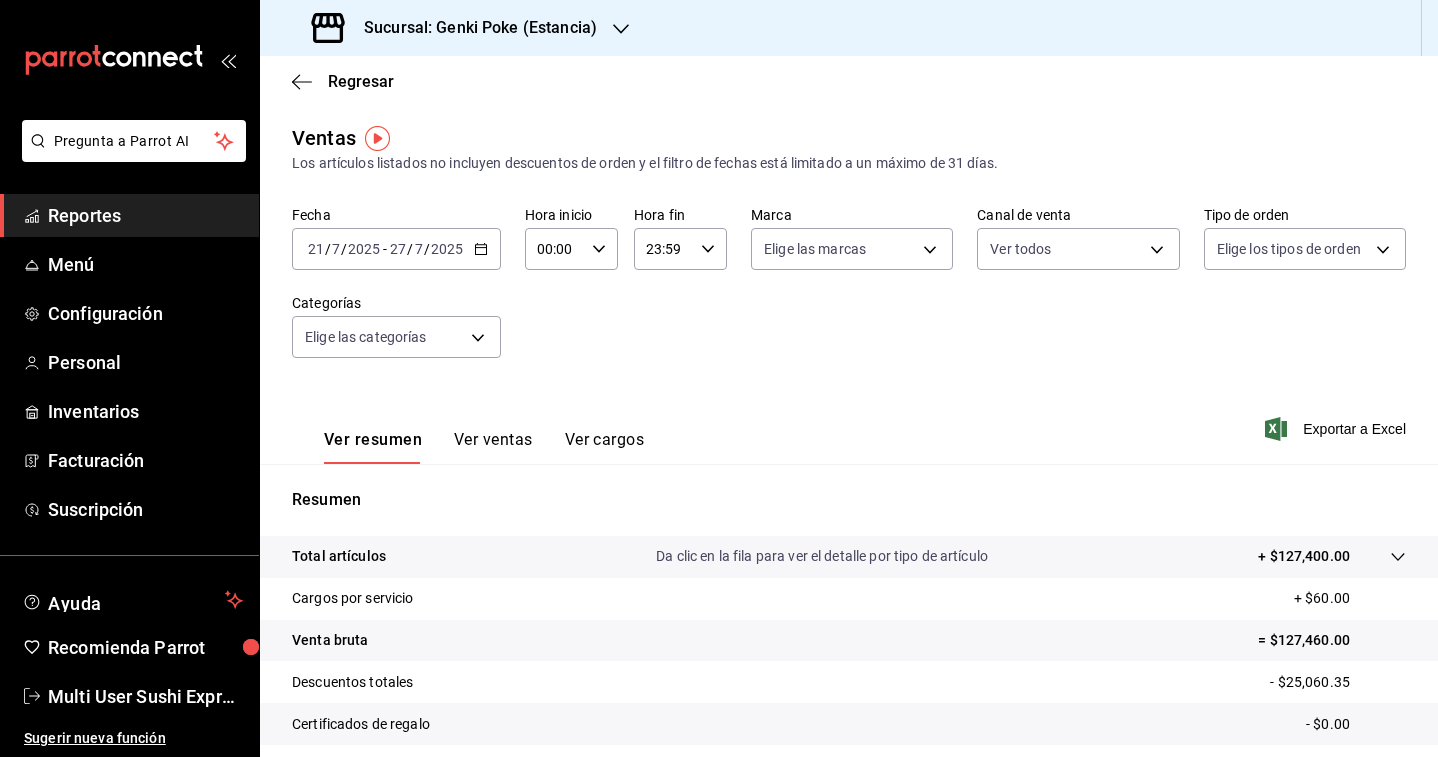 click on "Fecha [DATE] [DAY] / [DAY] / [DATE] - [DATE] [DAY] / [DATE] Hora inicio [TIME] Hora inicio Hora fin [TIME] Hora fin Marca Elige las marcas Canal de venta Ver todos PARROT,UBER_EATS,RAPPI,DIDI_FOOD,ONLINE Tipo de orden Elige los tipos de orden Categorías Elige las categorías" at bounding box center [849, 294] 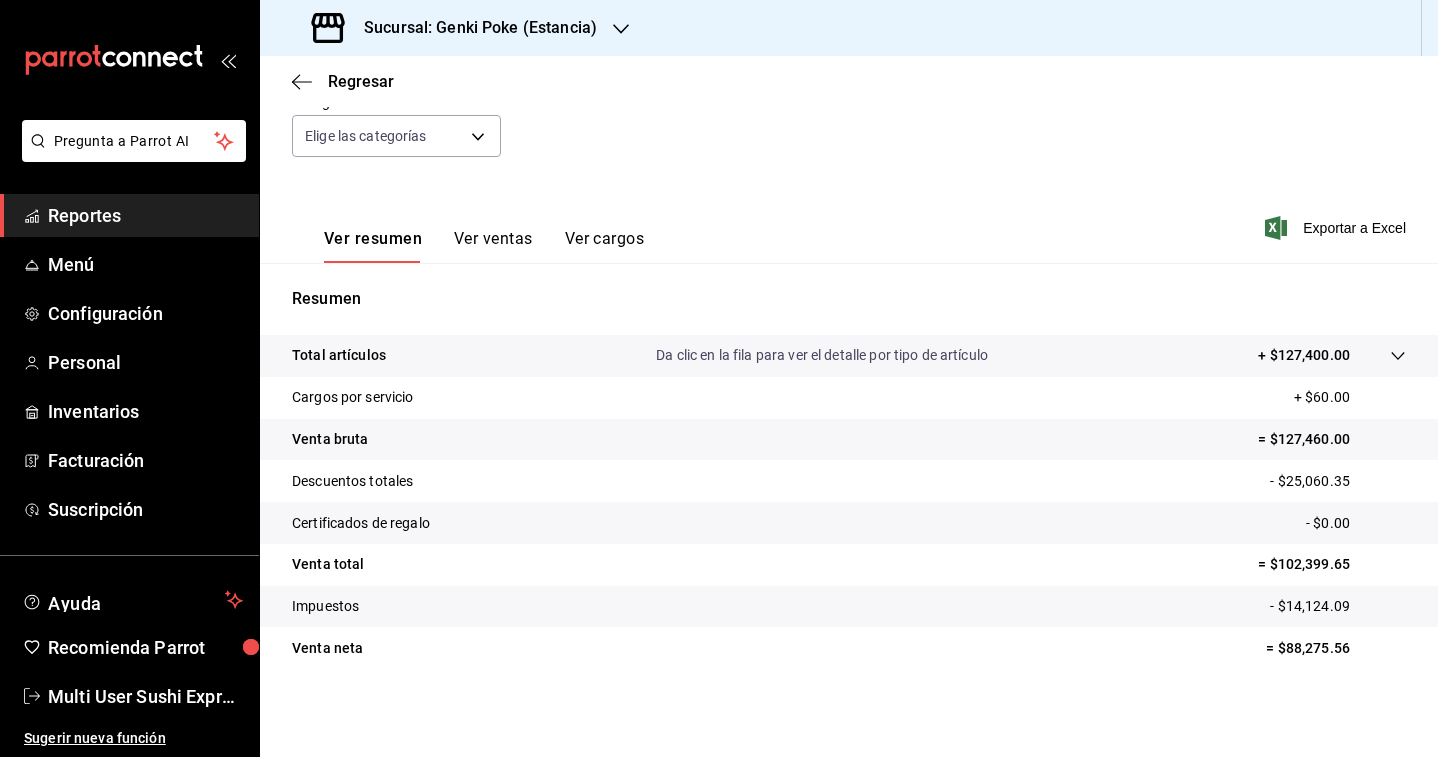 click on "Sucursal: Genki Poke (Estancia)" at bounding box center [472, 28] 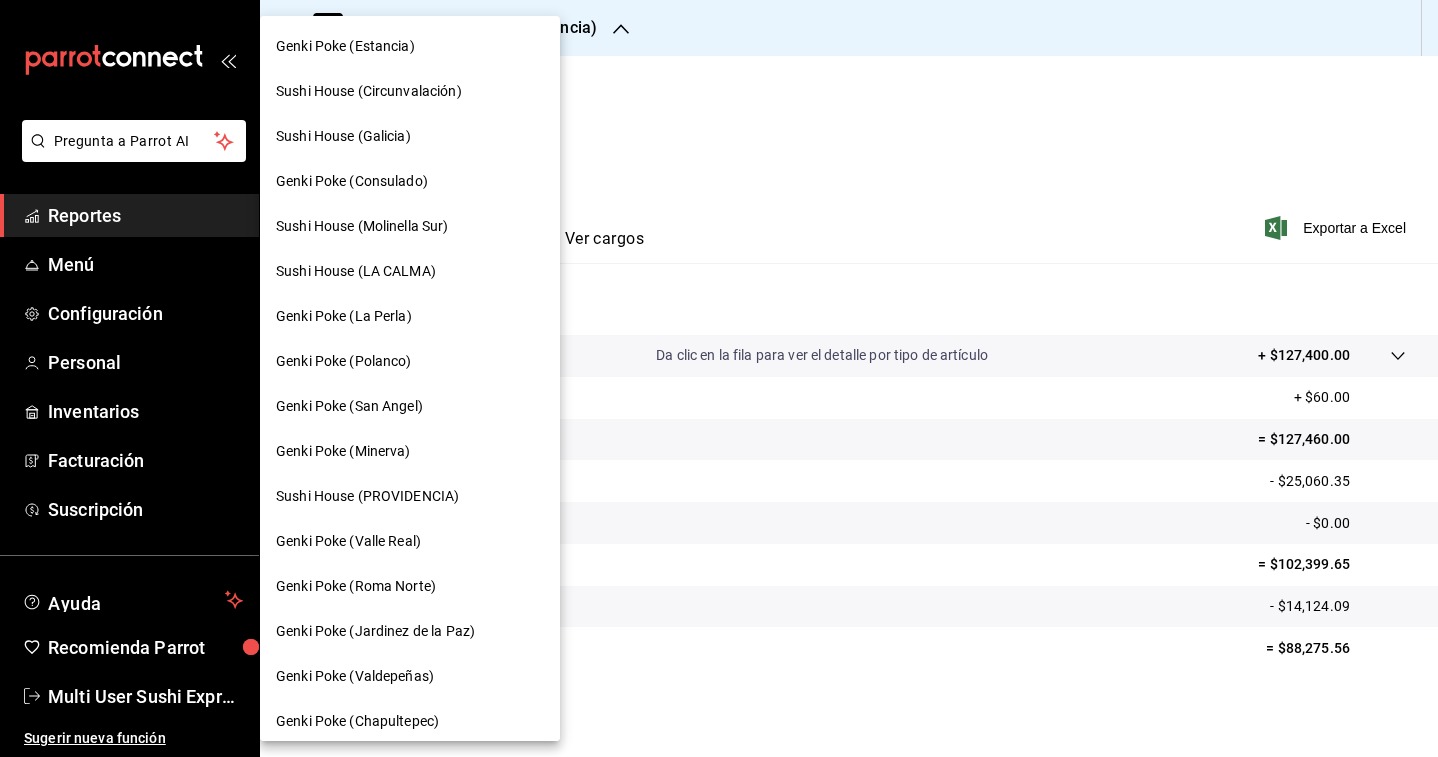 click at bounding box center (719, 378) 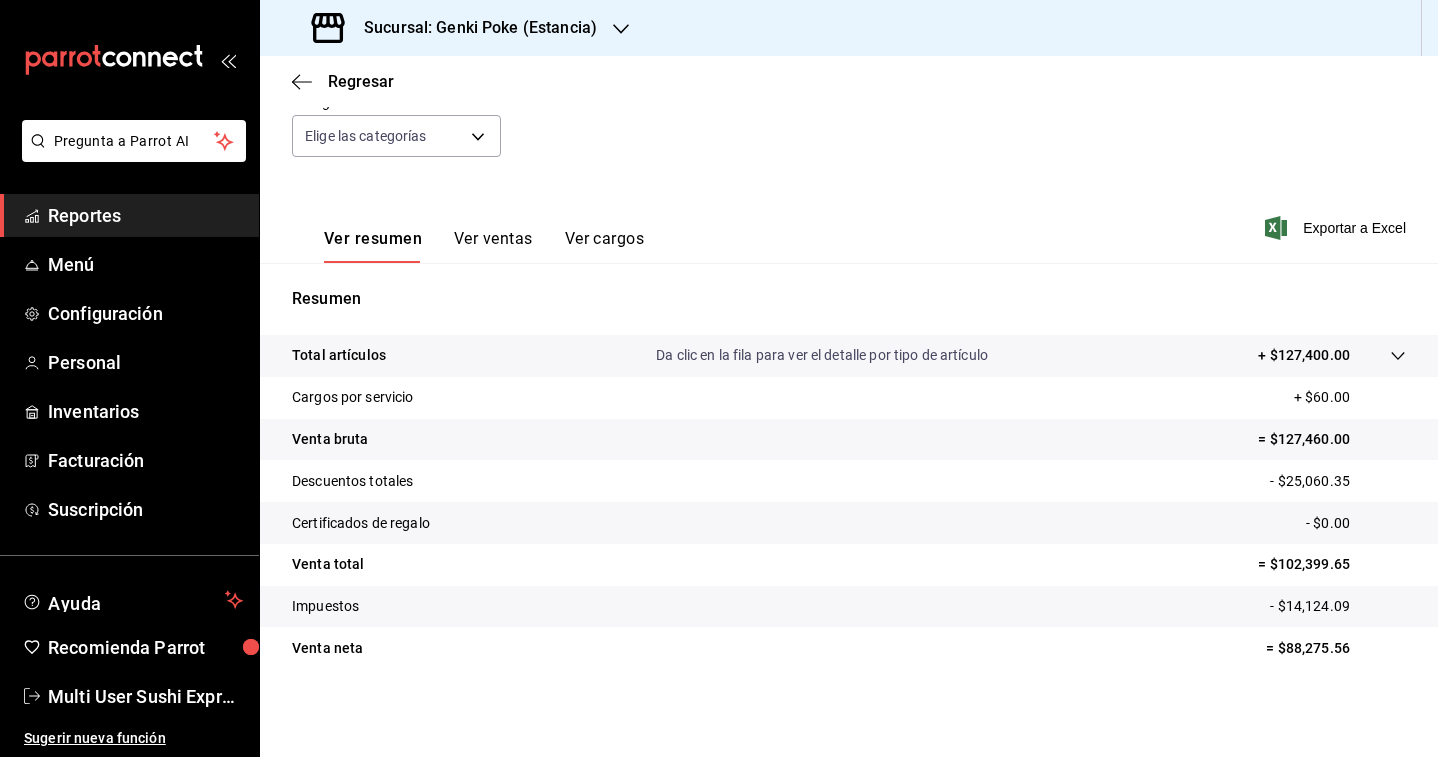 click on "Sucursal: Genki Poke (Estancia)" at bounding box center [456, 28] 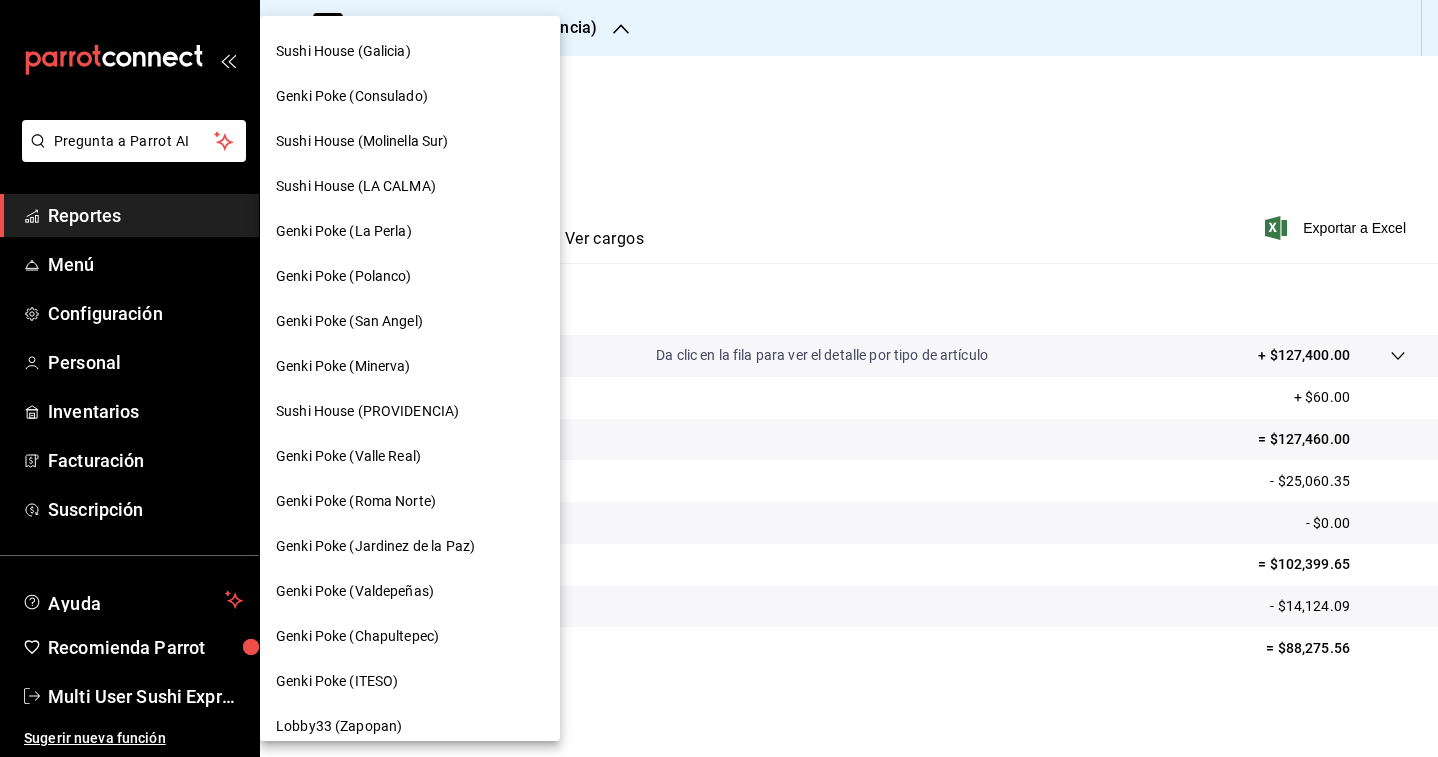 scroll, scrollTop: 101, scrollLeft: 0, axis: vertical 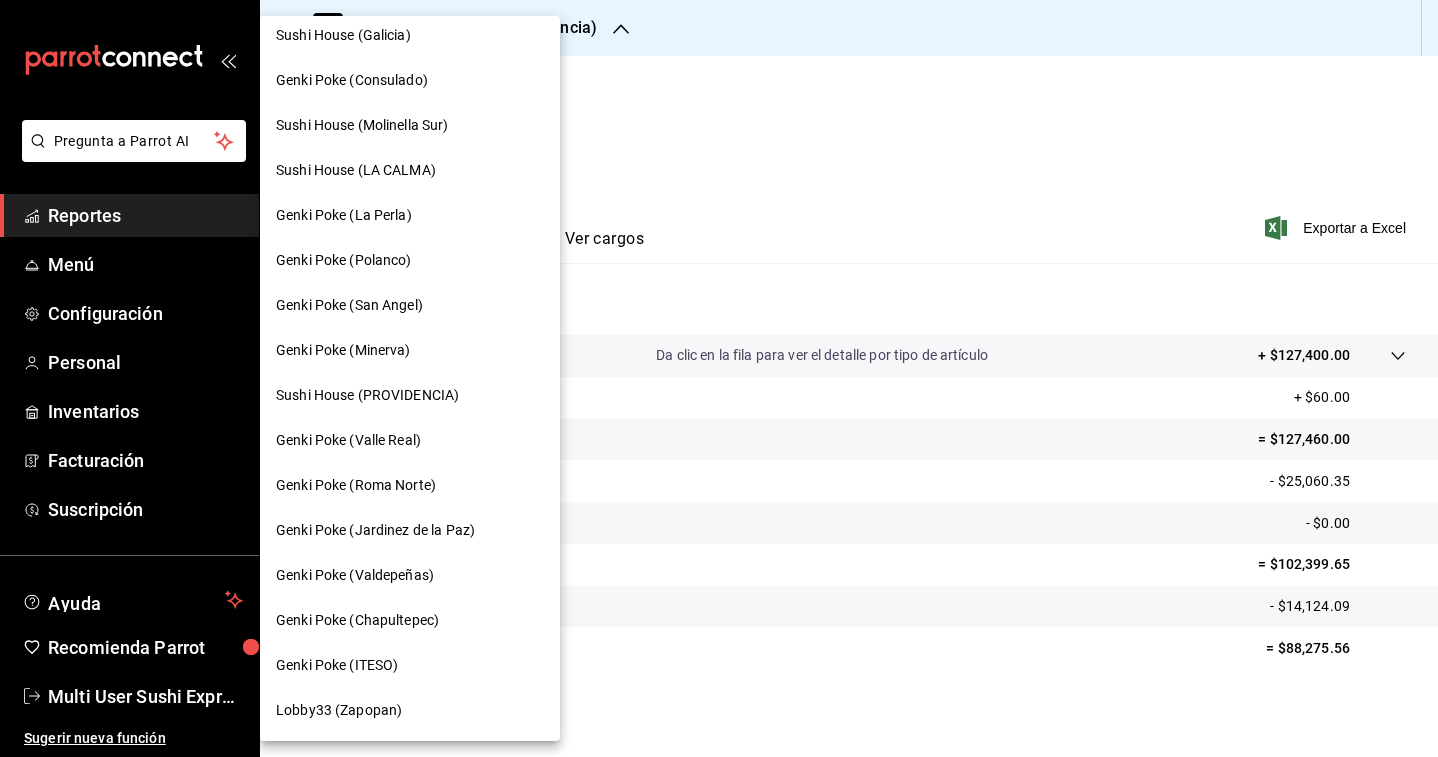 click on "Genki Poke (Chapultepec)" at bounding box center [410, 620] 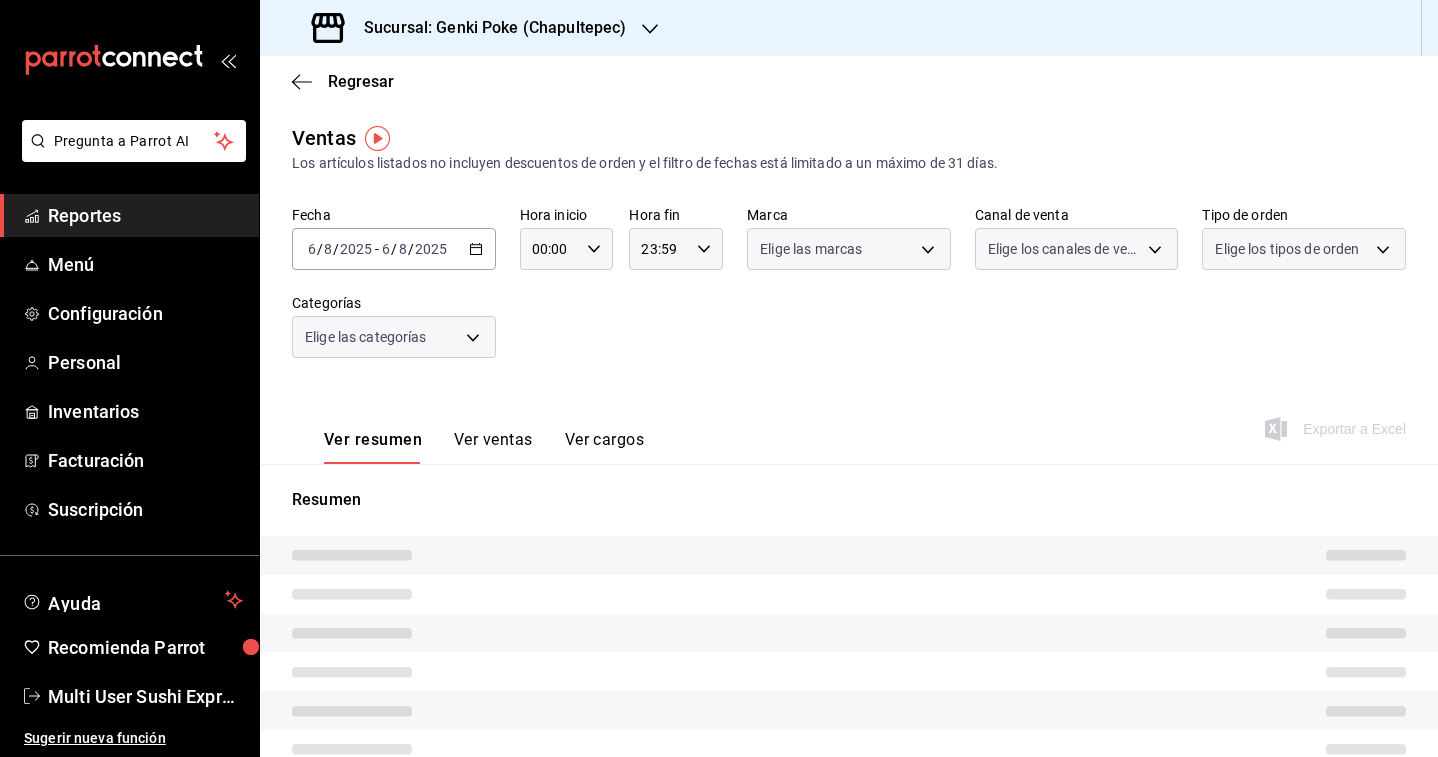 type on "PARROT,UBER_EATS,RAPPI,DIDI_FOOD,ONLINE" 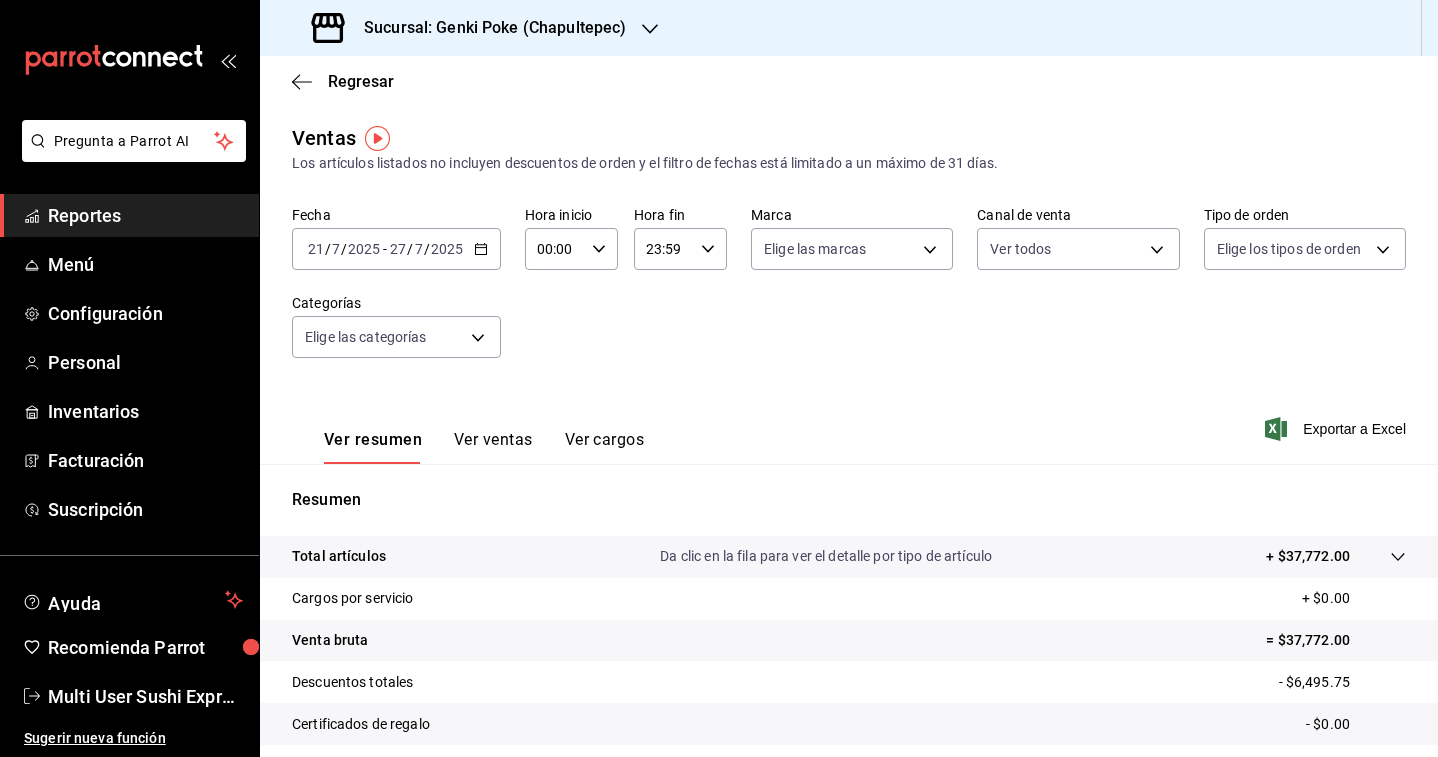 click on "Fecha [DATE] [DAY] / [DAY] / [DATE] - [DATE] [DAY] / [DATE] Hora inicio [TIME] Hora inicio Hora fin [TIME] Hora fin Marca Elige las marcas Canal de venta Ver todos PARROT,UBER_EATS,RAPPI,DIDI_FOOD,ONLINE Tipo de orden Elige los tipos de orden Categorías Elige las categorías" at bounding box center [849, 294] 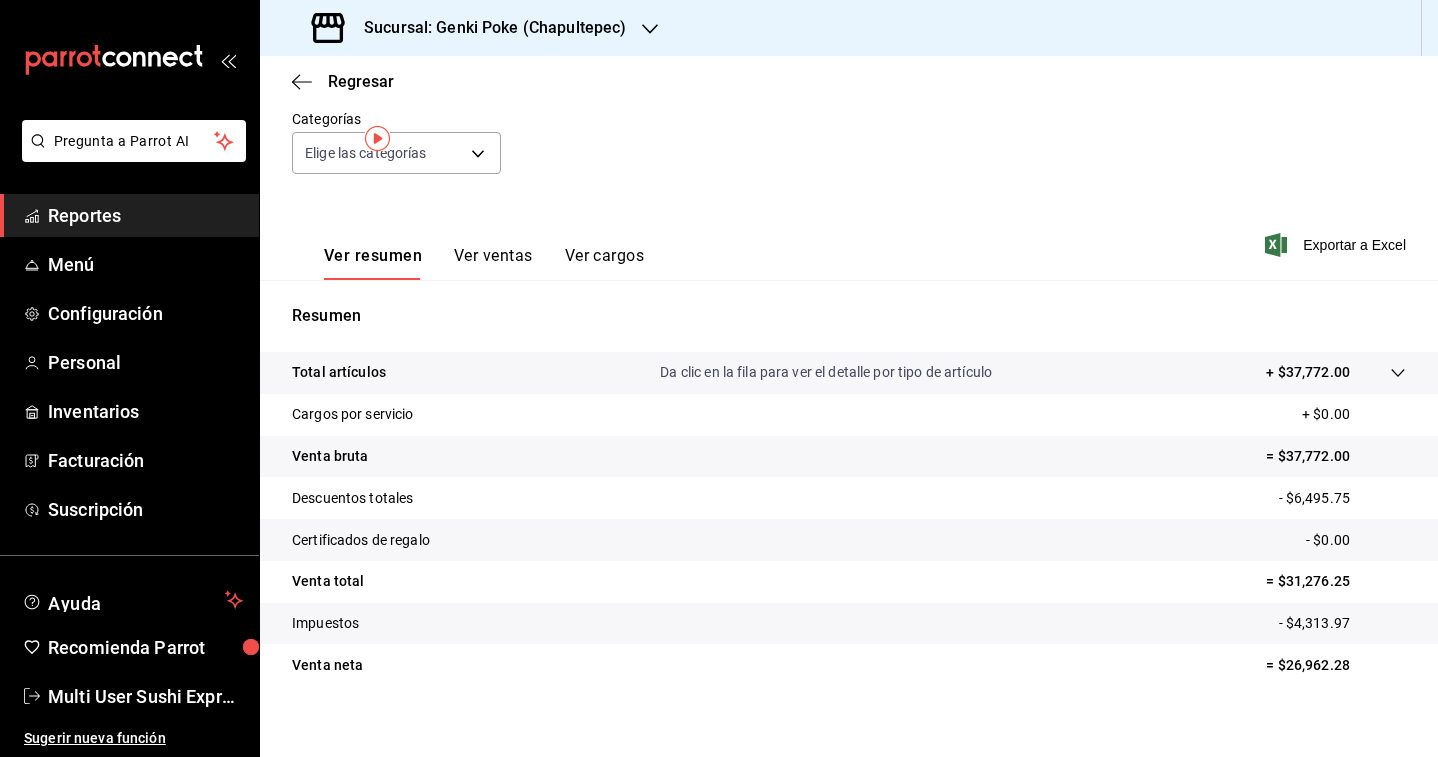 scroll, scrollTop: 0, scrollLeft: 0, axis: both 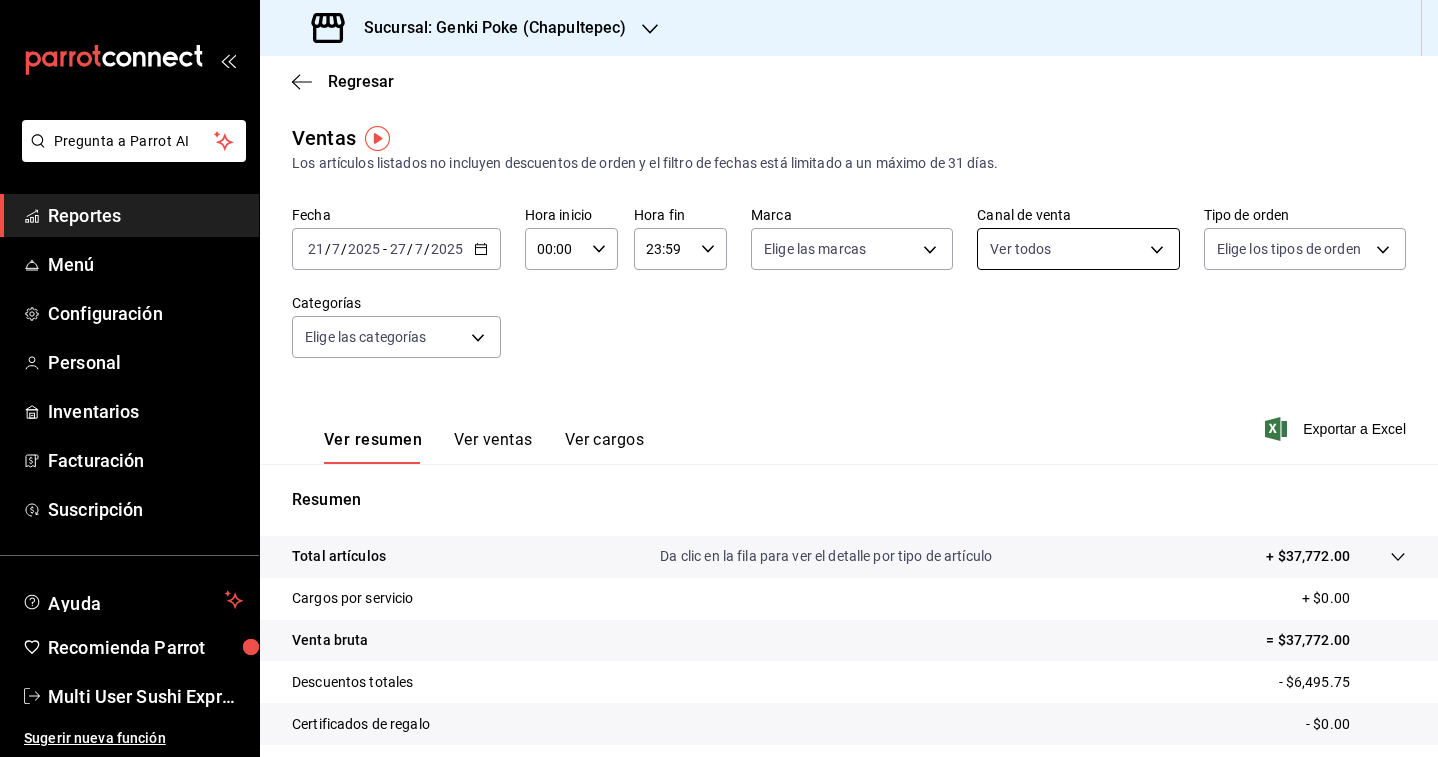 click on "Pregunta a Parrot AI Reportes   Menú   Configuración   Personal   Inventarios   Facturación   Suscripción   Ayuda Recomienda Parrot   Multi User Sushi Express   Sugerir nueva función   Sucursal: Genki Poke (Chapultepec) Regresar Ventas Los artículos listados no incluyen descuentos de orden y el filtro de fechas está limitado a un máximo de 31 días. Fecha [DATE] [DATE] - [DATE] [DATE] Hora inicio 00:00 Hora inicio Hora fin 23:59 Hora fin Marca Elige las marcas Canal de venta Ver todos PARROT,UBER_EATS,RAPPI,DIDI_FOOD,ONLINE Tipo de orden Elige los tipos de orden Categorías Elige las categorías Ver resumen Ver ventas Ver cargos Exportar a Excel Resumen Total artículos Da clic en la fila para ver el detalle por tipo de artículo + $[AMOUNT] Cargos por servicio + $[AMOUNT] Venta bruta = $[AMOUNT] Descuentos totales - $[AMOUNT] Certificados de regalo - $[AMOUNT] Venta total = $[AMOUNT] Impuestos - $[AMOUNT] Venta neta = $[AMOUNT] GANA 1 MES GRATIS EN TU SUSCRIPCIÓN AQUÍ Ir a video" at bounding box center [719, 378] 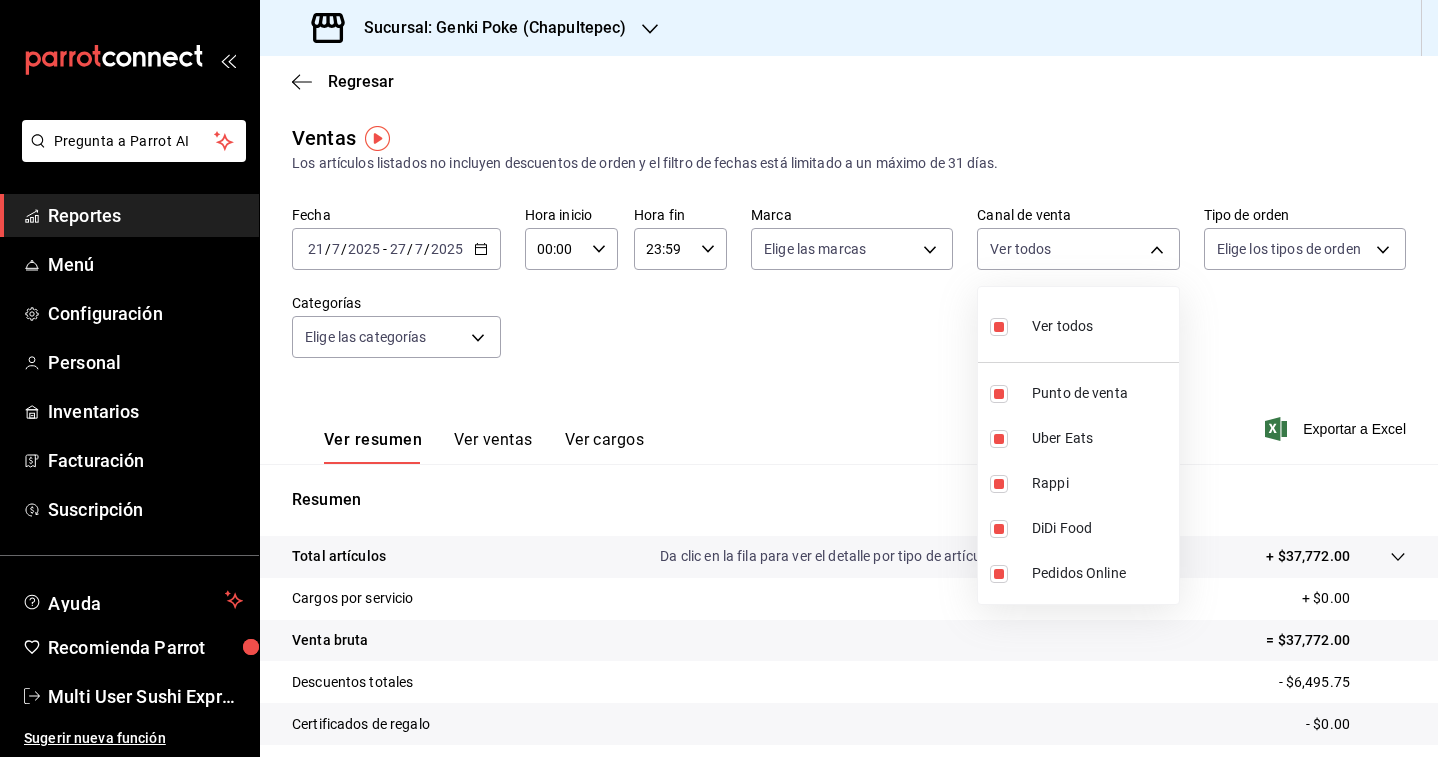 click at bounding box center (999, 327) 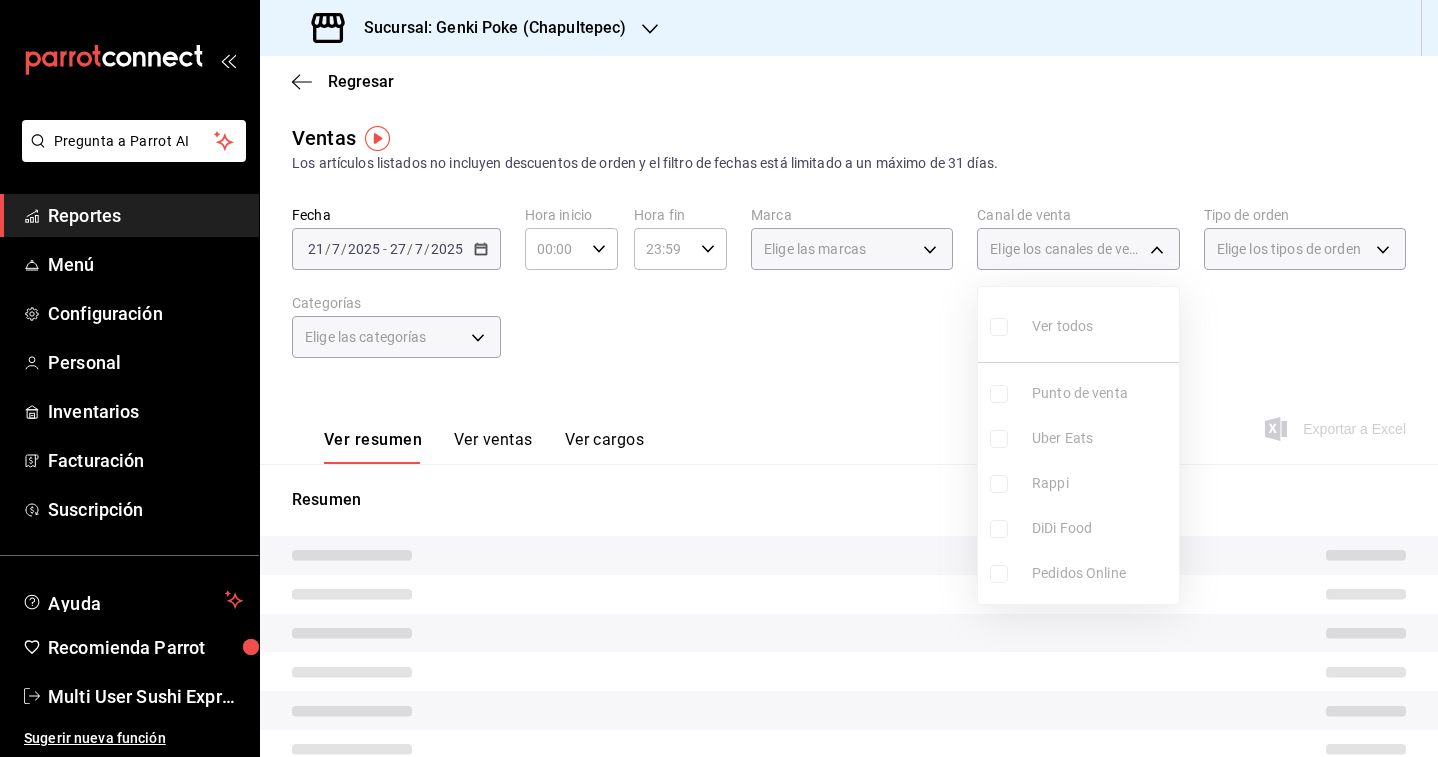 click at bounding box center (999, 394) 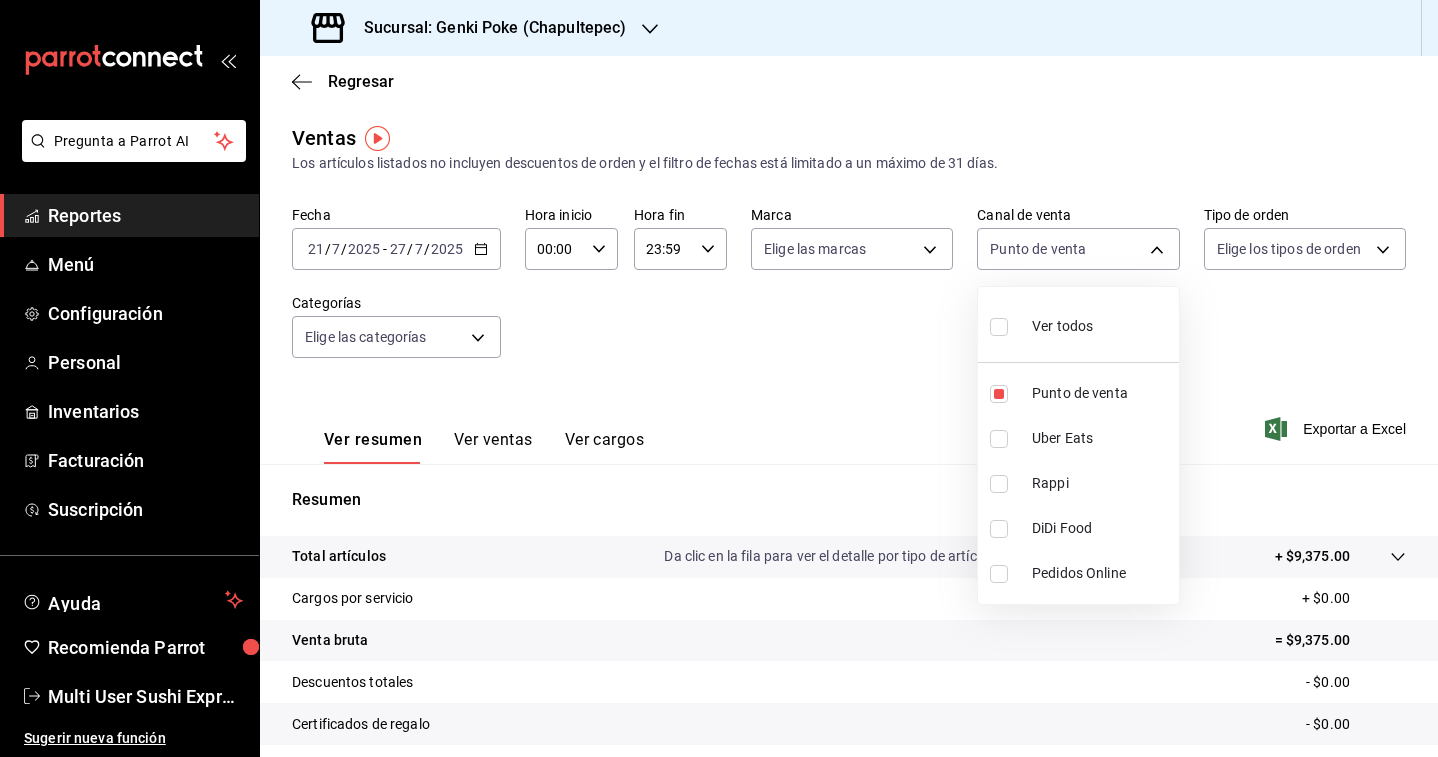 click at bounding box center (719, 378) 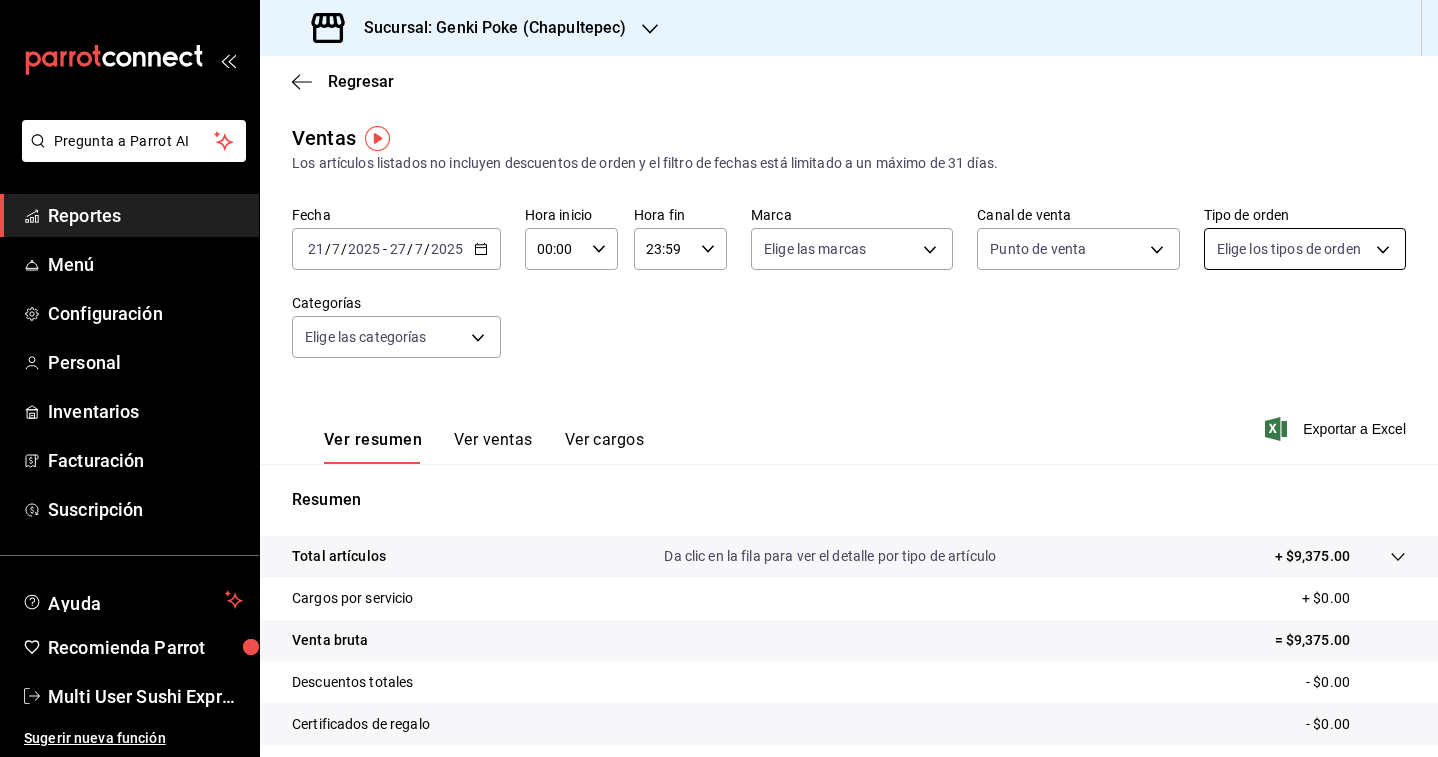 click on "Pregunta a Parrot AI Reportes   Menú   Configuración   Personal   Inventarios   Facturación   Suscripción   Ayuda Recomienda Parrot   Multi User Sushi Express   Sugerir nueva función   Sucursal: Genki Poke (Chapultepec) Regresar Ventas Los artículos listados no incluyen descuentos de orden y el filtro de fechas está limitado a un máximo de 31 días. Fecha [DATE] [DATE] - [DATE] [DATE] Hora inicio 00:00 Hora inicio Hora fin 23:59 Hora fin Marca Elige las marcas Canal de venta Punto de venta PARROT Tipo de orden Elige los tipos de orden Categorías Elige las categorías Ver resumen Ver ventas Ver cargos Exportar a Excel Resumen Total artículos Da clic en la fila para ver el detalle por tipo de artículo + $[AMOUNT] Cargos por servicio + $[AMOUNT] Venta bruta = $[AMOUNT] Descuentos totales - $[AMOUNT] Certificados de regalo - $[AMOUNT] Venta total = $[AMOUNT] Impuestos - $[AMOUNT] Venta neta = $[AMOUNT] GANA 1 MES GRATIS EN TU SUSCRIPCIÓN AQUÍ Ver video tutorial Ir a video Reportes   Menú" at bounding box center [719, 378] 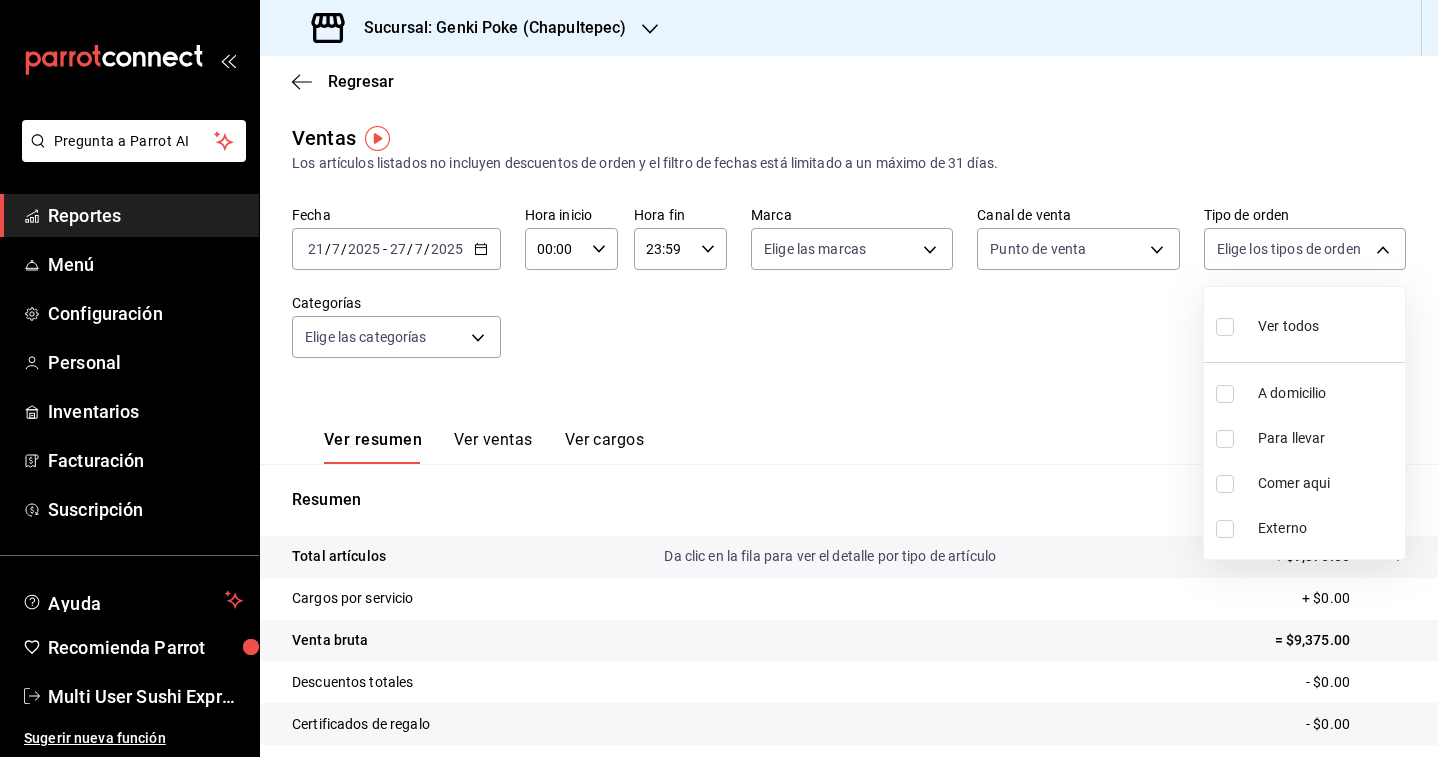 click at bounding box center (1225, 394) 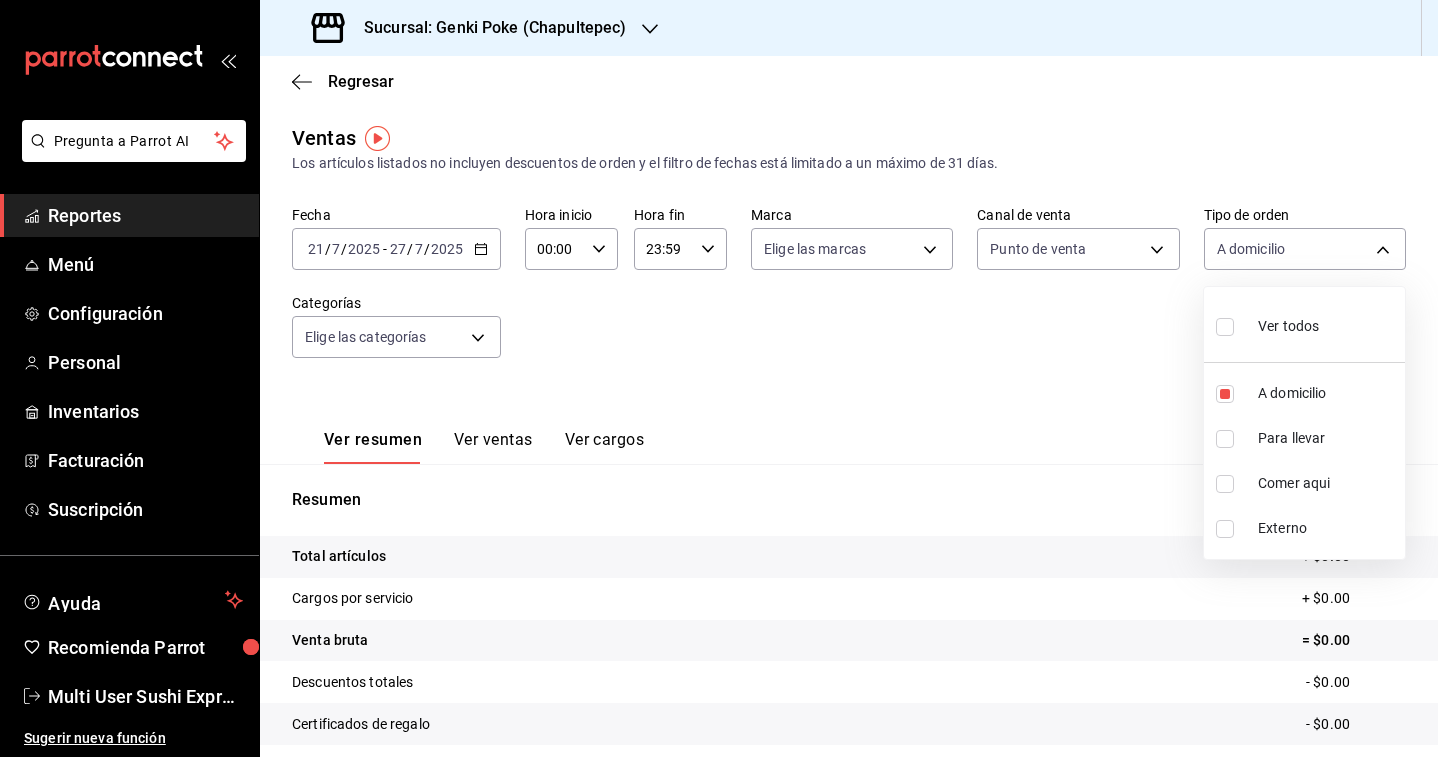 click at bounding box center [1225, 439] 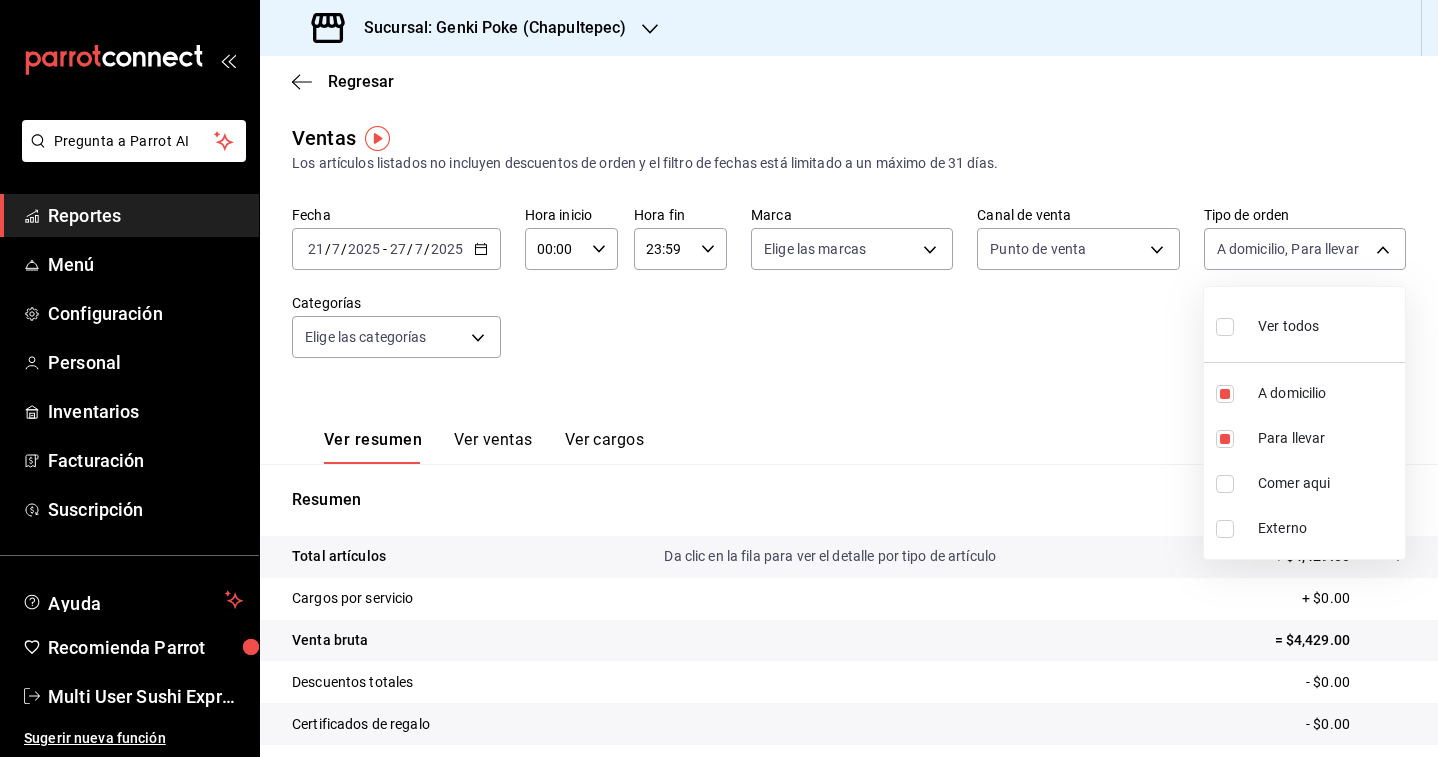 click at bounding box center (719, 378) 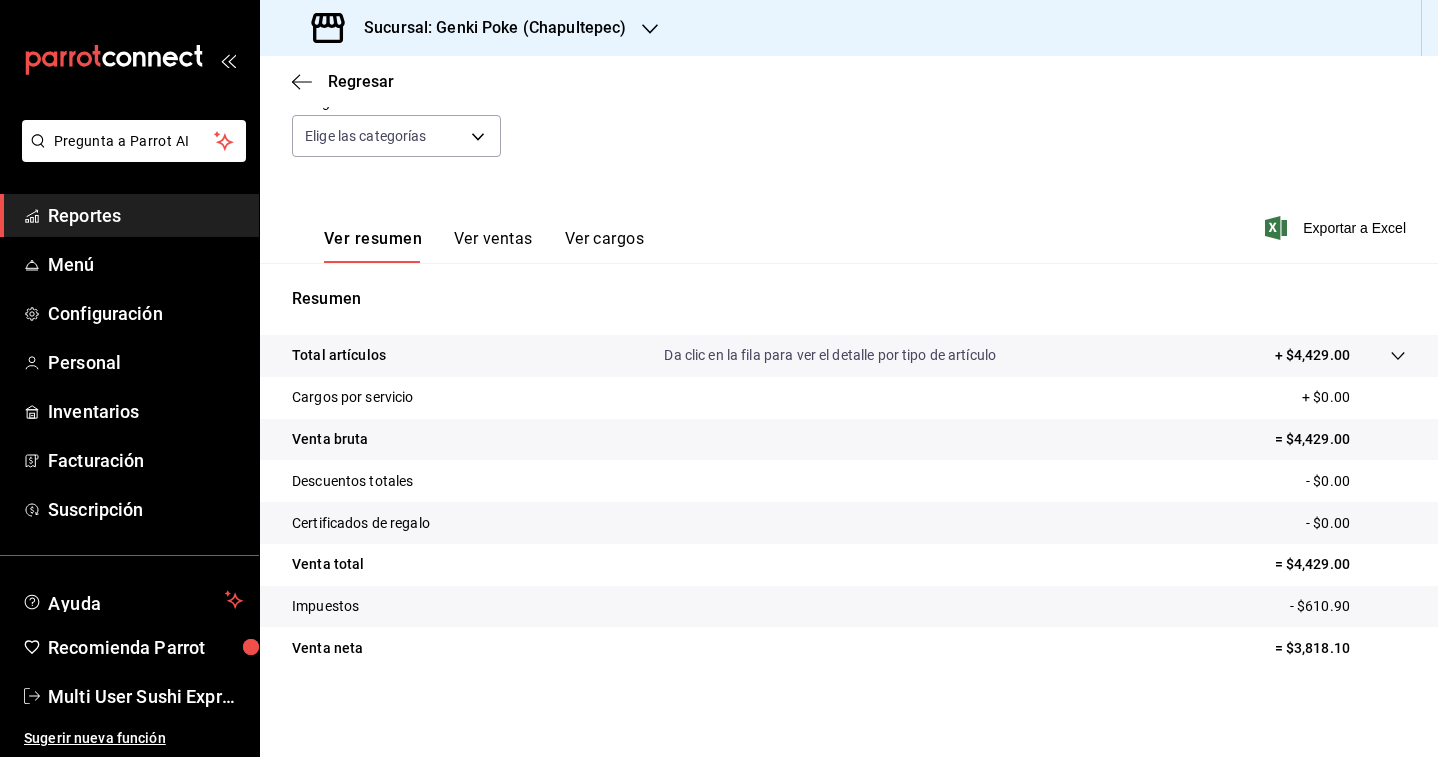 scroll, scrollTop: 147, scrollLeft: 0, axis: vertical 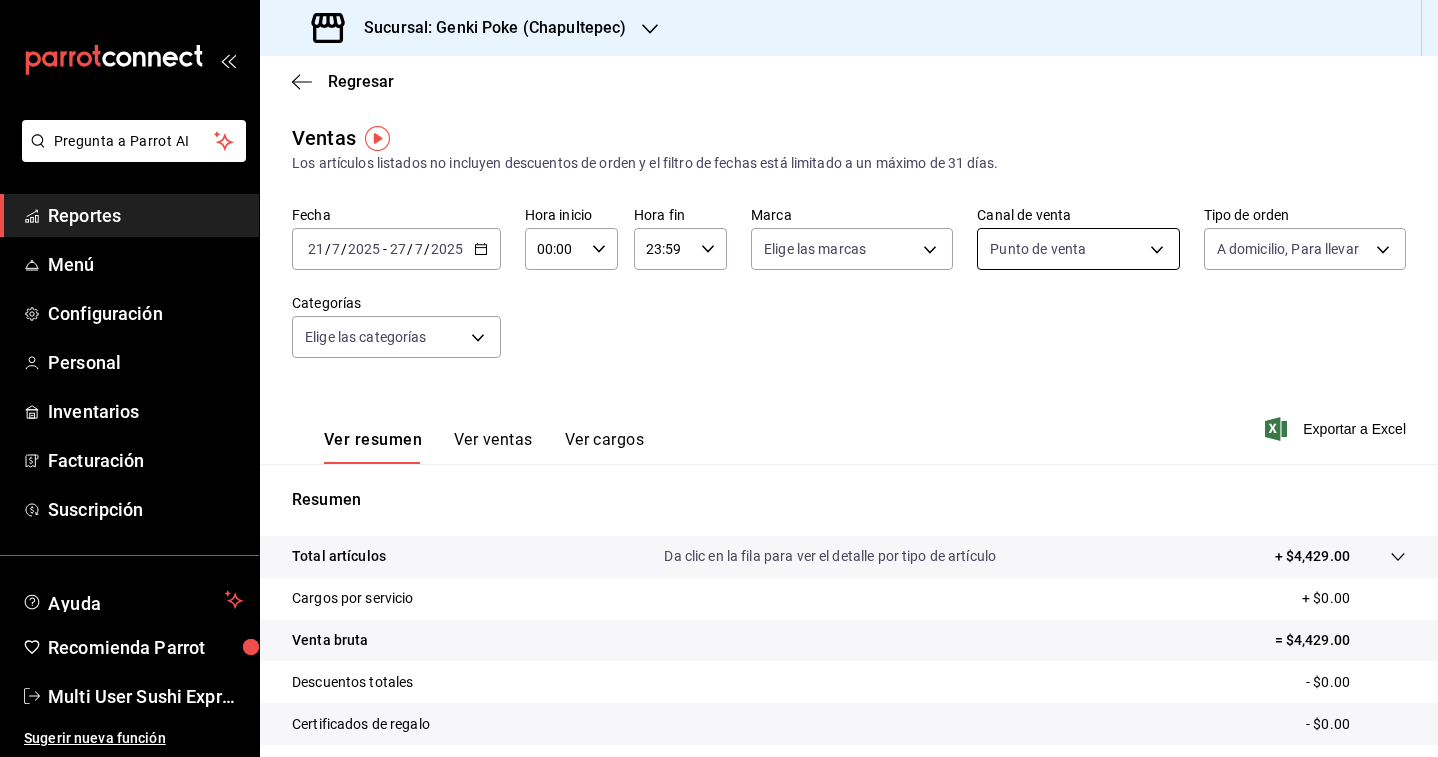 click on "Pregunta a Parrot AI Reportes   Menú   Configuración   Personal   Inventarios   Facturación   Suscripción   Ayuda Recomienda Parrot   Multi User Sushi Express   Sugerir nueva función   Sucursal: Genki Poke (Chapultepec) Regresar Ventas Los artículos listados no incluyen descuentos de orden y el filtro de fechas está limitado a un máximo de 31 días. Fecha [DATE] [DATE] - [DATE] [DATE] Hora inicio 00:00 Hora inicio Hora fin 23:59 Hora fin Marca Elige las marcas Canal de venta Punto de venta PARROT Tipo de orden A domicilio, Para llevar [UUID],[UUID] Categorías Elige las categorías Ver resumen Ver ventas Ver cargos Exportar a Excel Resumen Total artículos Da clic en la fila para ver el detalle por tipo de artículo + $[AMOUNT] Cargos por servicio + $[AMOUNT] Venta bruta = $[AMOUNT] Descuentos totales - $[AMOUNT] Certificados de regalo - $[AMOUNT] Venta total = $[AMOUNT] Impuestos - $[AMOUNT] Venta neta = $[AMOUNT] Ver video tutorial" at bounding box center (719, 378) 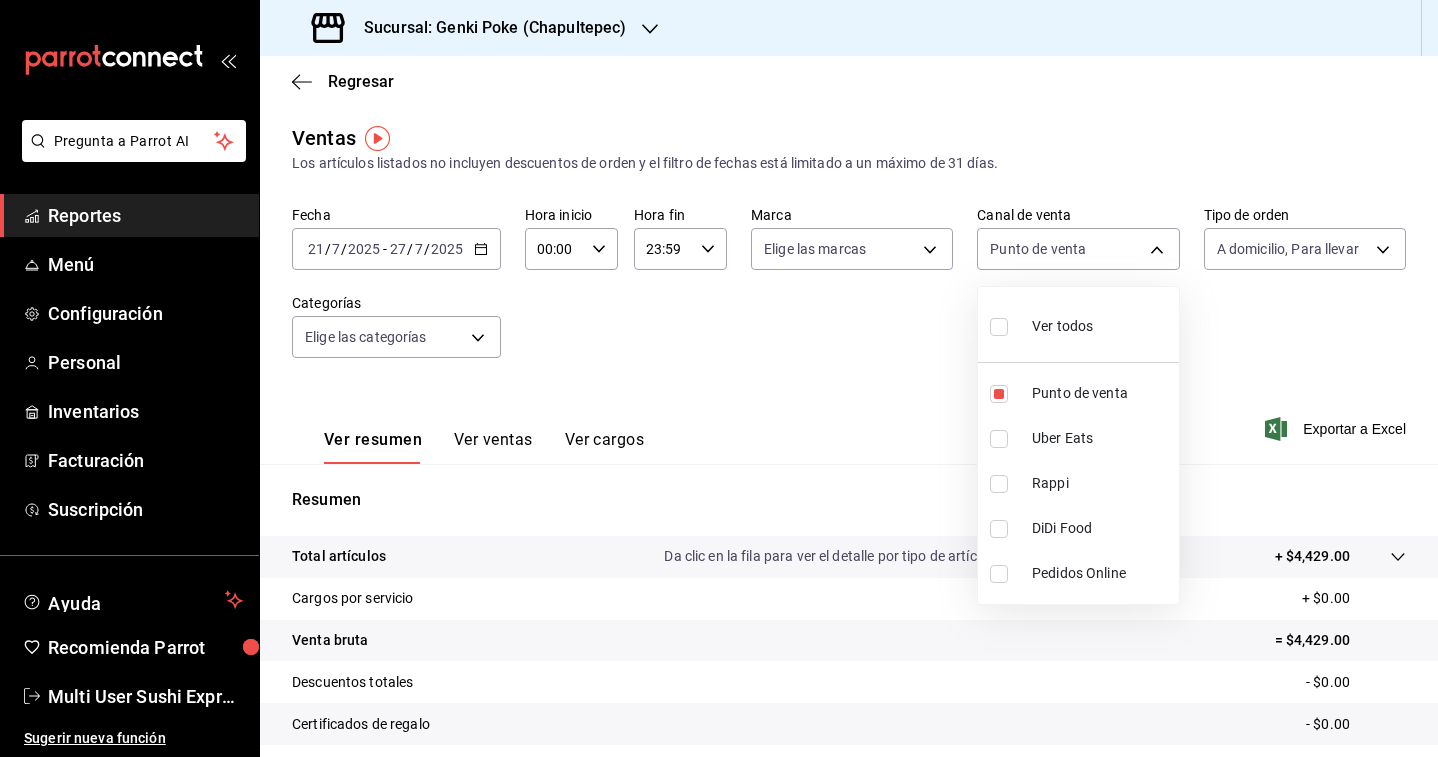click at bounding box center [999, 574] 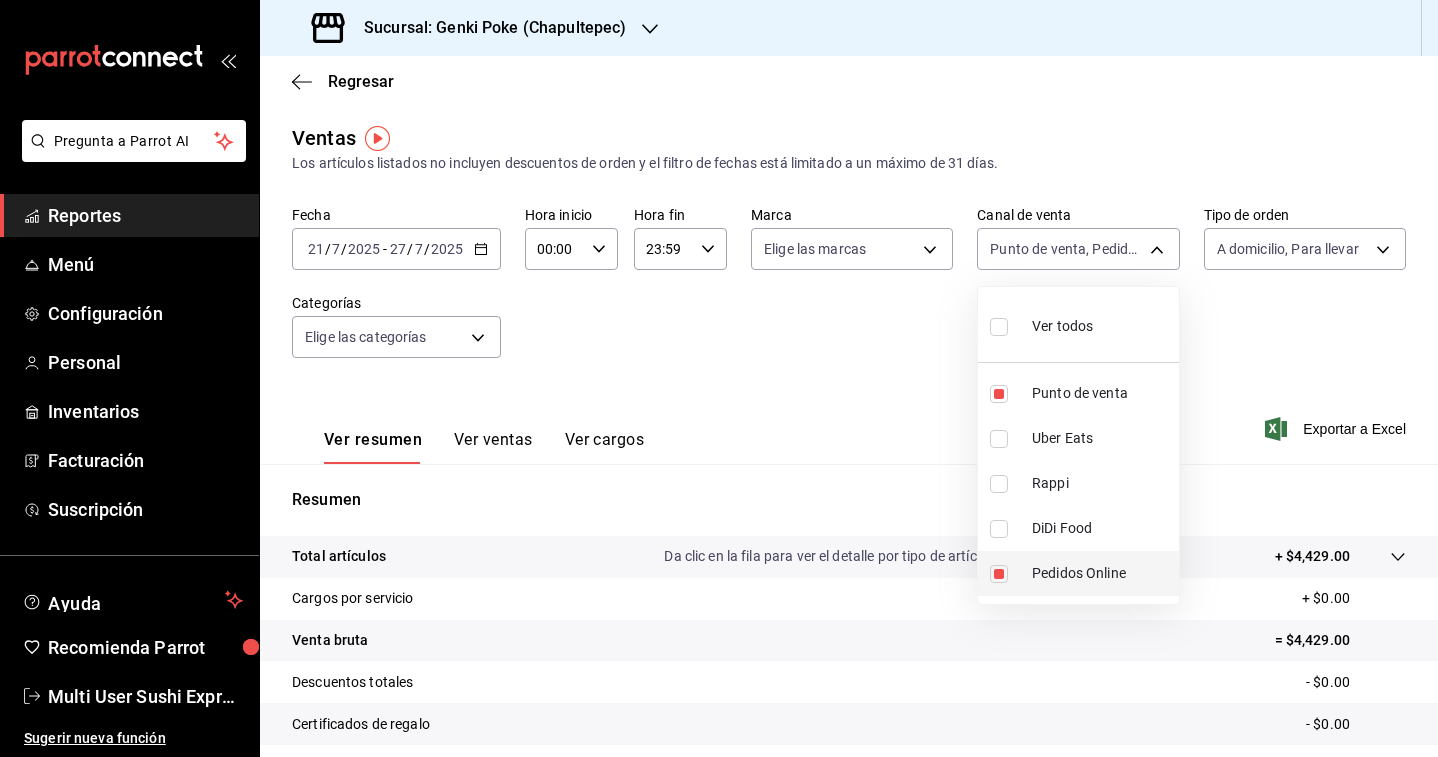 click at bounding box center (999, 574) 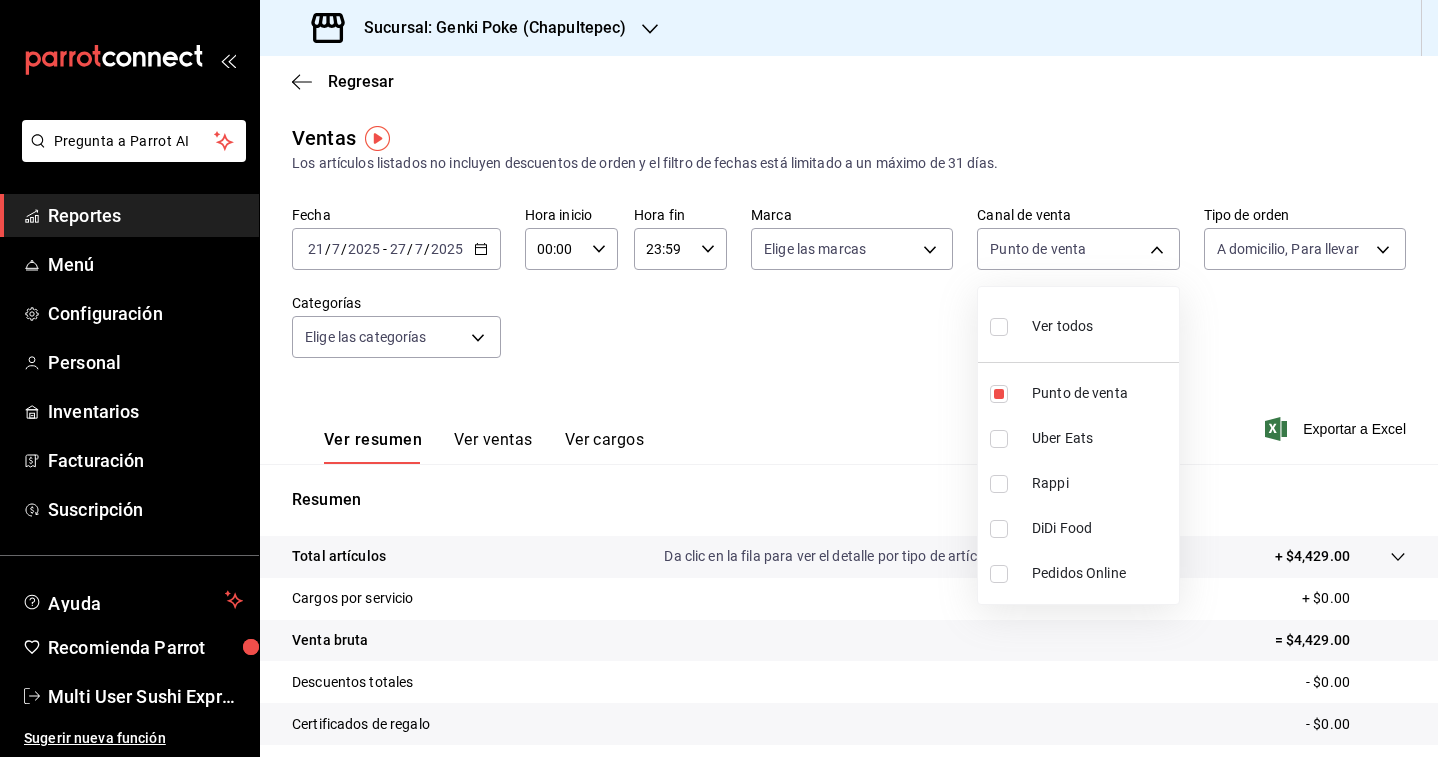 click at bounding box center [719, 378] 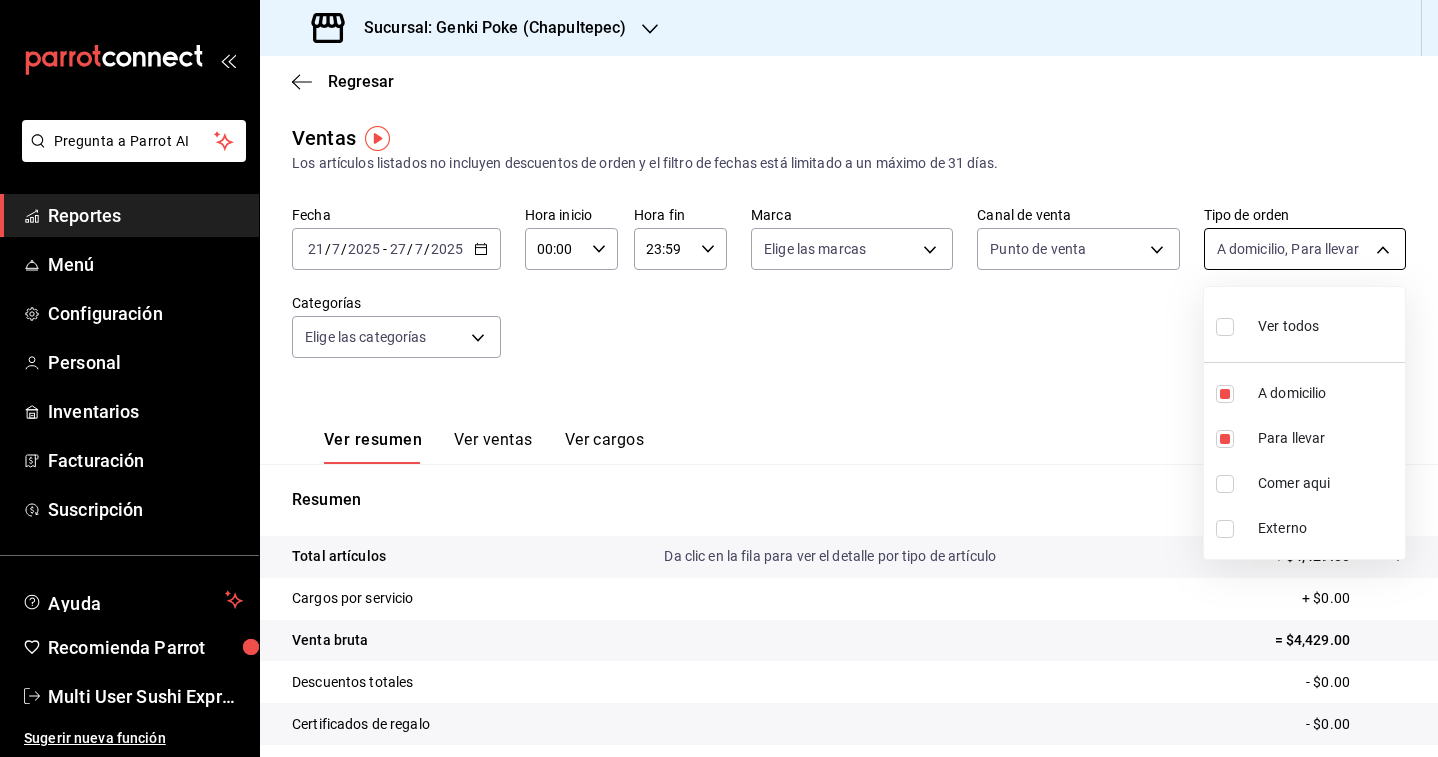 click on "Pregunta a Parrot AI Reportes   Menú   Configuración   Personal   Inventarios   Facturación   Suscripción   Ayuda Recomienda Parrot   Multi User Sushi Express   Sugerir nueva función   Sucursal: Genki Poke (Chapultepec) Regresar Ventas Los artículos listados no incluyen descuentos de orden y el filtro de fechas está limitado a un máximo de 31 días. Fecha [DATE] [DATE] - [DATE] [DATE] Hora inicio 00:00 Hora inicio Hora fin 23:59 Hora fin Marca Elige las marcas Canal de venta Punto de venta PARROT Tipo de orden A domicilio, Para llevar [UUID],[UUID] Categorías Elige las categorías Ver resumen Ver ventas Ver cargos Exportar a Excel Resumen Total artículos Da clic en la fila para ver el detalle por tipo de artículo + $[AMOUNT] Cargos por servicio + $[AMOUNT] Venta bruta = $[AMOUNT] Descuentos totales - $[AMOUNT] Certificados de regalo - $[AMOUNT] Venta total = $[AMOUNT] Impuestos - $[AMOUNT] Venta neta = $[AMOUNT] Ver video tutorial" at bounding box center (719, 378) 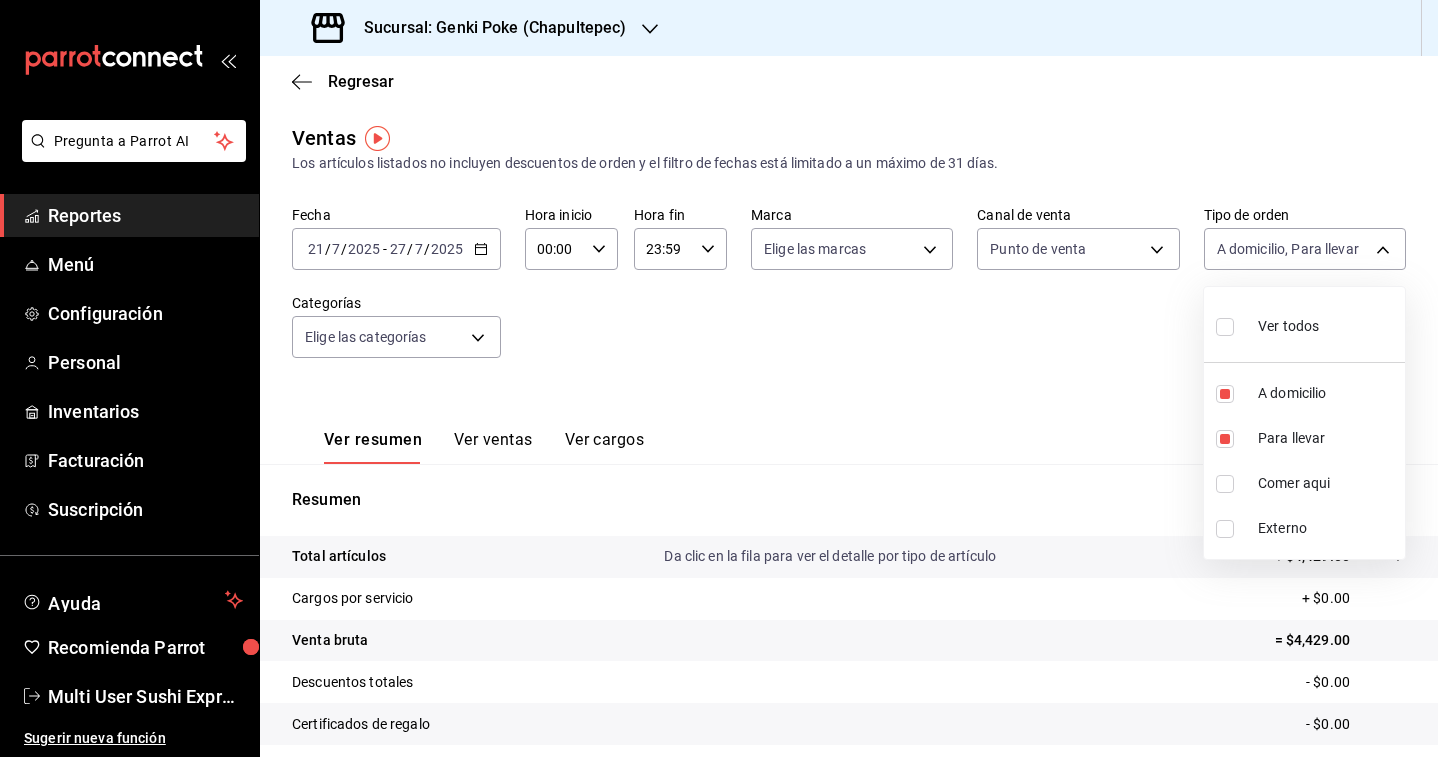 click at bounding box center [719, 378] 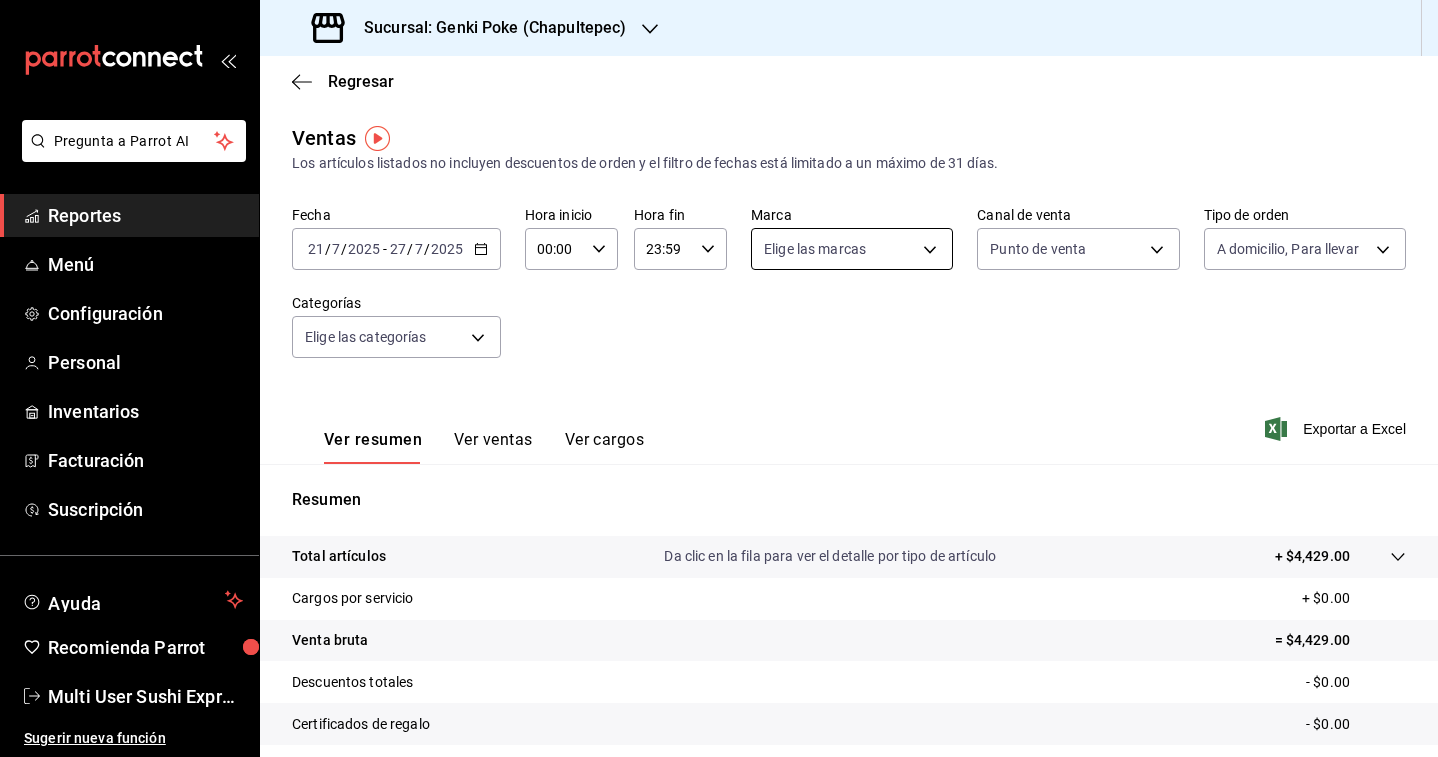 click on "Pregunta a Parrot AI Reportes   Menú   Configuración   Personal   Inventarios   Facturación   Suscripción   Ayuda Recomienda Parrot   Multi User Sushi Express   Sugerir nueva función   Sucursal: Genki Poke (Chapultepec) Regresar Ventas Los artículos listados no incluyen descuentos de orden y el filtro de fechas está limitado a un máximo de 31 días. Fecha [DATE] [DATE] - [DATE] [DATE] Hora inicio 00:00 Hora inicio Hora fin 23:59 Hora fin Marca Elige las marcas Canal de venta Punto de venta PARROT Tipo de orden A domicilio, Para llevar [UUID],[UUID] Categorías Elige las categorías Ver resumen Ver ventas Ver cargos Exportar a Excel Resumen Total artículos Da clic en la fila para ver el detalle por tipo de artículo + $[AMOUNT] Cargos por servicio + $[AMOUNT] Venta bruta = $[AMOUNT] Descuentos totales - $[AMOUNT] Certificados de regalo - $[AMOUNT] Venta total = $[AMOUNT] Impuestos - $[AMOUNT] Venta neta = $[AMOUNT] Ver video tutorial" at bounding box center (719, 378) 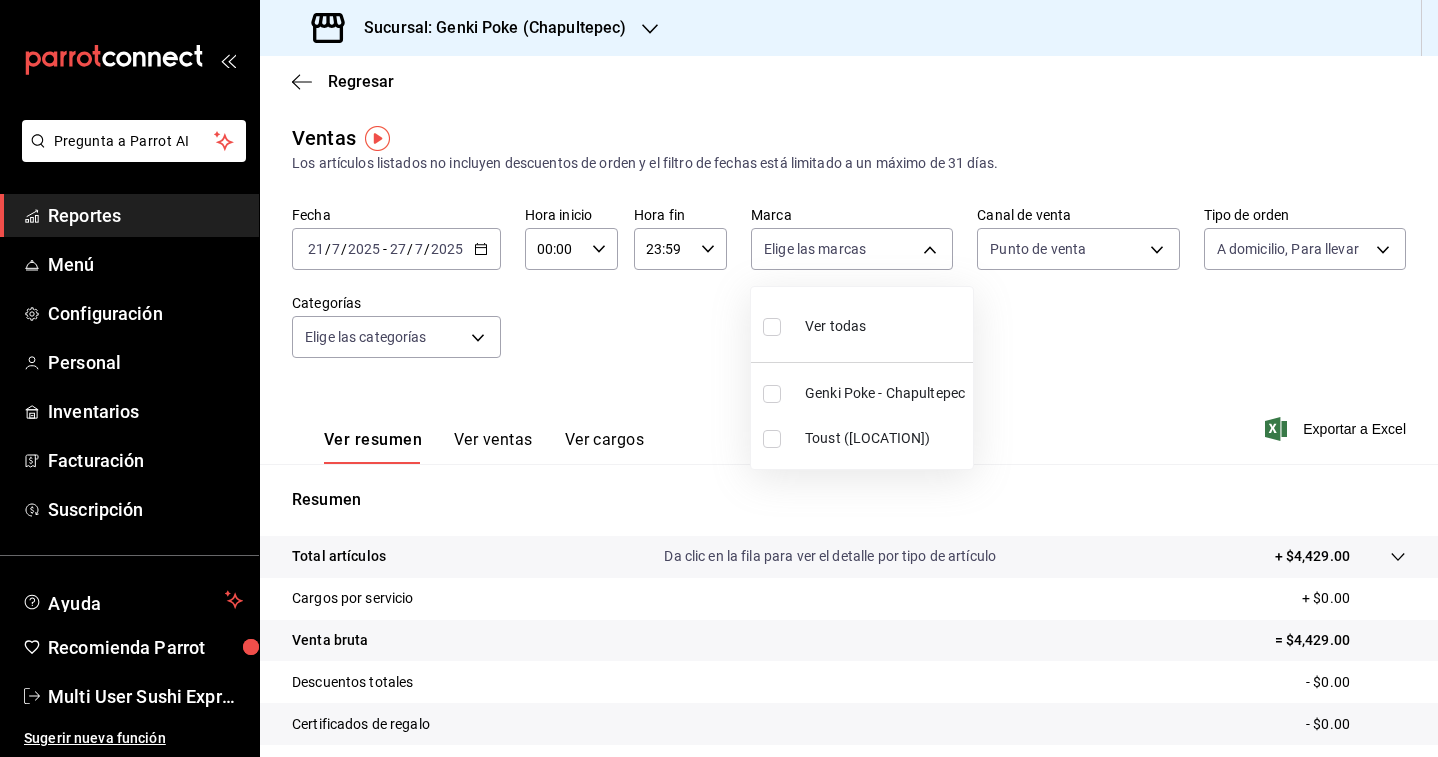 click at bounding box center [772, 327] 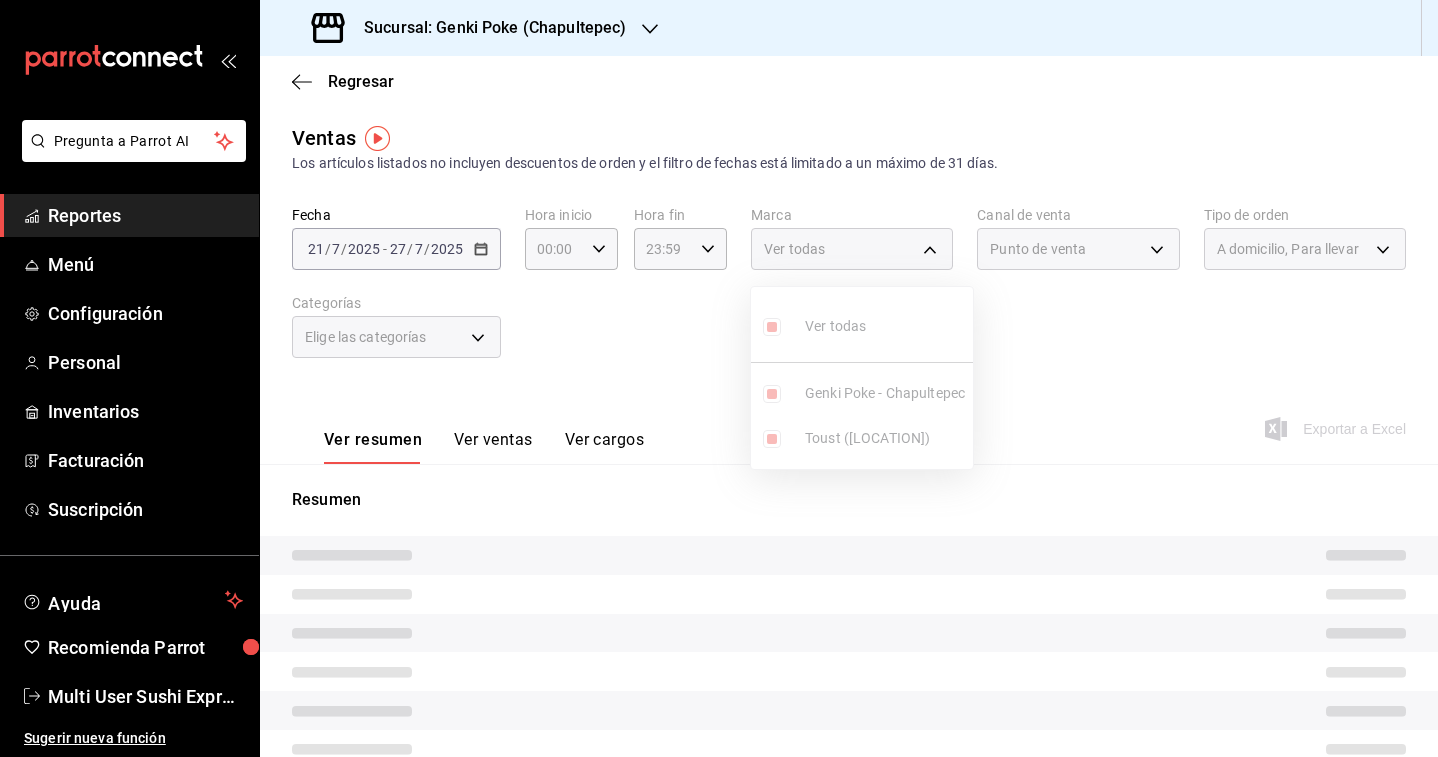 click at bounding box center (719, 378) 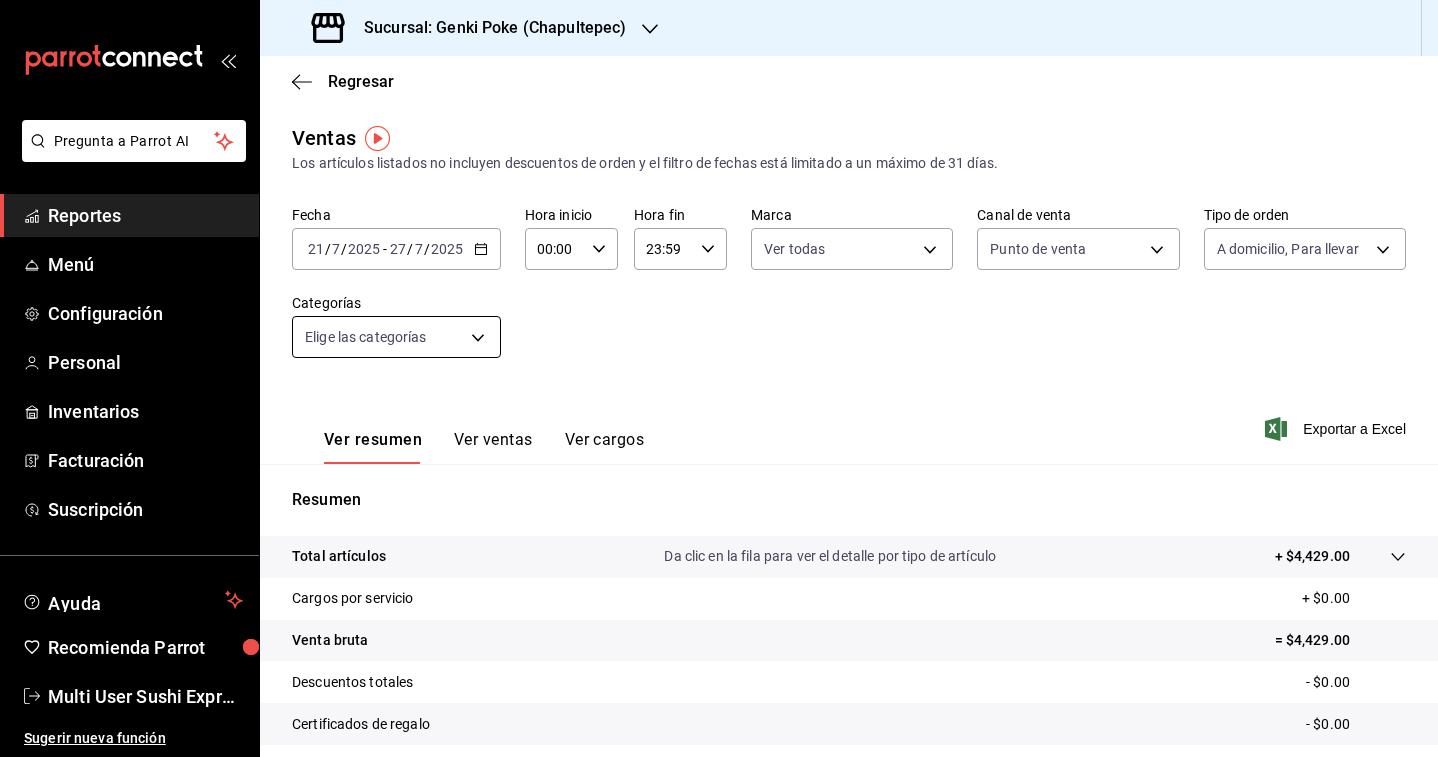 click on "Pregunta a Parrot AI Reportes   Menú   Configuración   Personal   Inventarios   Facturación   Suscripción   Ayuda Recomienda Parrot   Multi User Sushi Express   Sugerir nueva función   Sucursal: Genki Poke (Chapultepec) Regresar Ventas Los artículos listados no incluyen descuentos de orden y el filtro de fechas está limitado a un máximo de 31 días. Fecha [DATE] [DATE] - [DATE] [DATE] Hora inicio 00:00 Hora inicio Hora fin 23:59 Hora fin Marca Ver todas [UUID],[UUID] Canal de venta Punto de venta PARROT Tipo de orden A domicilio, Para llevar [UUID],[UUID] Categorías Elige las categorías Ver resumen Ver ventas Ver cargos Exportar a Excel Resumen Total artículos Da clic en la fila para ver el detalle por tipo de artículo + $[AMOUNT] Cargos por servicio + $[AMOUNT] Venta bruta = $[AMOUNT] Descuentos totales - $[AMOUNT] Certificados de regalo - $[AMOUNT] Venta total   Menú" at bounding box center [719, 378] 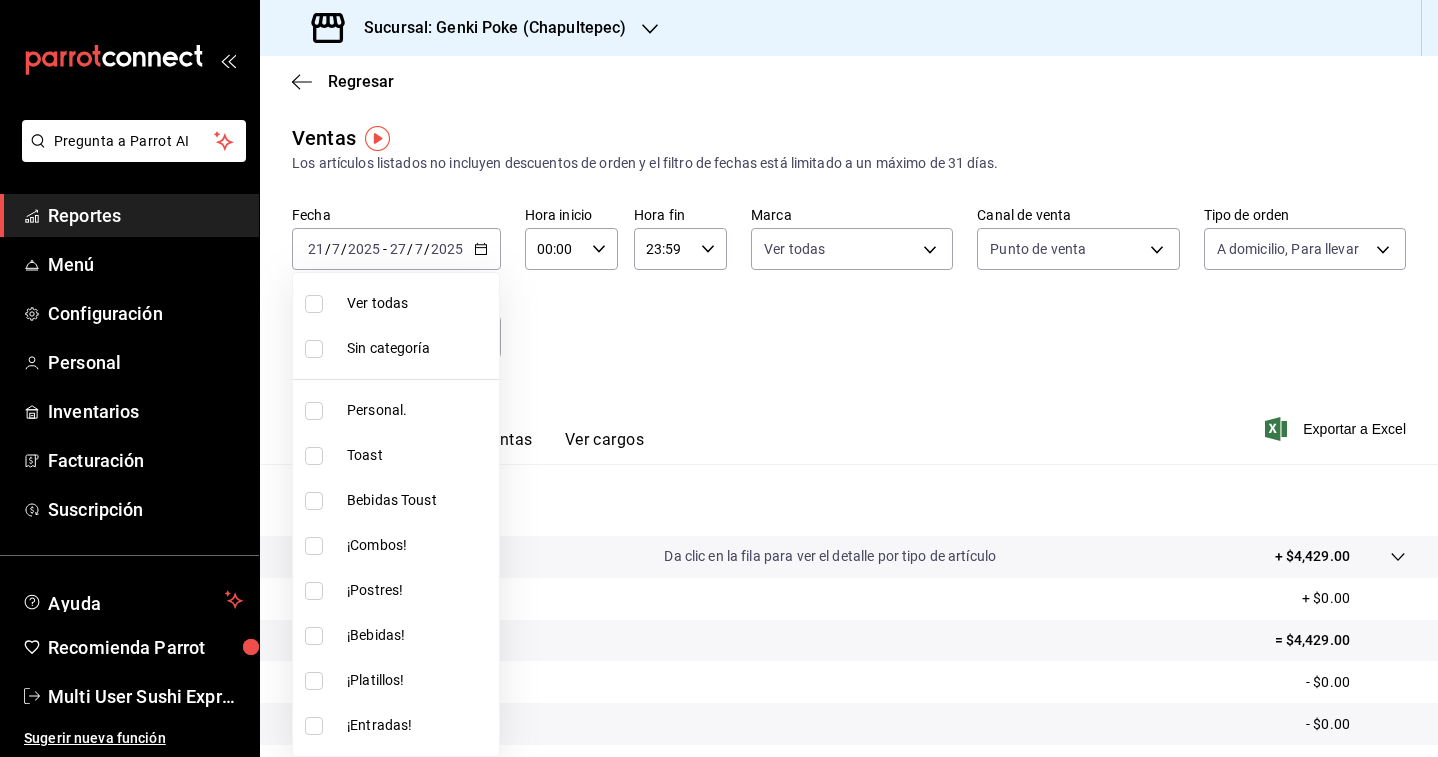 click at bounding box center [314, 304] 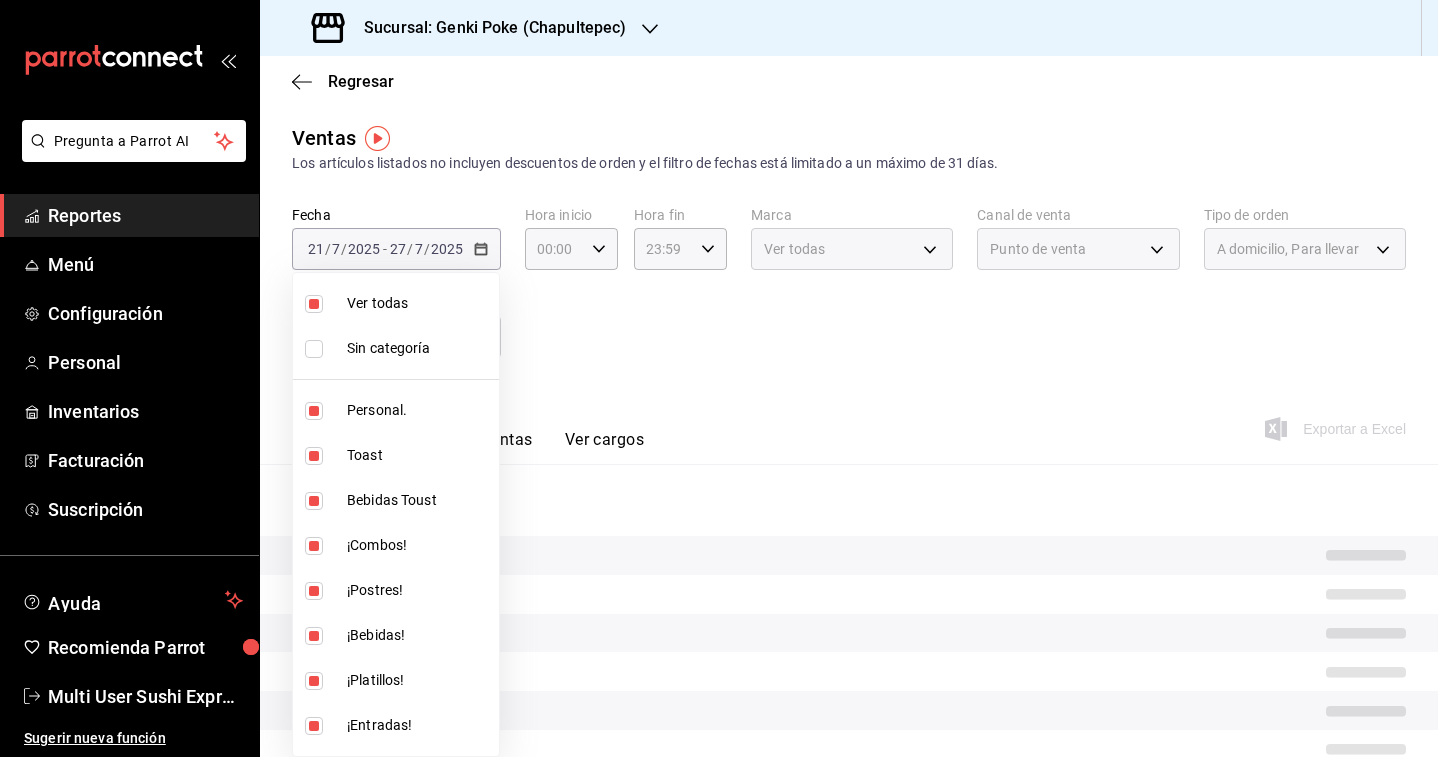 click at bounding box center (719, 378) 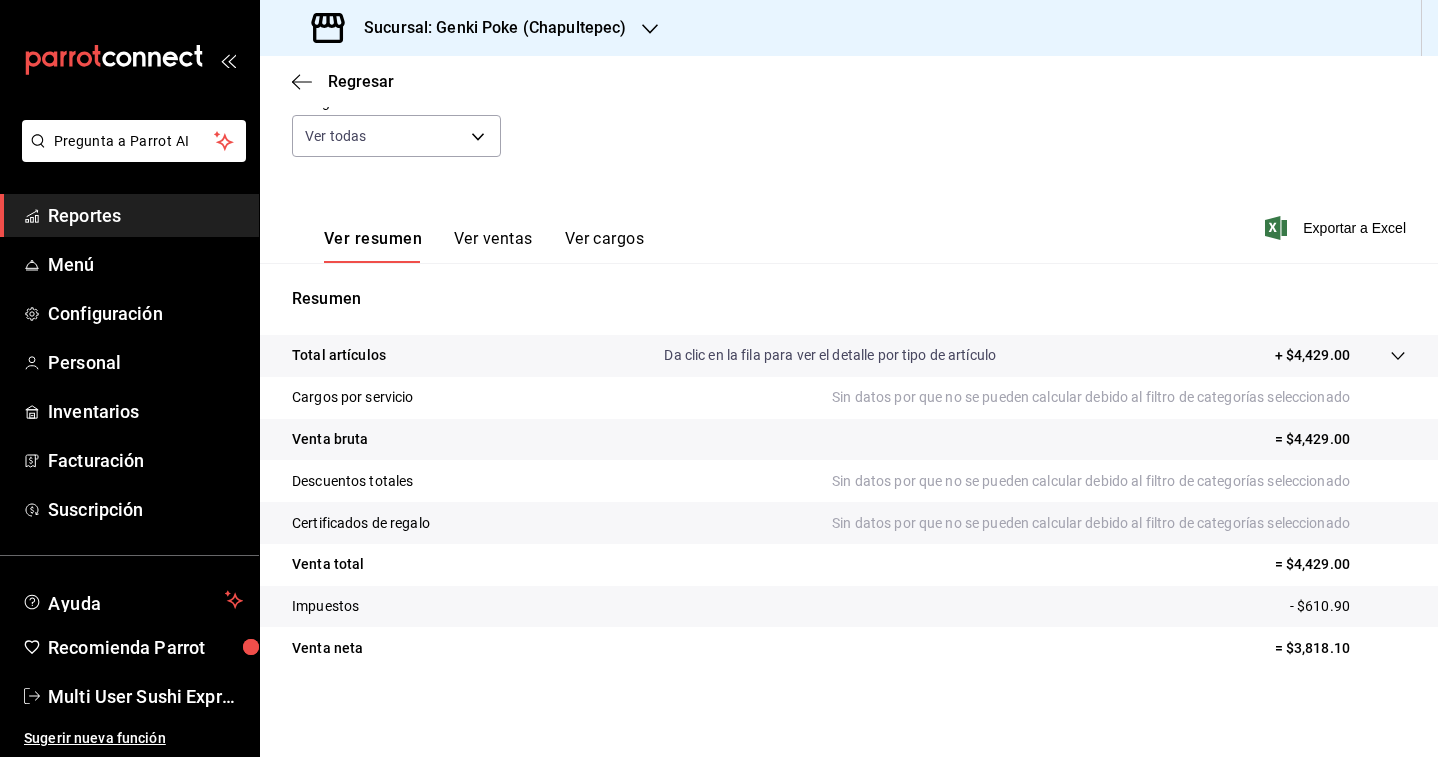 scroll, scrollTop: 200, scrollLeft: 0, axis: vertical 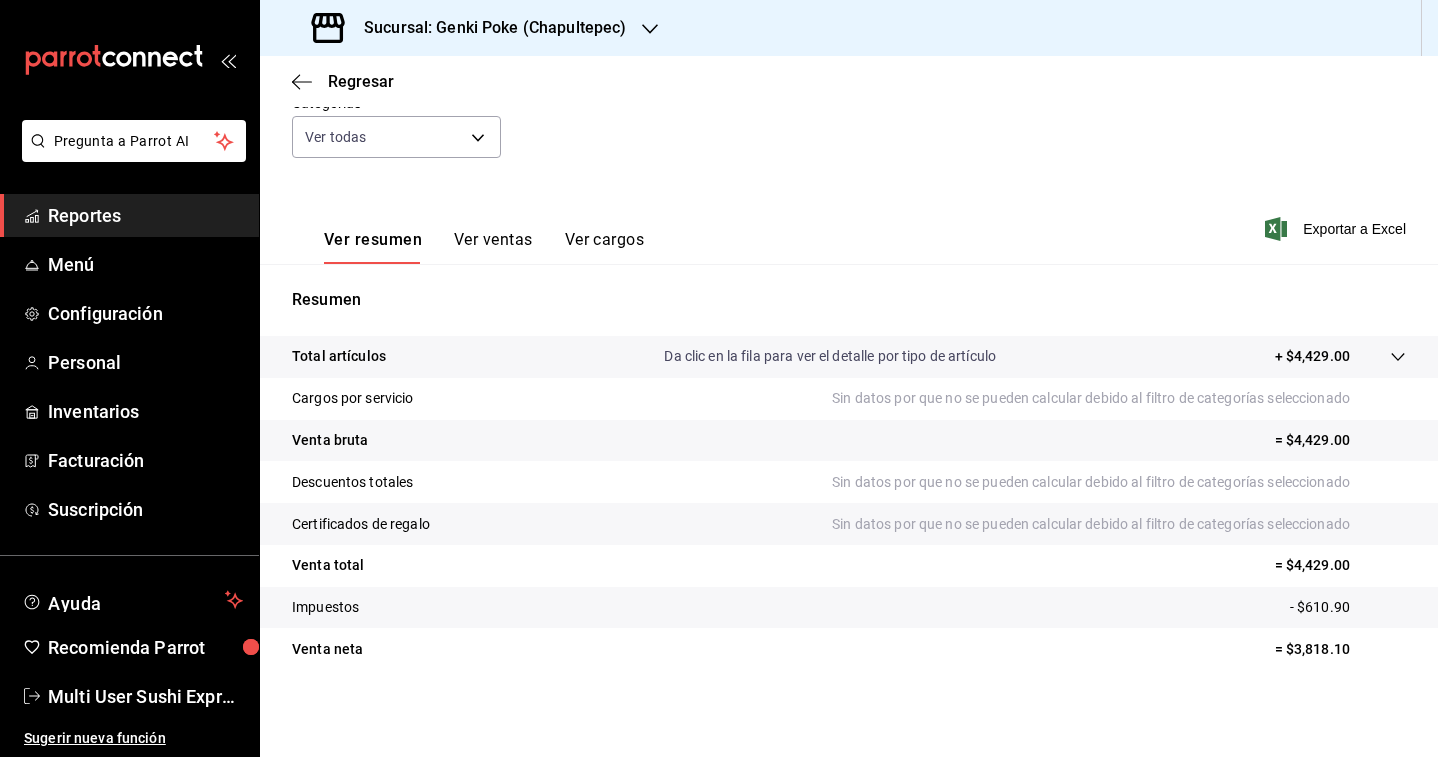 click on "Ver ventas" at bounding box center (493, 247) 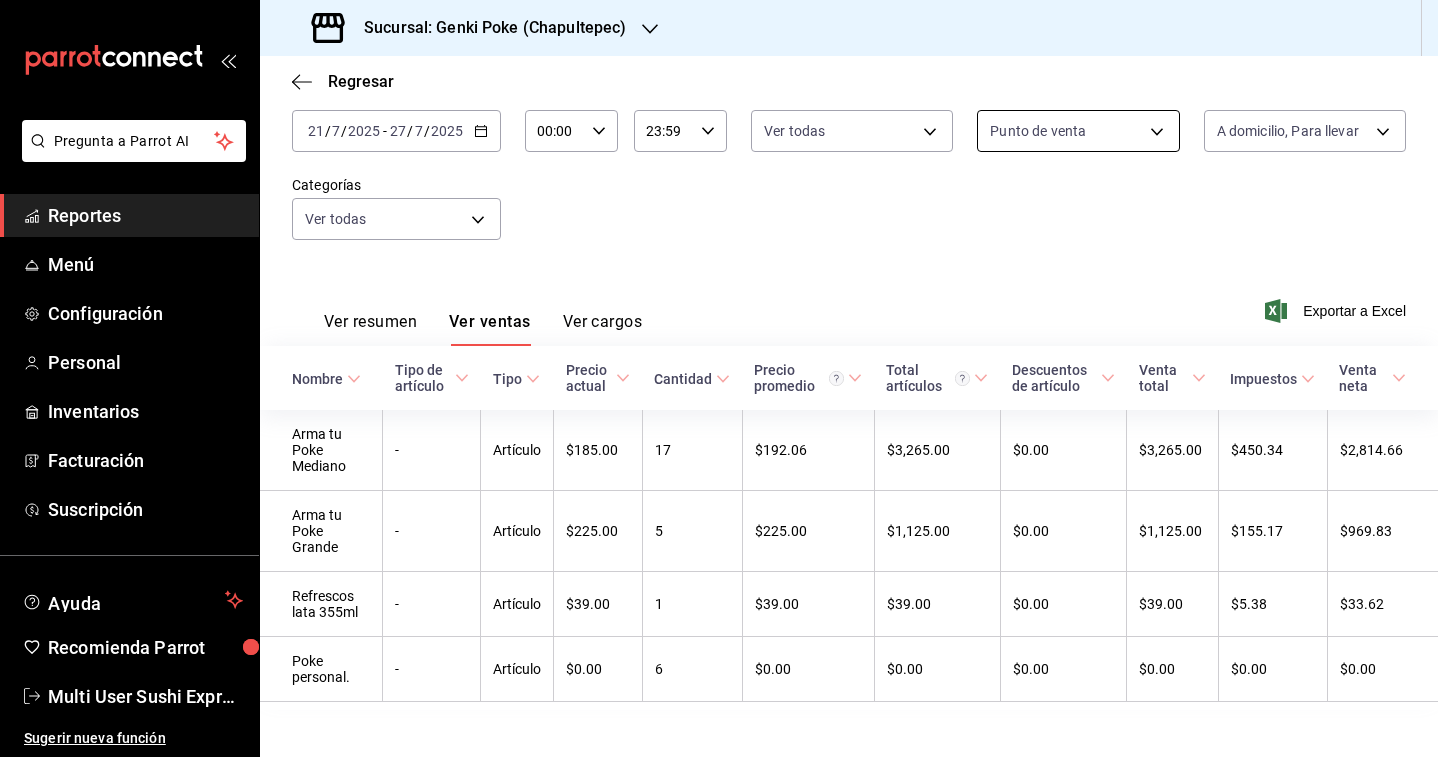 scroll, scrollTop: 0, scrollLeft: 0, axis: both 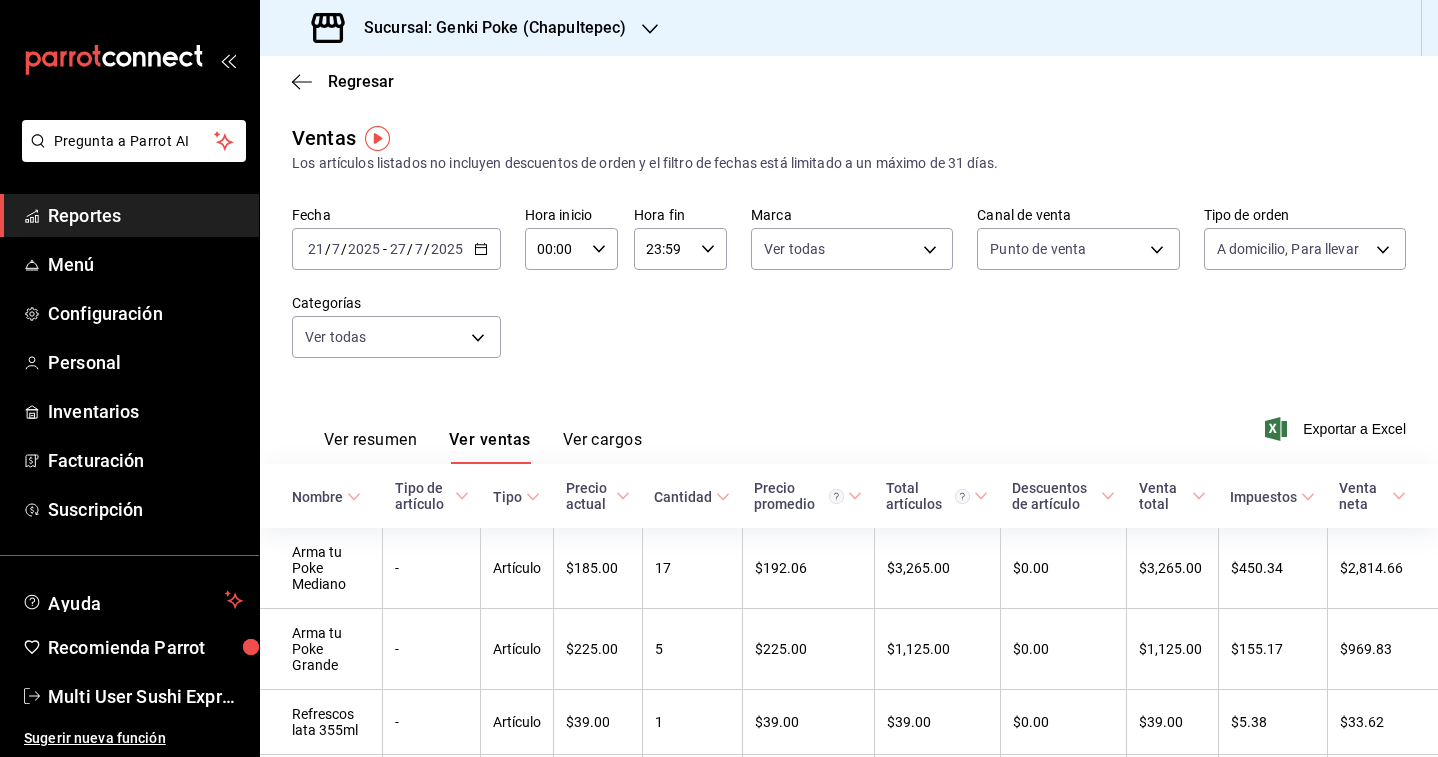 click on "Ver resumen Ver ventas Ver cargos" at bounding box center [467, 435] 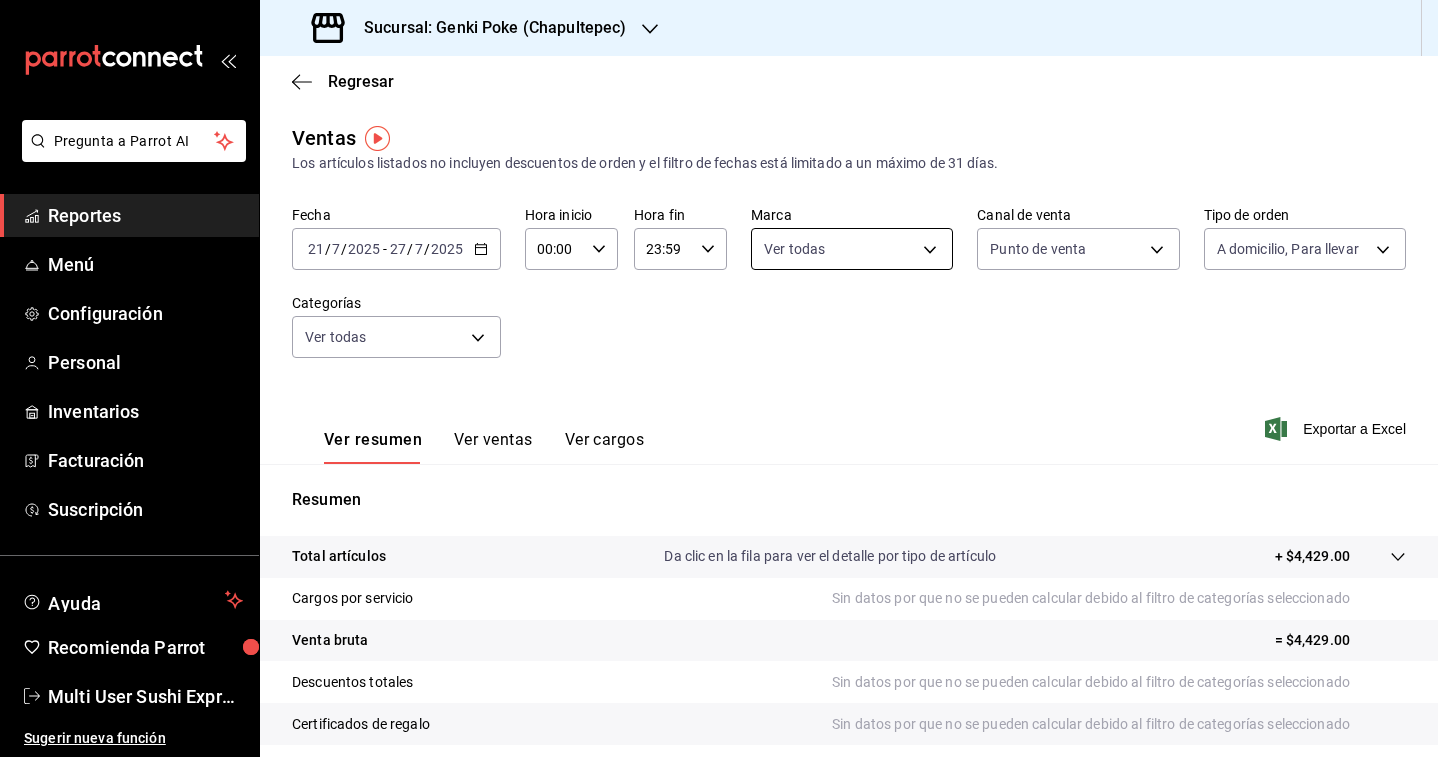 click on "Pregunta a Parrot AI Reportes   Menú   Configuración   Personal   Inventarios   Facturación   Suscripción   Ayuda Recomienda Parrot   Multi User Sushi Express   Sugerir nueva función   Sucursal: Genki Poke (Chapultepec) Regresar Ventas Los artículos listados no incluyen descuentos de orden y el filtro de fechas está limitado a un máximo de 31 días. Fecha [DATE] [DATE] - [DATE] [DATE] Hora inicio 00:00 Hora inicio Hora fin 23:59 Hora fin Marca Ver todas [UUID],[UUID] Canal de venta Punto de venta PARROT Tipo de orden A domicilio, Para llevar [UUID],[UUID] Categorías Ver todas Ver resumen Ver ventas Ver cargos Exportar a Excel Resumen Total artículos Da clic en la fila para ver el detalle por tipo de artículo + $[AMOUNT] Cargos por servicio  Sin datos por que no se pueden calcular debido al filtro de categorías seleccionado Venta bruta = $[AMOUNT] Venta total" at bounding box center [719, 378] 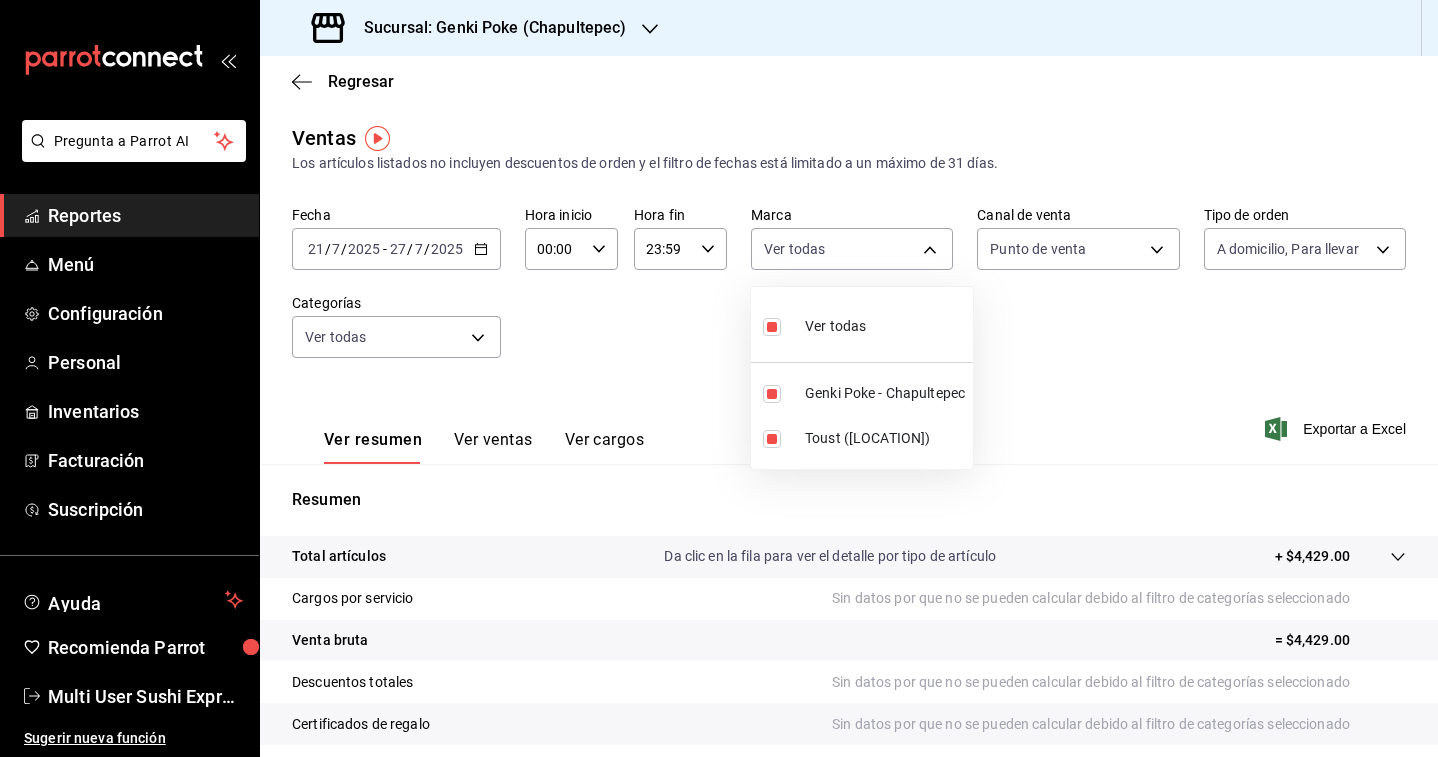click at bounding box center (719, 378) 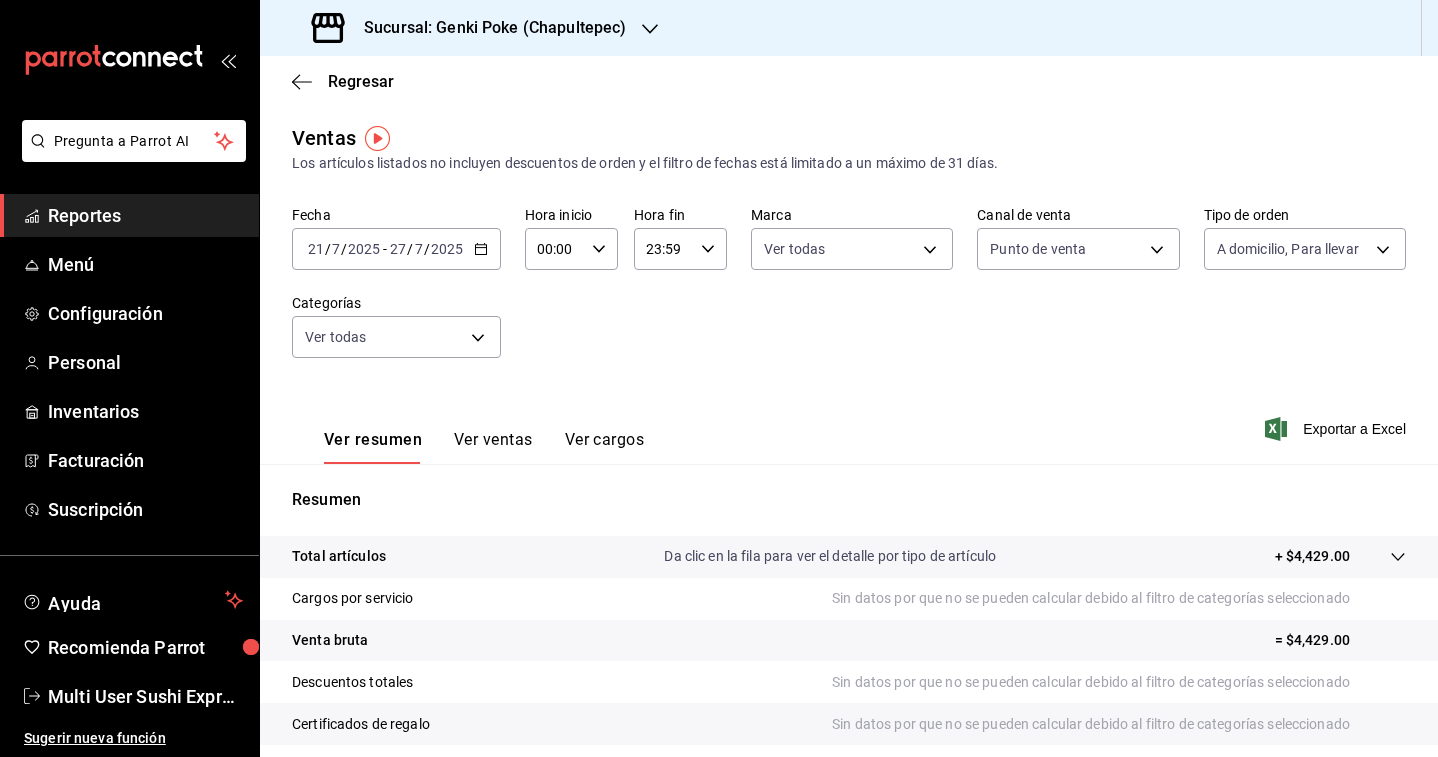 click on "Sucursal: Genki Poke (Chapultepec)" at bounding box center [487, 28] 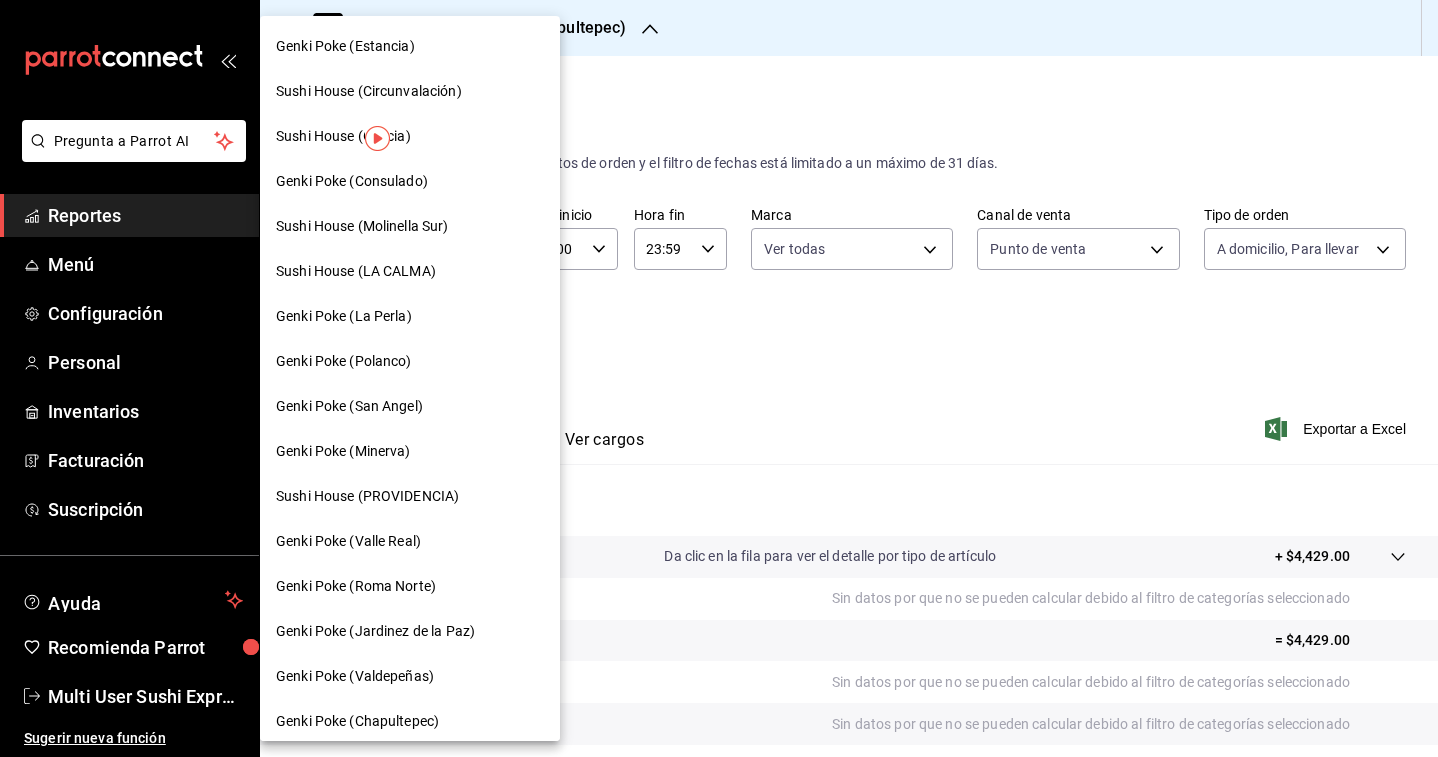 click on "Sushi House (PROVIDENCIA)" at bounding box center (367, 496) 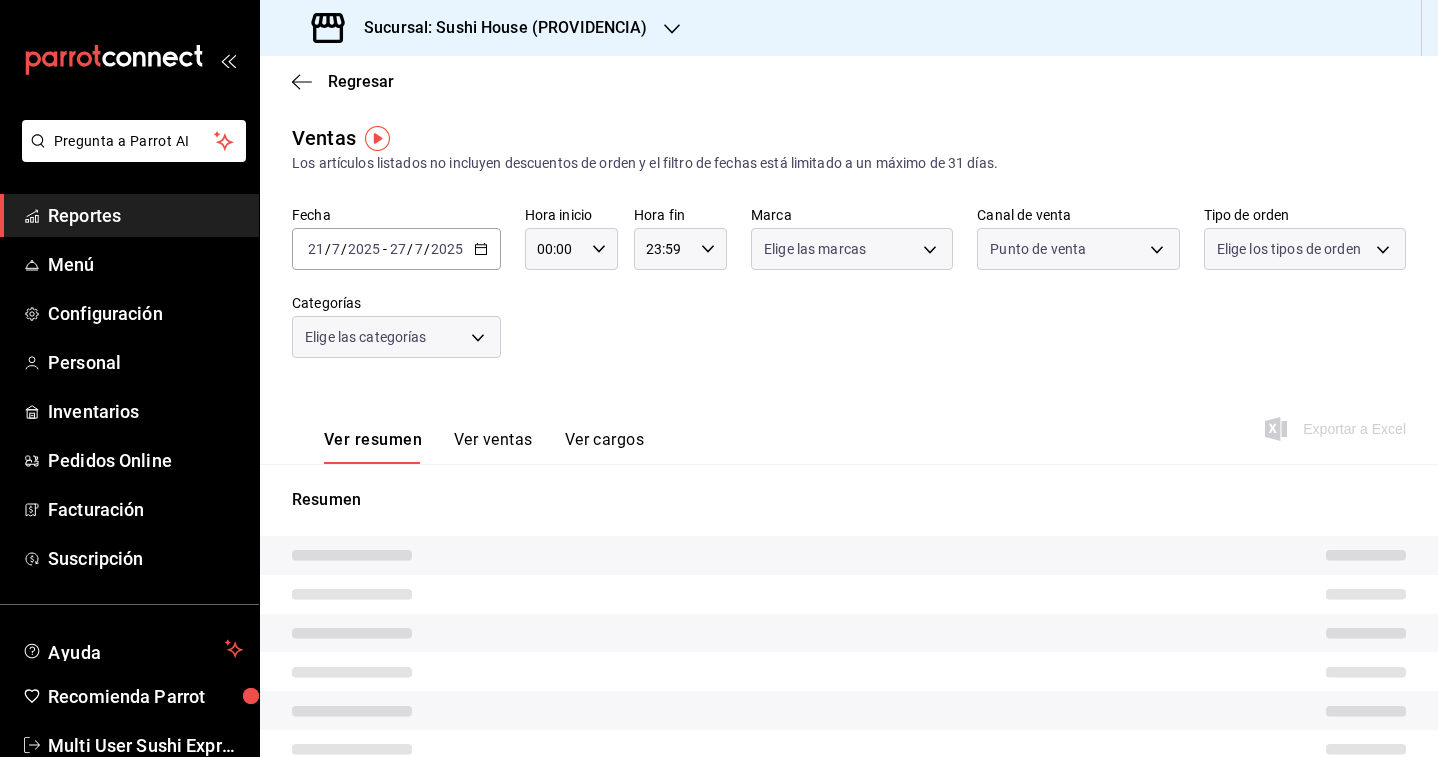 type on "PARROT" 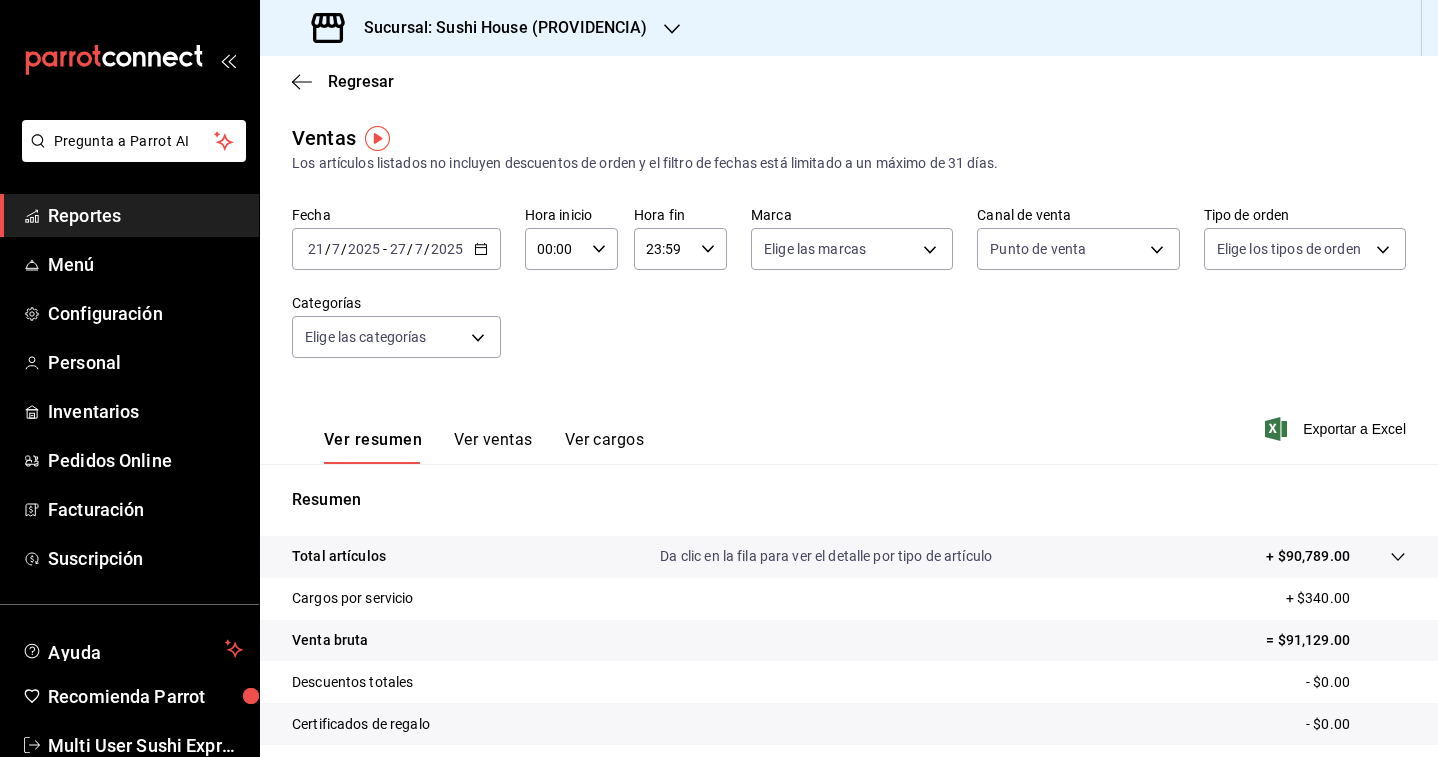 click on "2025-07-21 21 / 7 / 2025 - 2025-07-27 27 / 7 / 2025" at bounding box center [396, 249] 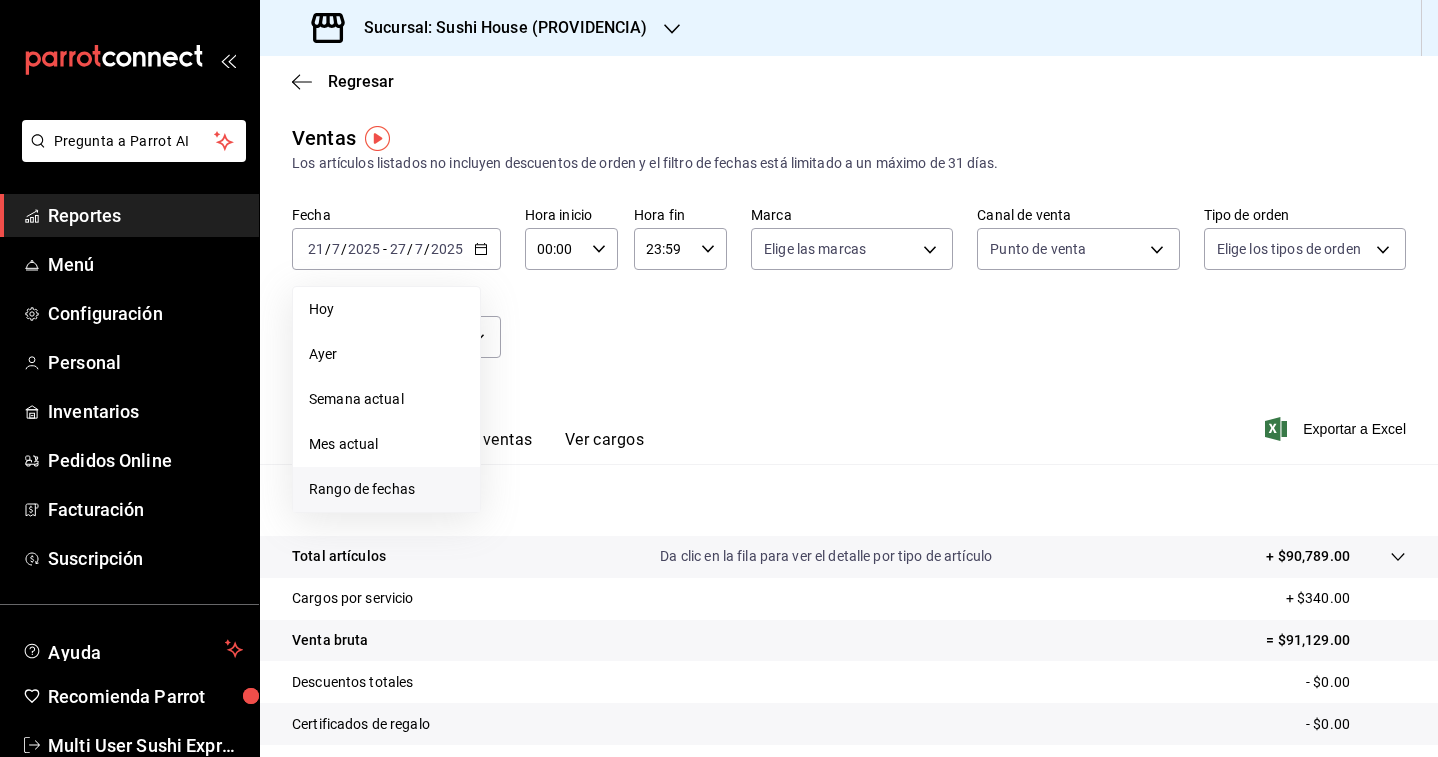 click on "Rango de fechas" at bounding box center [386, 489] 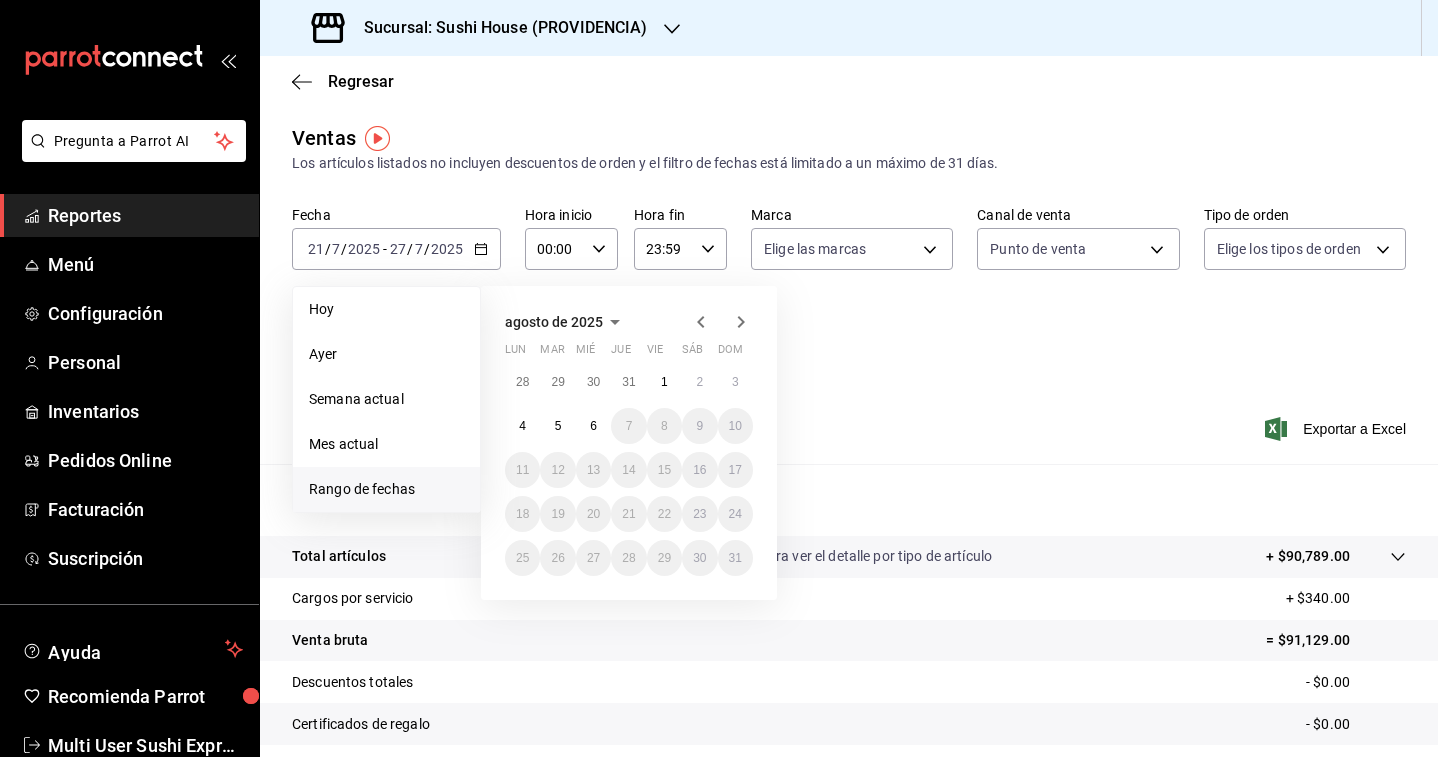 click 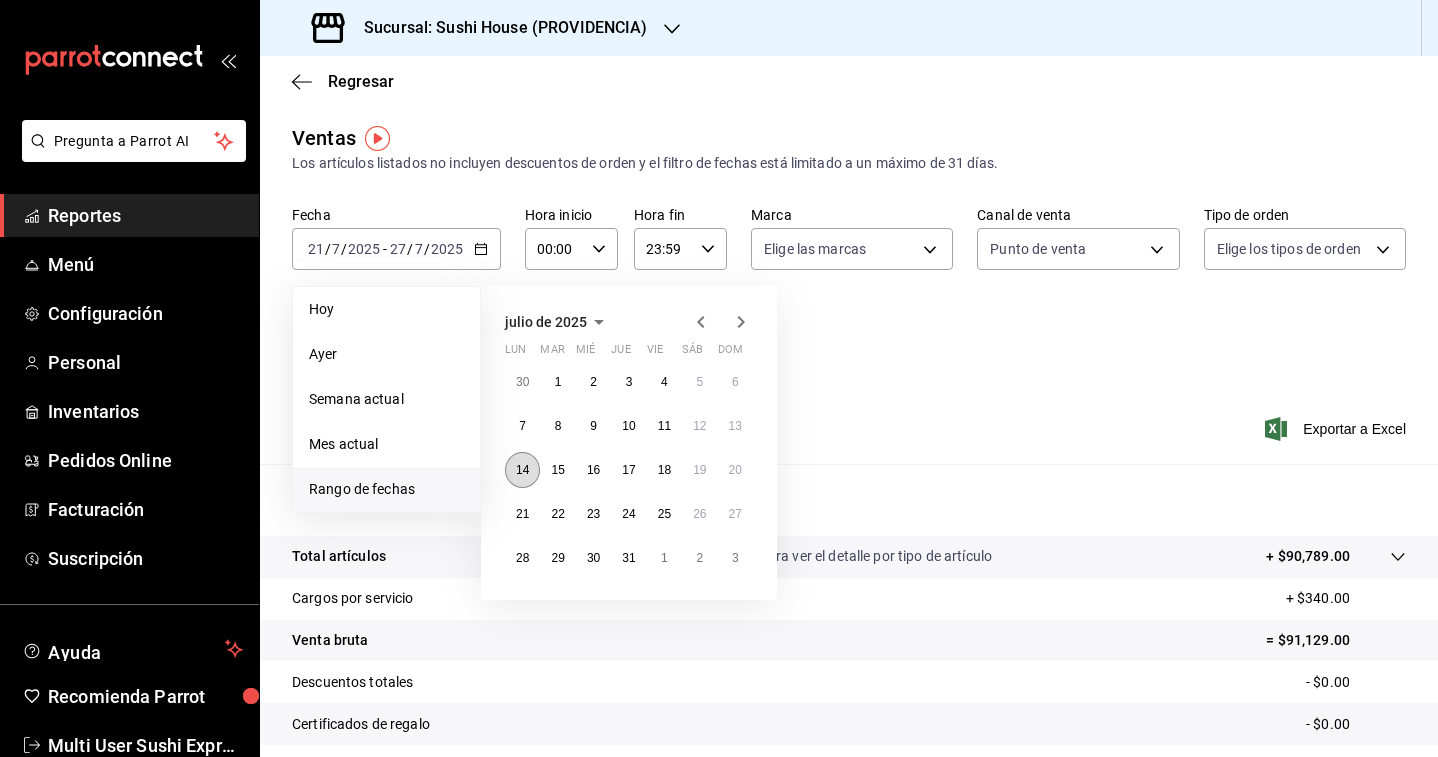 click on "14" at bounding box center (522, 470) 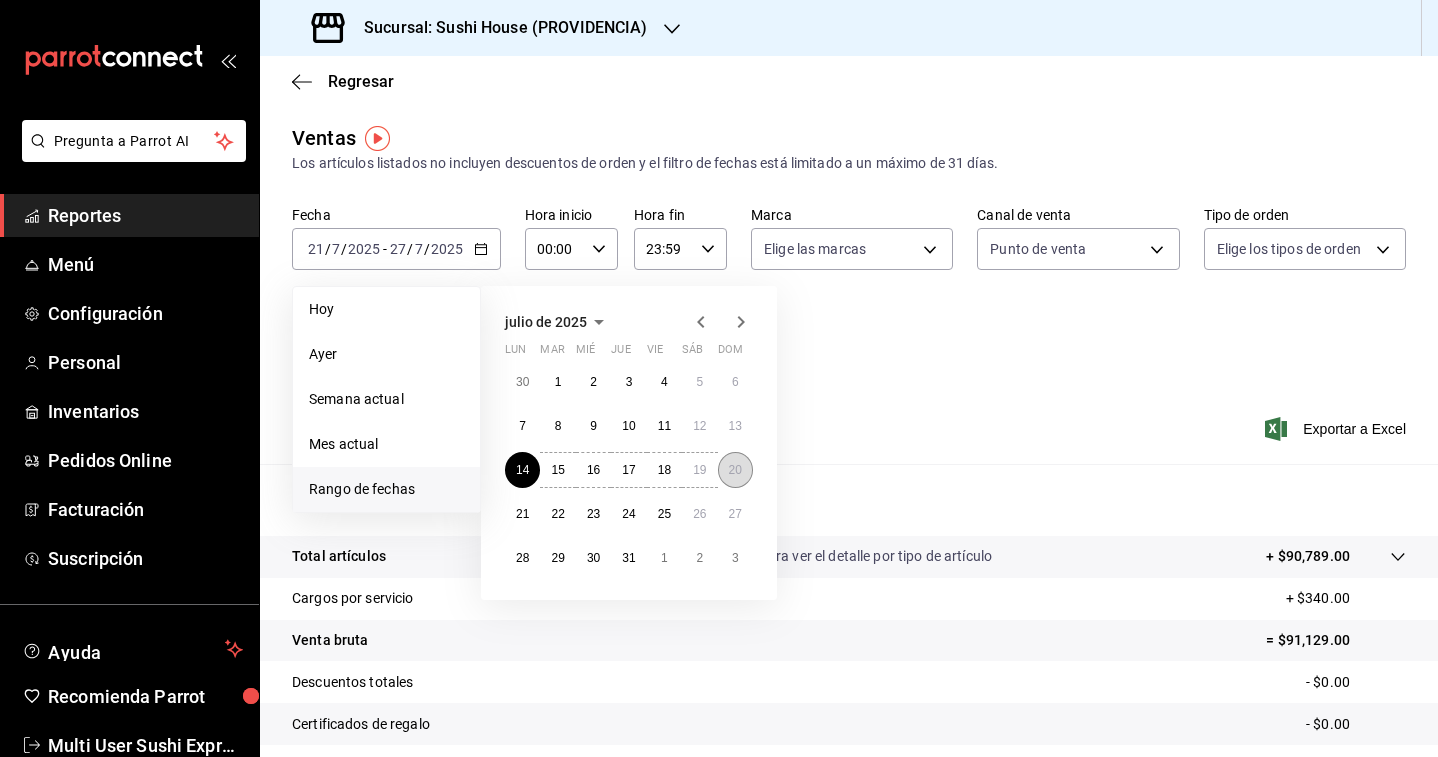 click on "20" at bounding box center [735, 470] 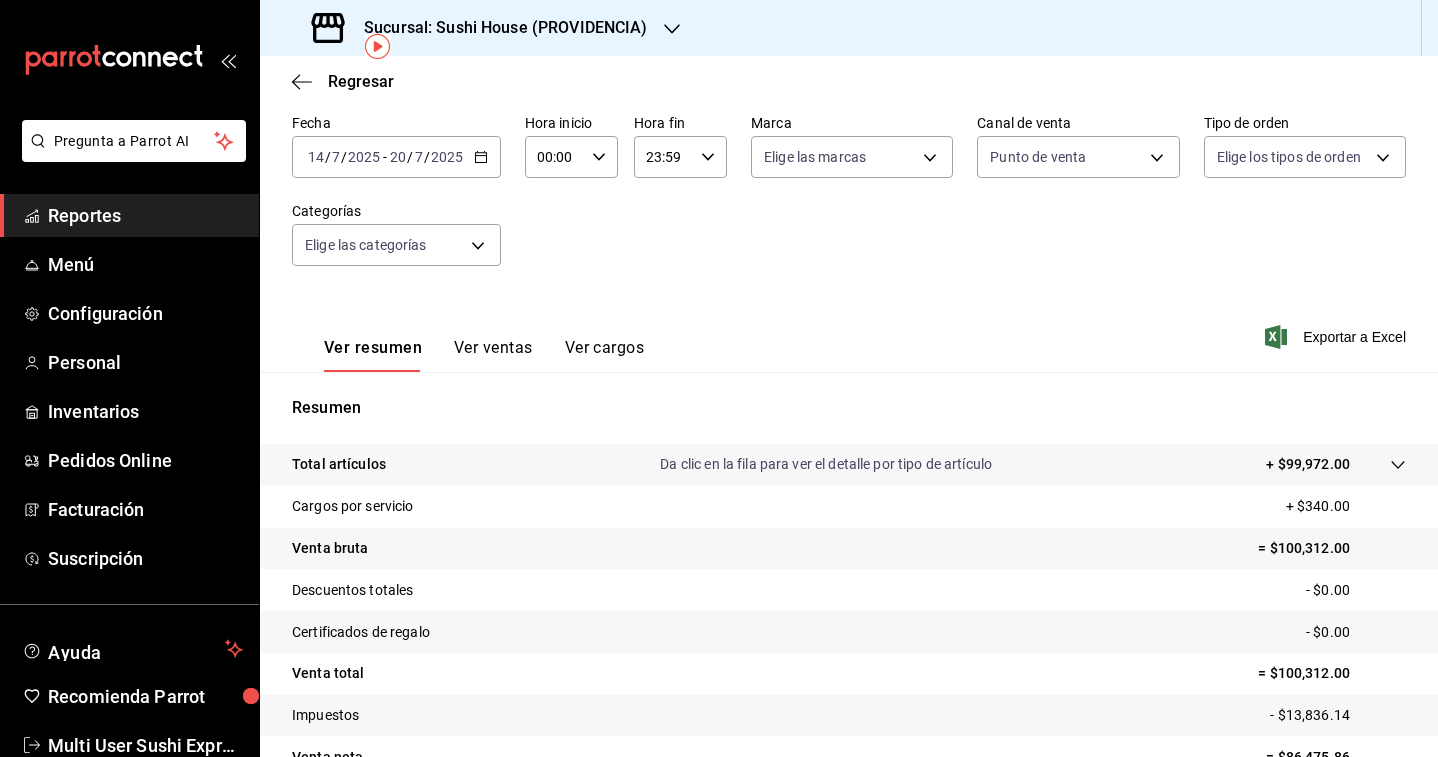 scroll, scrollTop: 0, scrollLeft: 0, axis: both 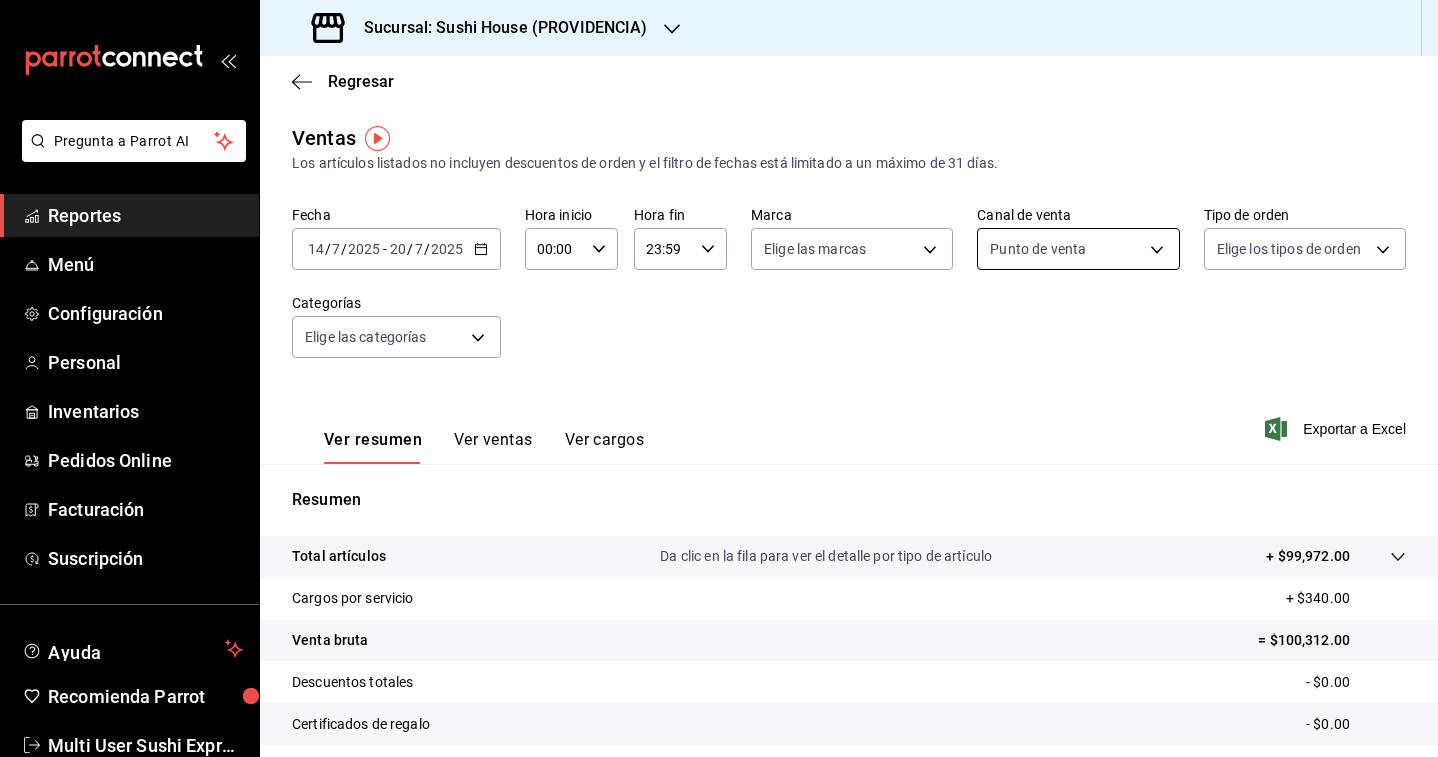 click on "Pregunta a Parrot AI Reportes   Menú   Configuración   Personal   Inventarios   Pedidos Online   Facturación   Suscripción   Ayuda Recomienda Parrot   Multi User Sushi Express   Sugerir nueva función   Sucursal: Sushi House (PROVIDENCIA) Regresar Ventas Los artículos listados no incluyen descuentos de orden y el filtro de fechas está limitado a un máximo de 31 días. Fecha [DATE] [DATE] - [DATE] [DATE] Hora inicio 00:00 Hora inicio Hora fin 23:59 Hora fin Marca Elige las marcas Canal de venta Punto de venta PARROT Tipo de orden Elige los tipos de orden Categorías Elige las categorías Ver resumen Ver ventas Ver cargos Exportar a Excel Resumen Total artículos Da clic en la fila para ver el detalle por tipo de artículo + $[AMOUNT] Cargos por servicio + $[AMOUNT] Venta bruta = $[AMOUNT] Descuentos totales - $[AMOUNT] Certificados de regalo - $[AMOUNT] Venta total = $[AMOUNT] Impuestos - $[AMOUNT] Venta neta = $[AMOUNT] GANA 1 MES GRATIS EN TU SUSCRIPCIÓN AQUÍ Ver video tutorial" at bounding box center (719, 378) 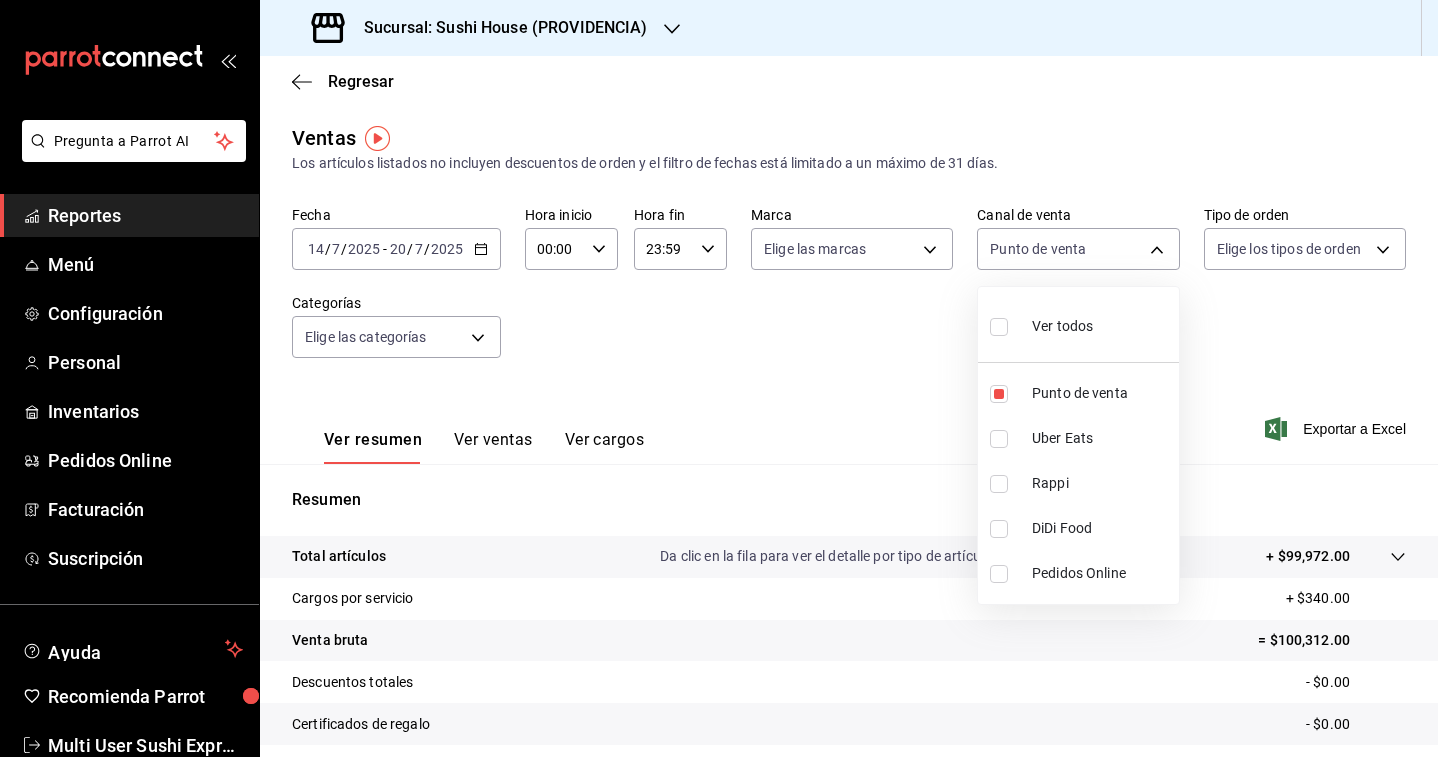 click at bounding box center [719, 378] 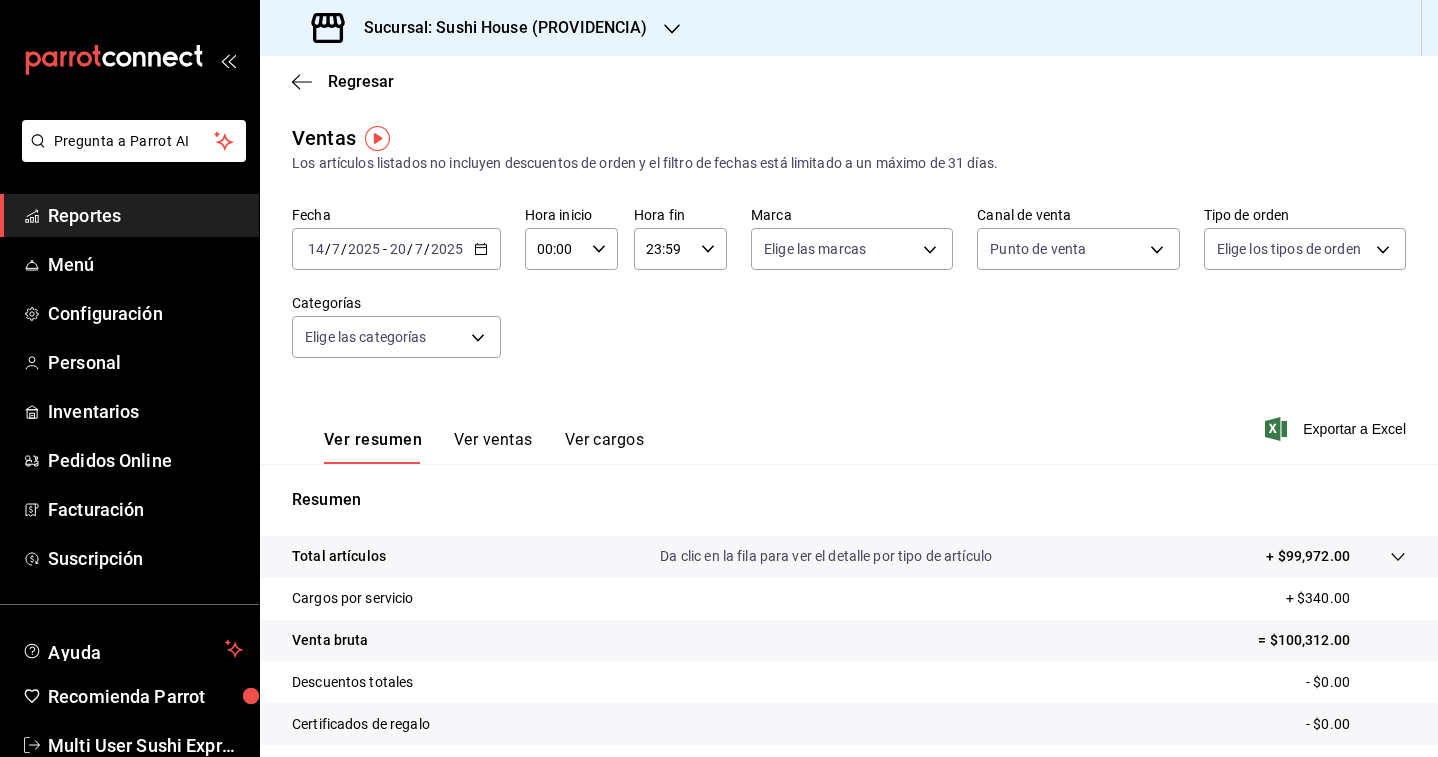 click on "Pregunta a Parrot AI Reportes   Menú   Configuración   Personal   Inventarios   Pedidos Online   Facturación   Suscripción   Ayuda Recomienda Parrot   Multi User Sushi Express   Sugerir nueva función   Sucursal: Sushi House (PROVIDENCIA) Regresar Ventas Los artículos listados no incluyen descuentos de orden y el filtro de fechas está limitado a un máximo de 31 días. Fecha [DATE] [DATE] - [DATE] [DATE] Hora inicio 00:00 Hora inicio Hora fin 23:59 Hora fin Marca Elige las marcas Canal de venta Punto de venta PARROT Tipo de orden Elige los tipos de orden Categorías Elige las categorías Ver resumen Ver ventas Ver cargos Exportar a Excel Resumen Total artículos Da clic en la fila para ver el detalle por tipo de artículo + $[AMOUNT] Cargos por servicio + $[AMOUNT] Venta bruta = $[AMOUNT] Descuentos totales - $[AMOUNT] Certificados de regalo - $[AMOUNT] Venta total = $[AMOUNT] Impuestos - $[AMOUNT] Venta neta = $[AMOUNT] GANA 1 MES GRATIS EN TU SUSCRIPCIÓN AQUÍ Ver video tutorial" at bounding box center (719, 378) 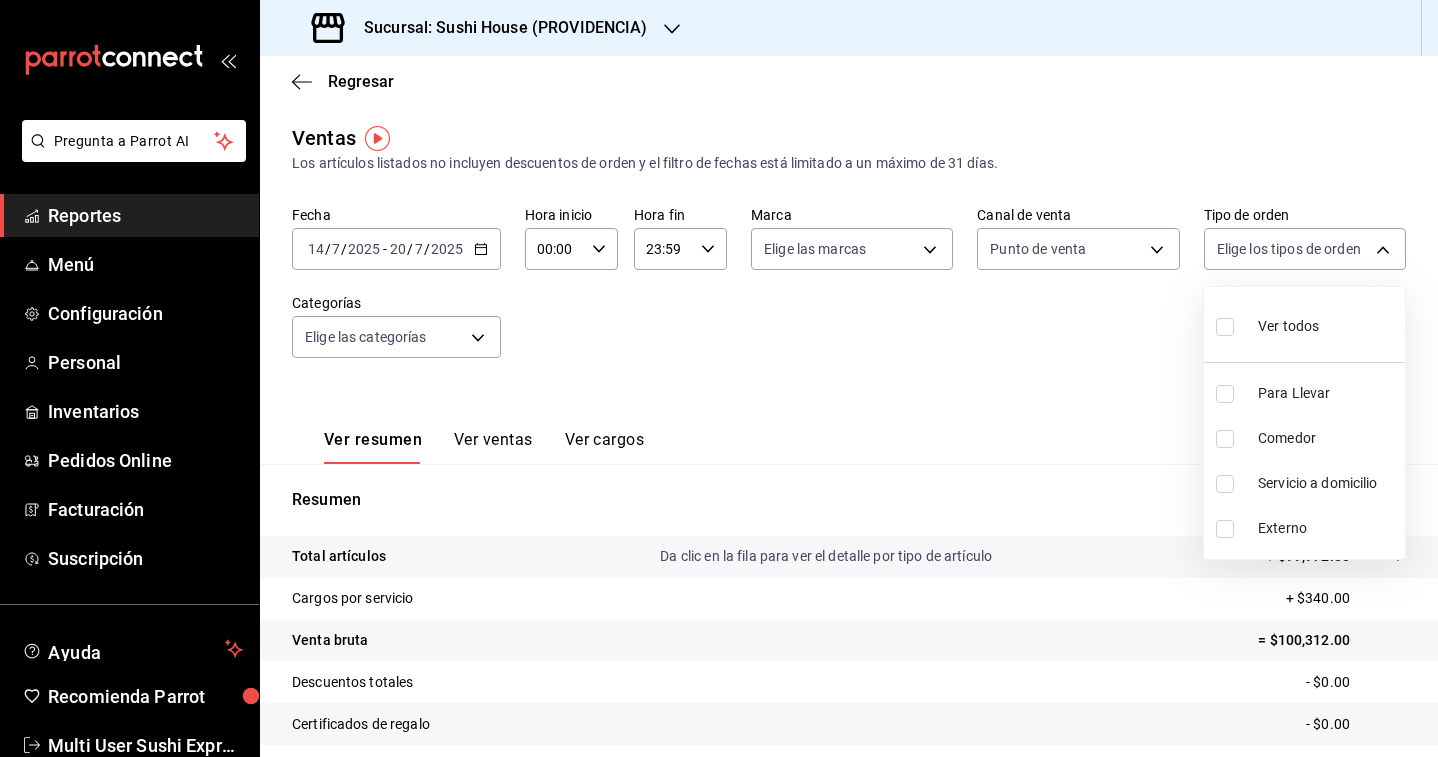 click at bounding box center [1225, 394] 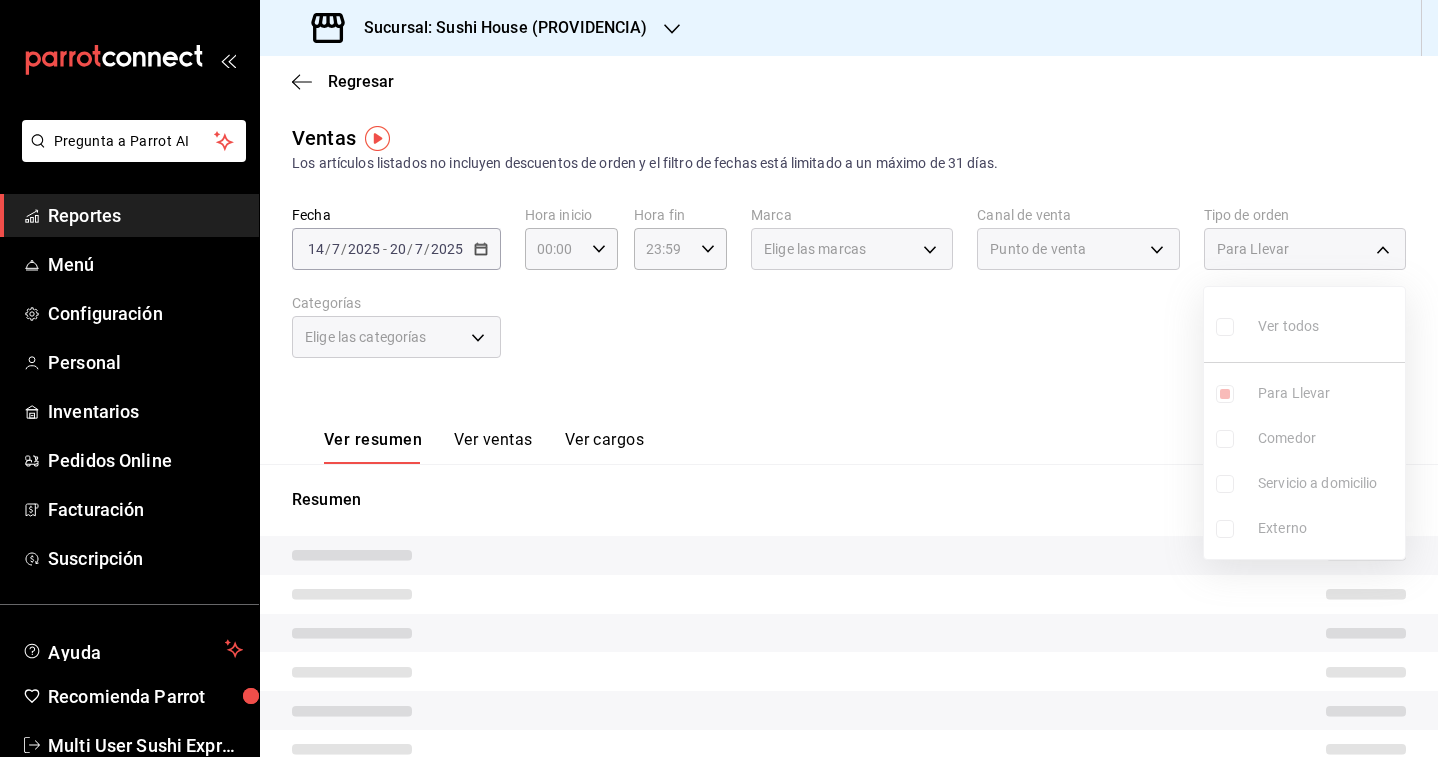 click on "Ver todos Para Llevar Comedor Servicio a domicilio Externo" at bounding box center (1304, 423) 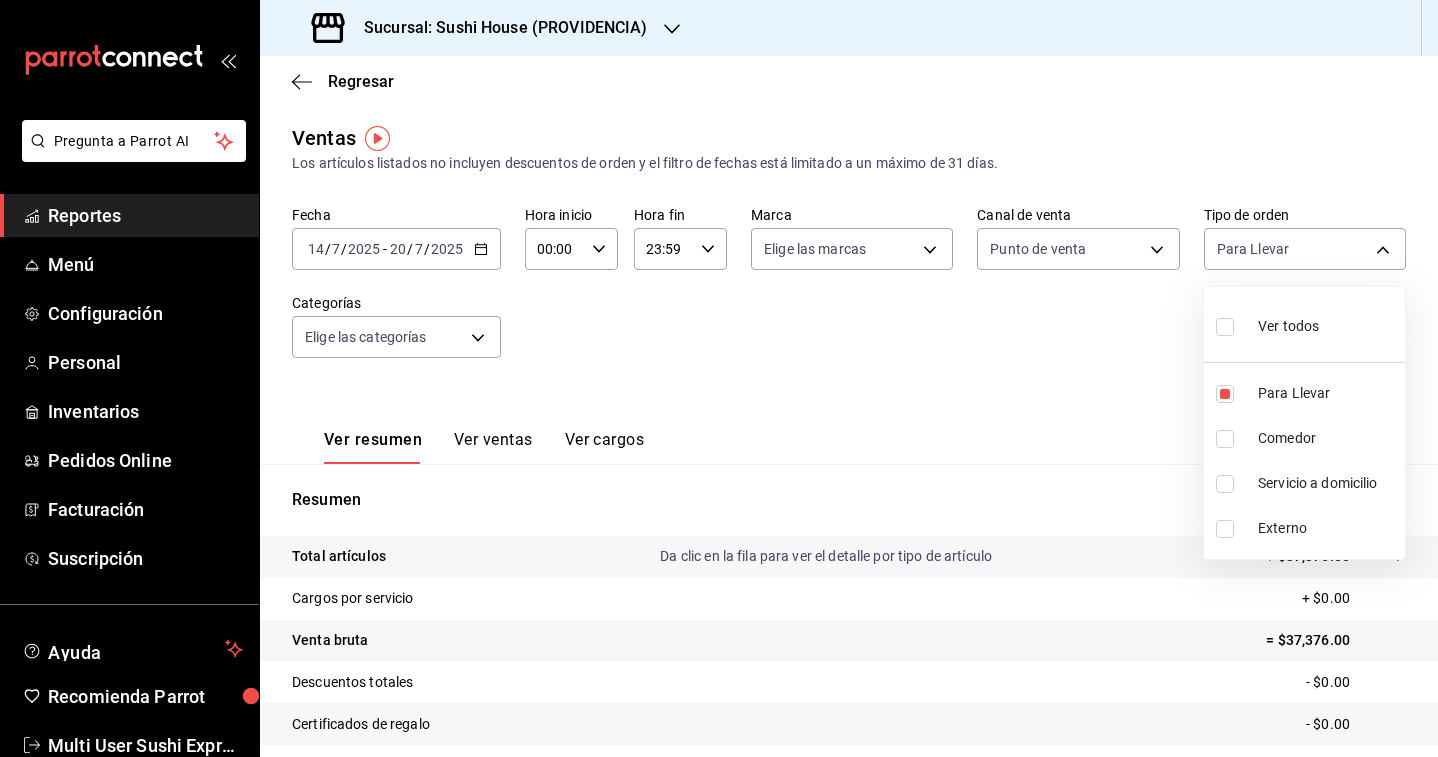click at bounding box center (1225, 439) 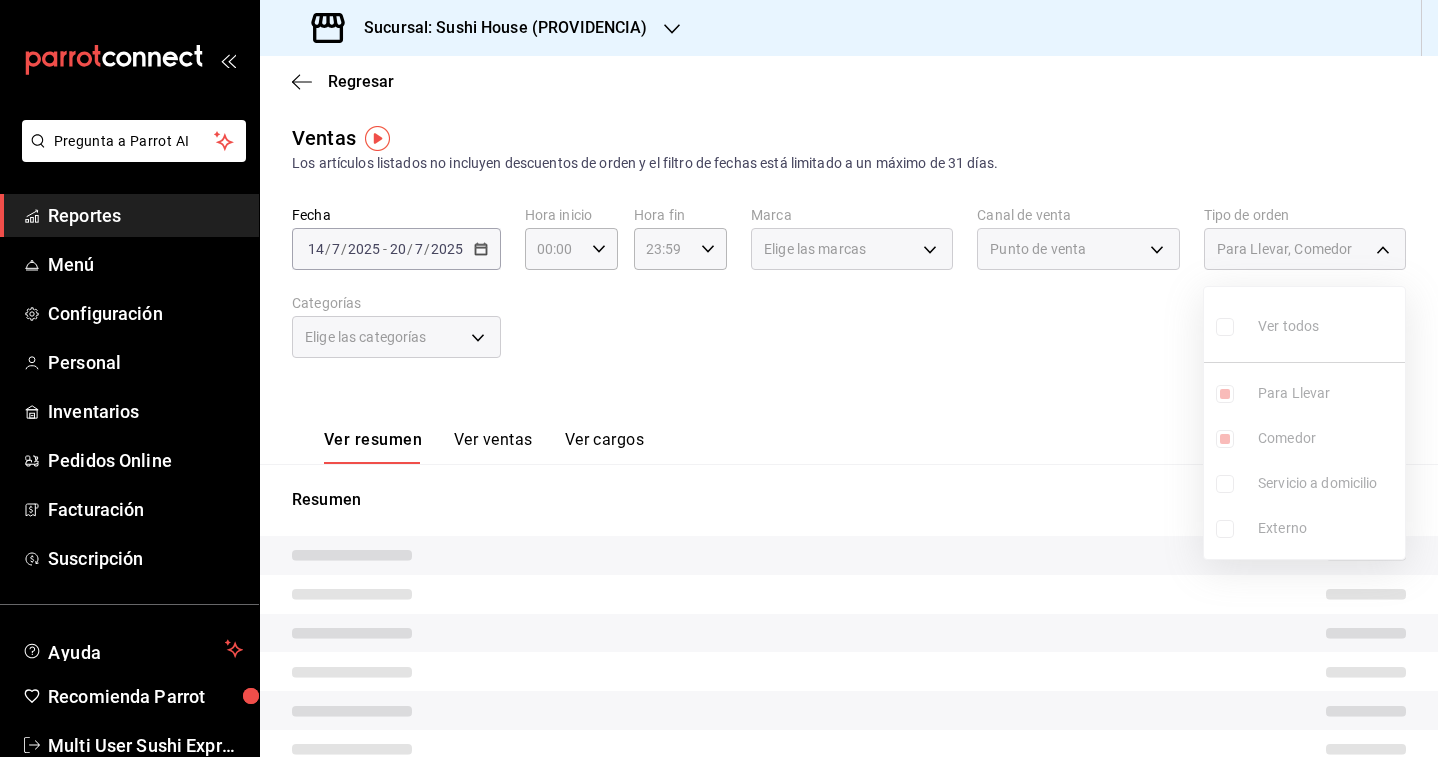 click at bounding box center (719, 378) 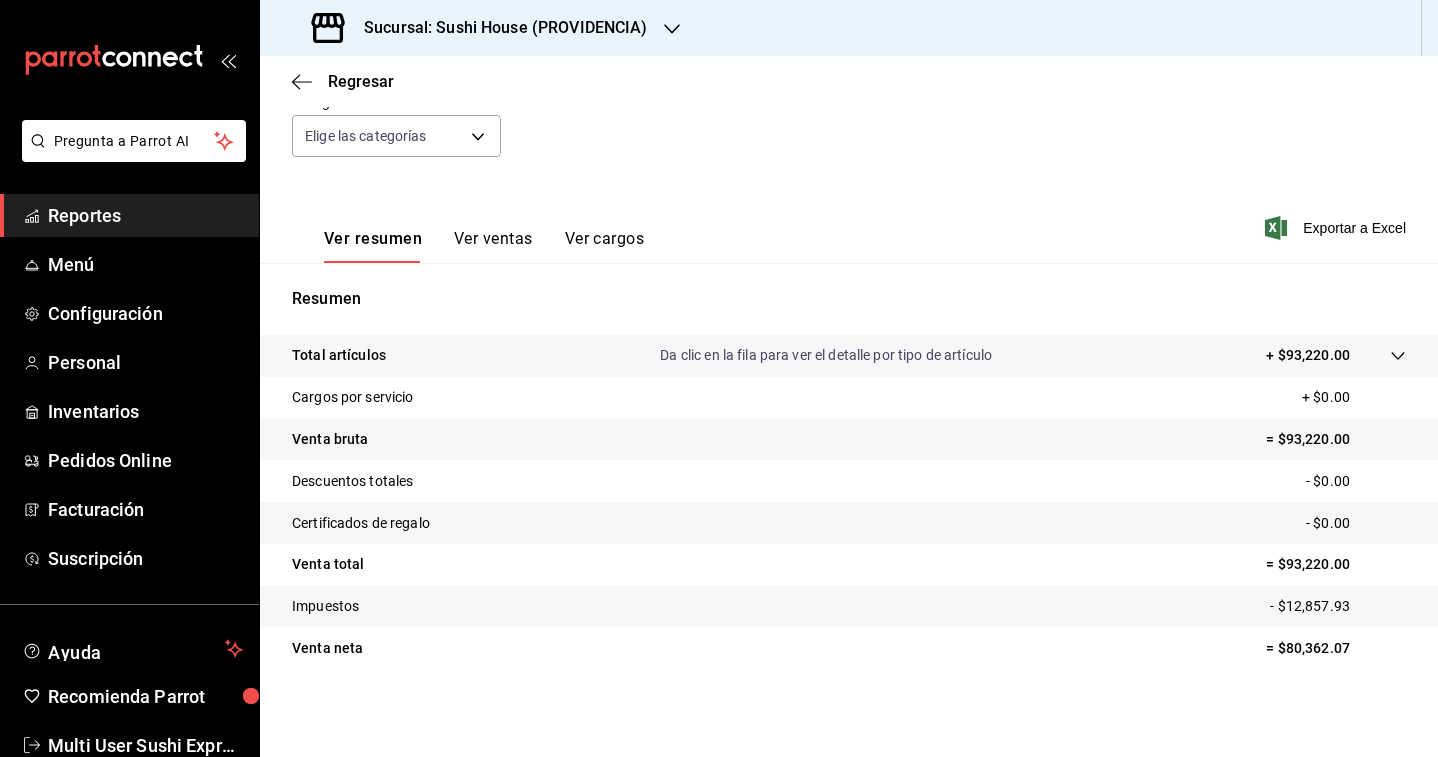 scroll, scrollTop: 120, scrollLeft: 0, axis: vertical 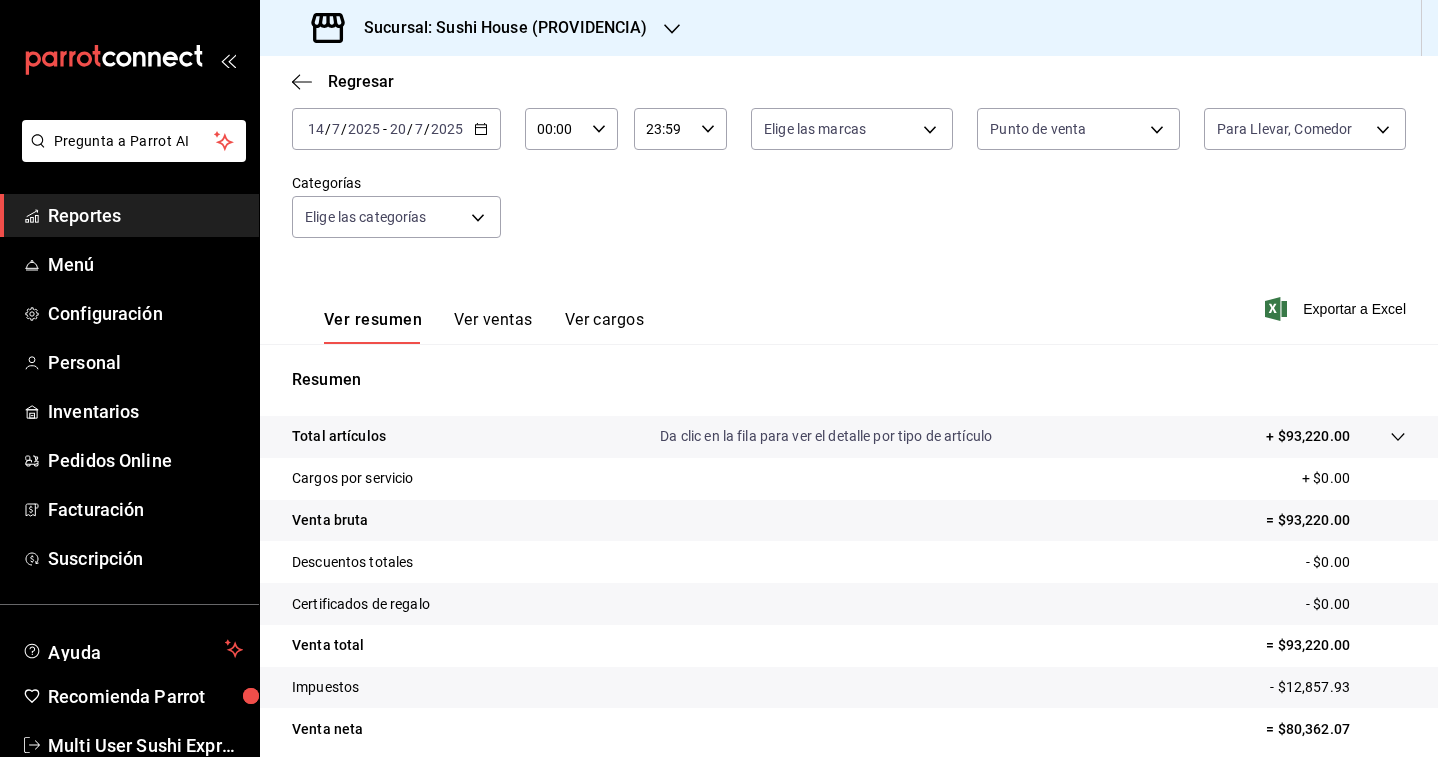 click on "Regresar" at bounding box center [849, 81] 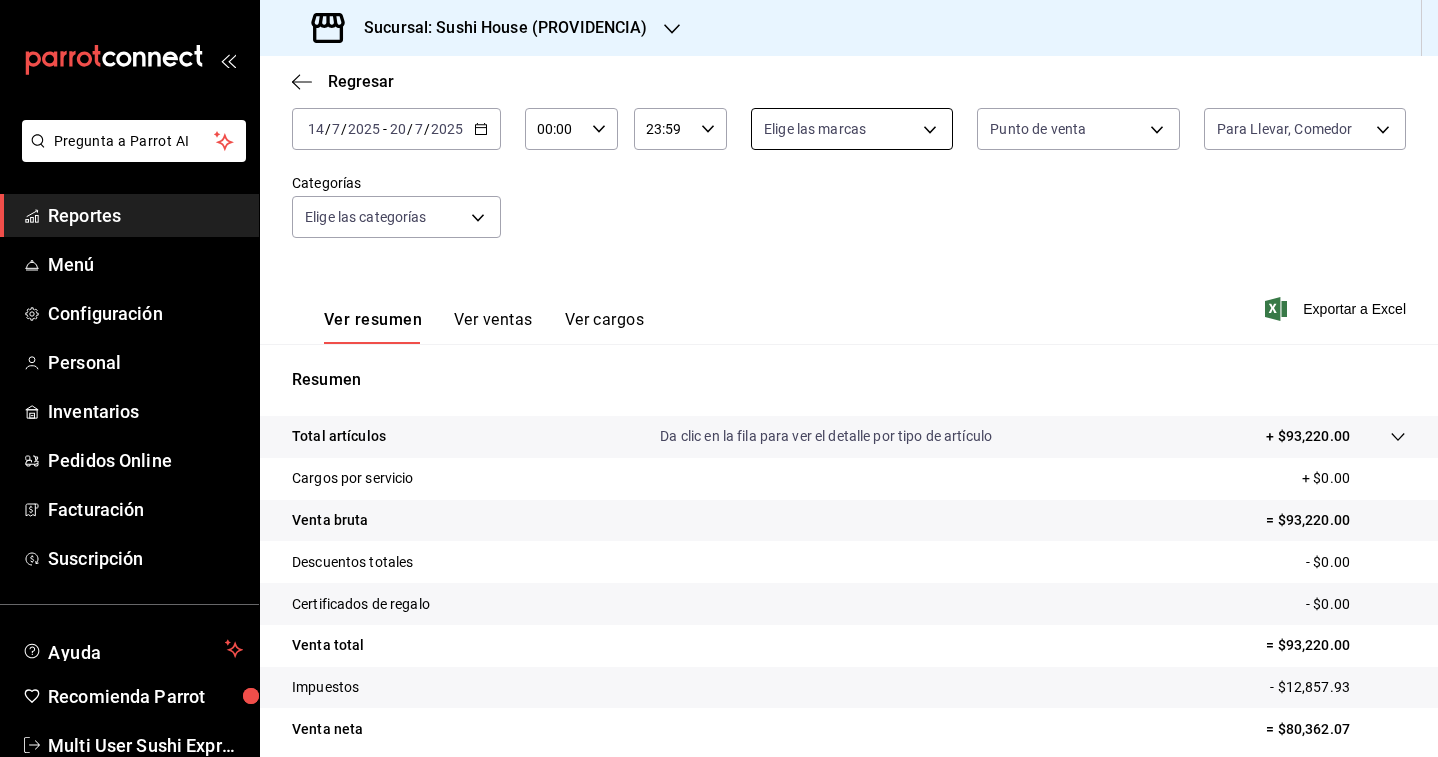 click on "Pregunta a Parrot AI Reportes   Menú   Configuración   Personal   Inventarios   Pedidos Online   Facturación   Suscripción   Ayuda Recomienda Parrot   Multi User Sushi Express   Sugerir nueva función   Sucursal: Sushi House (PROVIDENCIA) Regresar Ventas Los artículos listados no incluyen descuentos de orden y el filtro de fechas está limitado a un máximo de 31 días. Fecha [DATE] [DATE] - [DATE] [DATE] Hora inicio 00:00 Hora inicio Hora fin 23:59 Hora fin Marca Elige las marcas Canal de venta Punto de venta PARROT Tipo de orden Para Llevar, Comedor [UUID],[UUID] Categorías Elige las categorías Ver resumen Ver ventas Ver cargos Exportar a Excel Resumen Total artículos Da clic en la fila para ver el detalle por tipo de artículo + $[AMOUNT] Cargos por servicio + $[AMOUNT] Venta bruta = $[AMOUNT] Descuentos totales - $[AMOUNT] Certificados de regalo - $[AMOUNT] Venta total = $[AMOUNT] Impuestos - $[AMOUNT] Venta neta Ir a video" at bounding box center (719, 378) 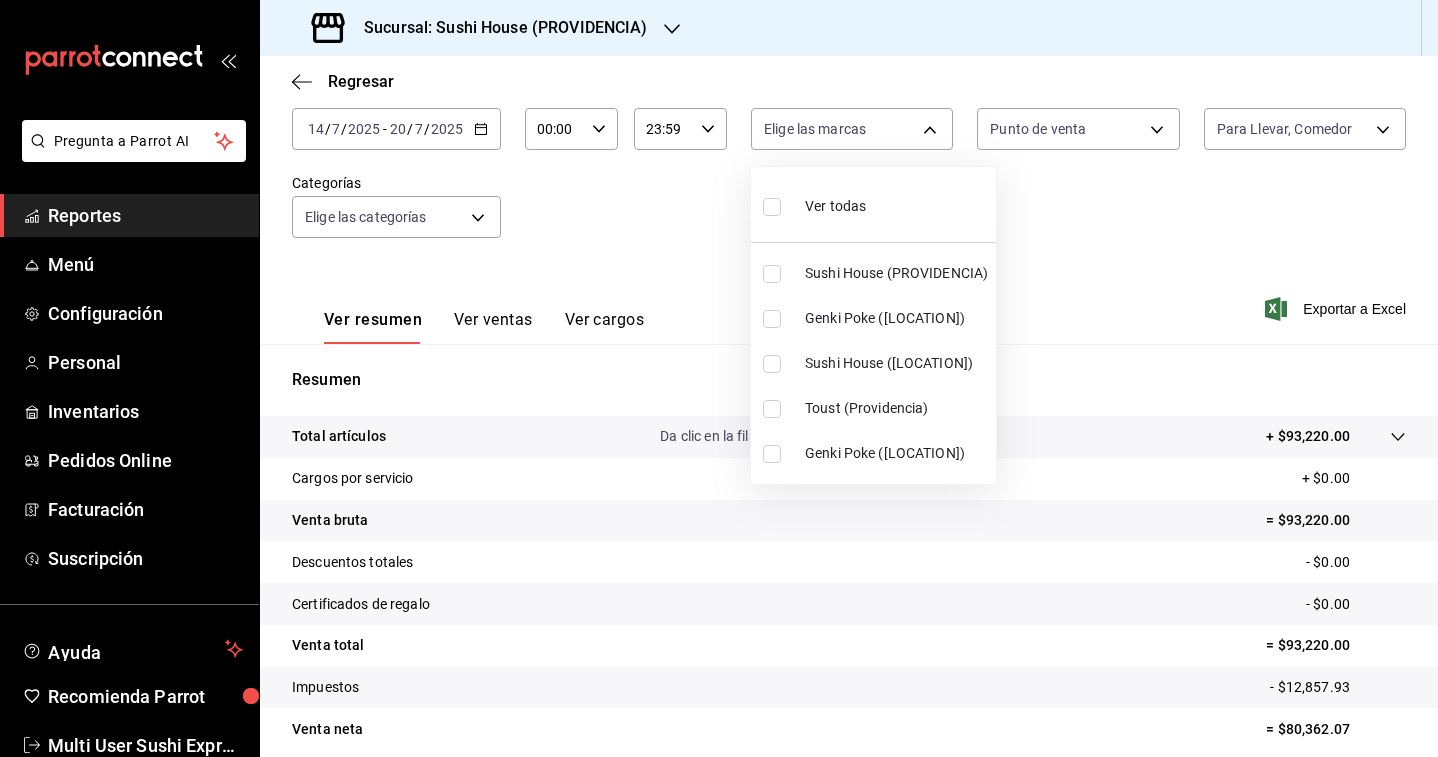 click at bounding box center (772, 207) 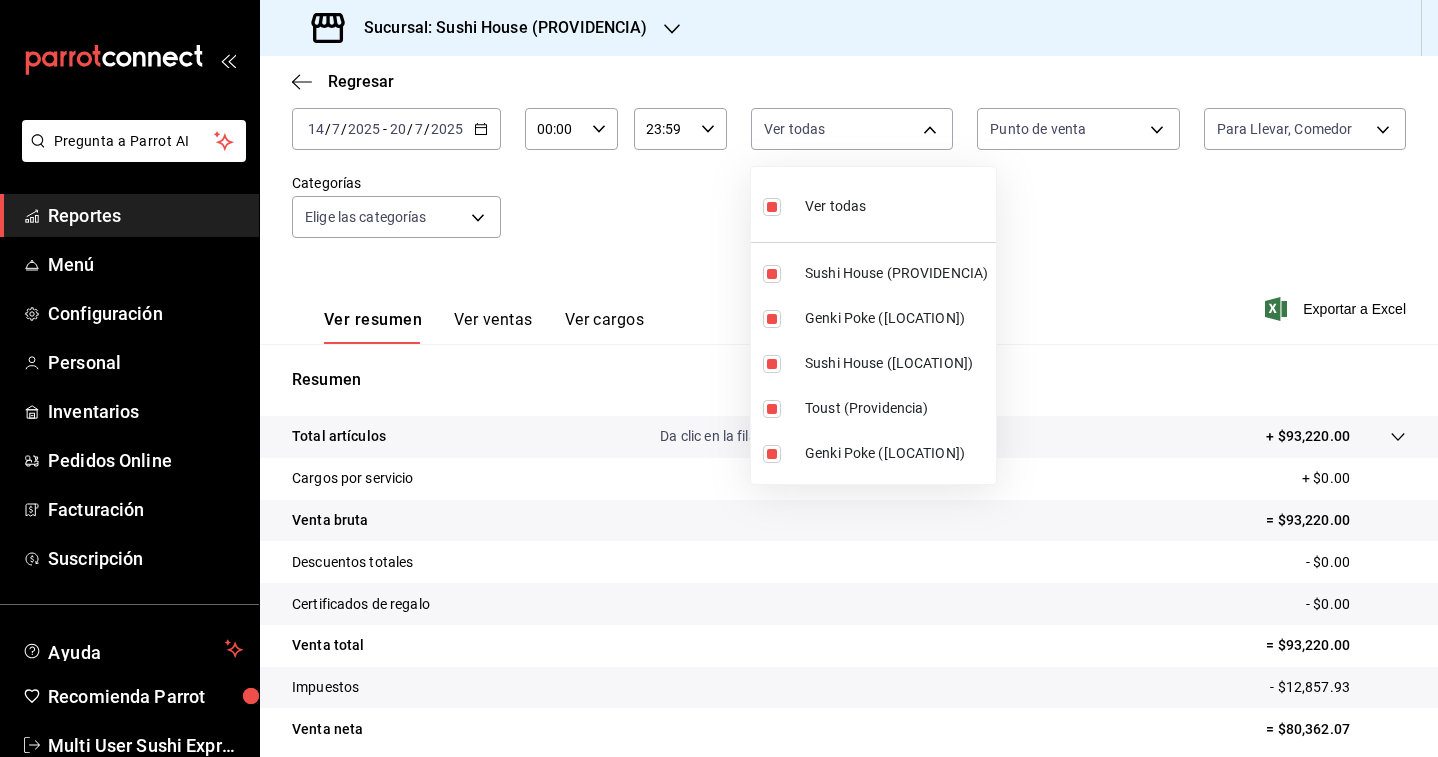 click at bounding box center (719, 378) 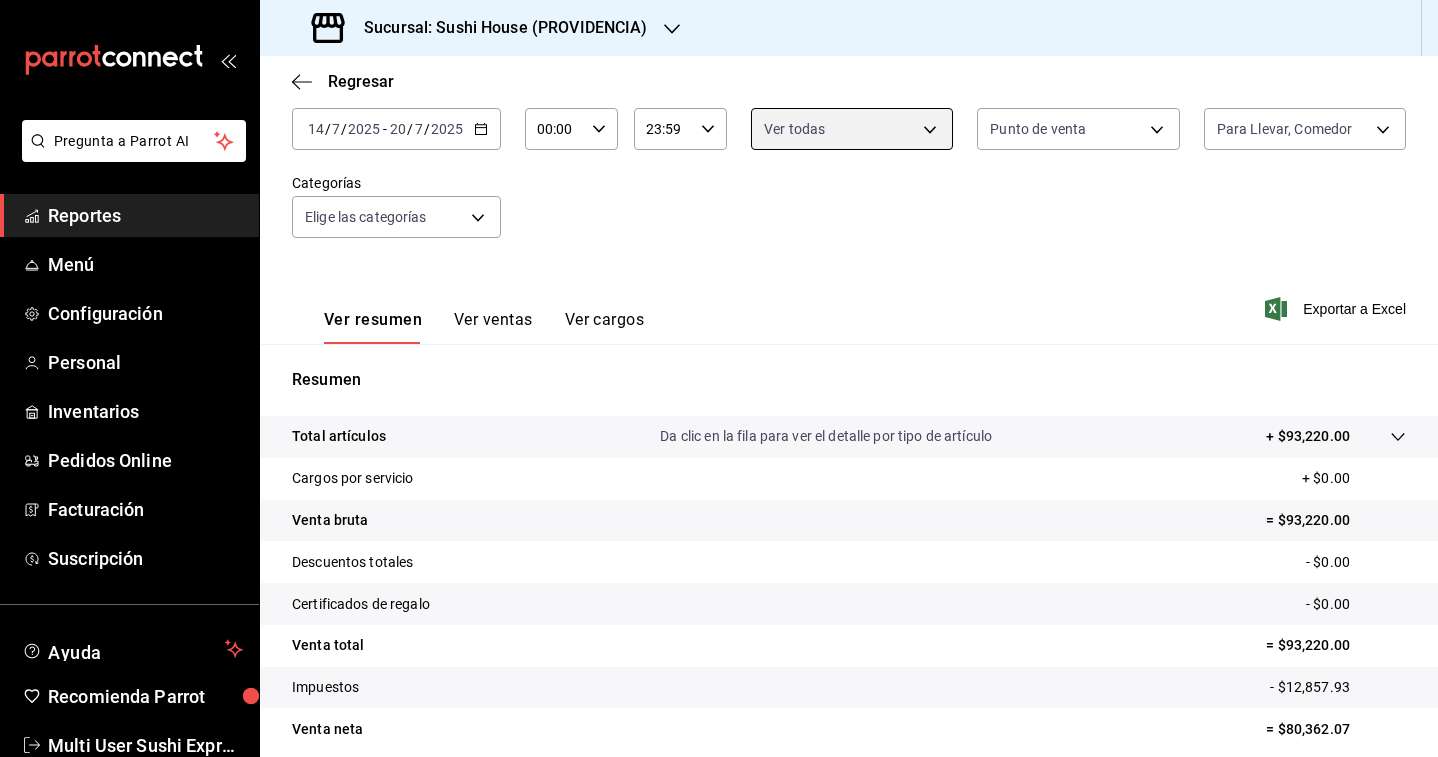 scroll, scrollTop: 201, scrollLeft: 0, axis: vertical 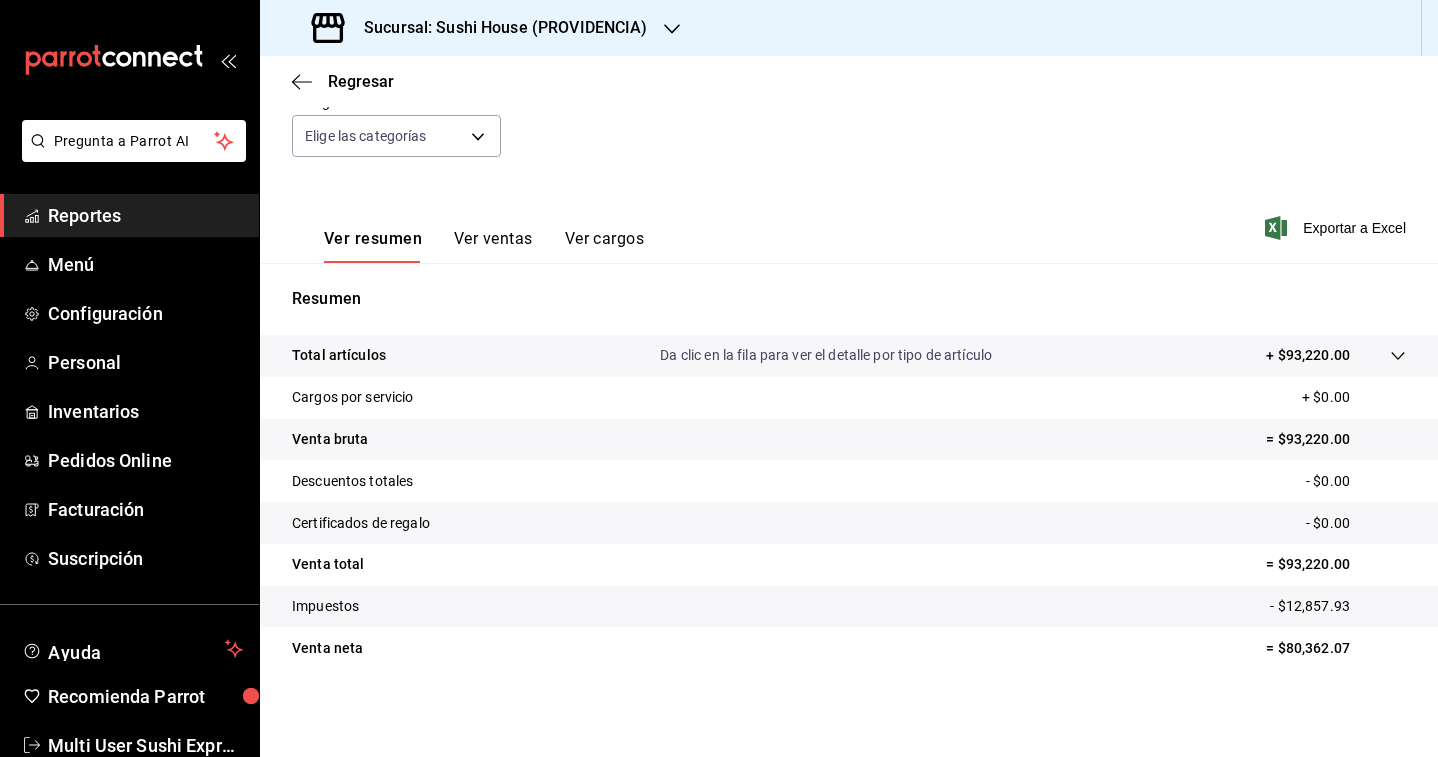 click on "Sucursal: Sushi House (PROVIDENCIA)" at bounding box center [498, 28] 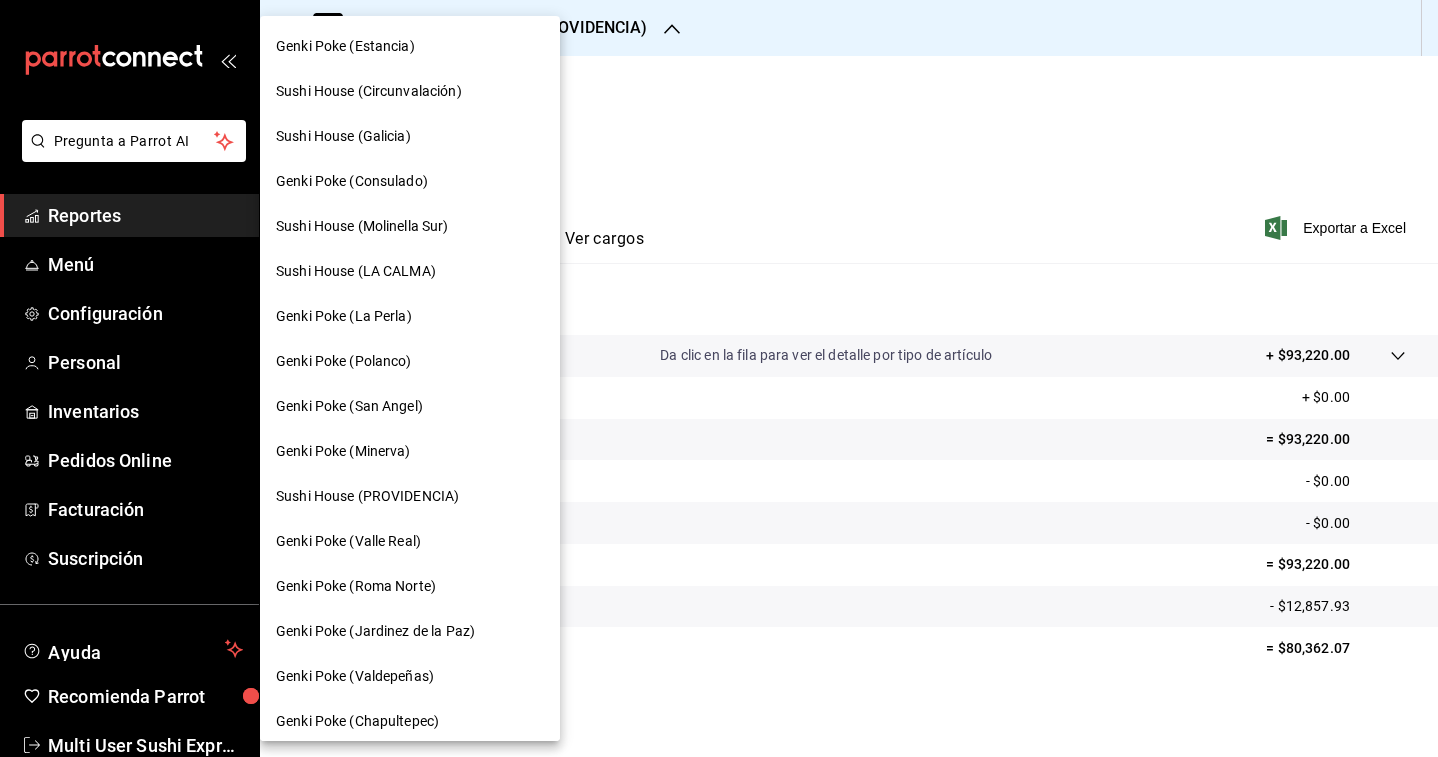 click on "Genki Poke (Chapultepec)" at bounding box center [357, 721] 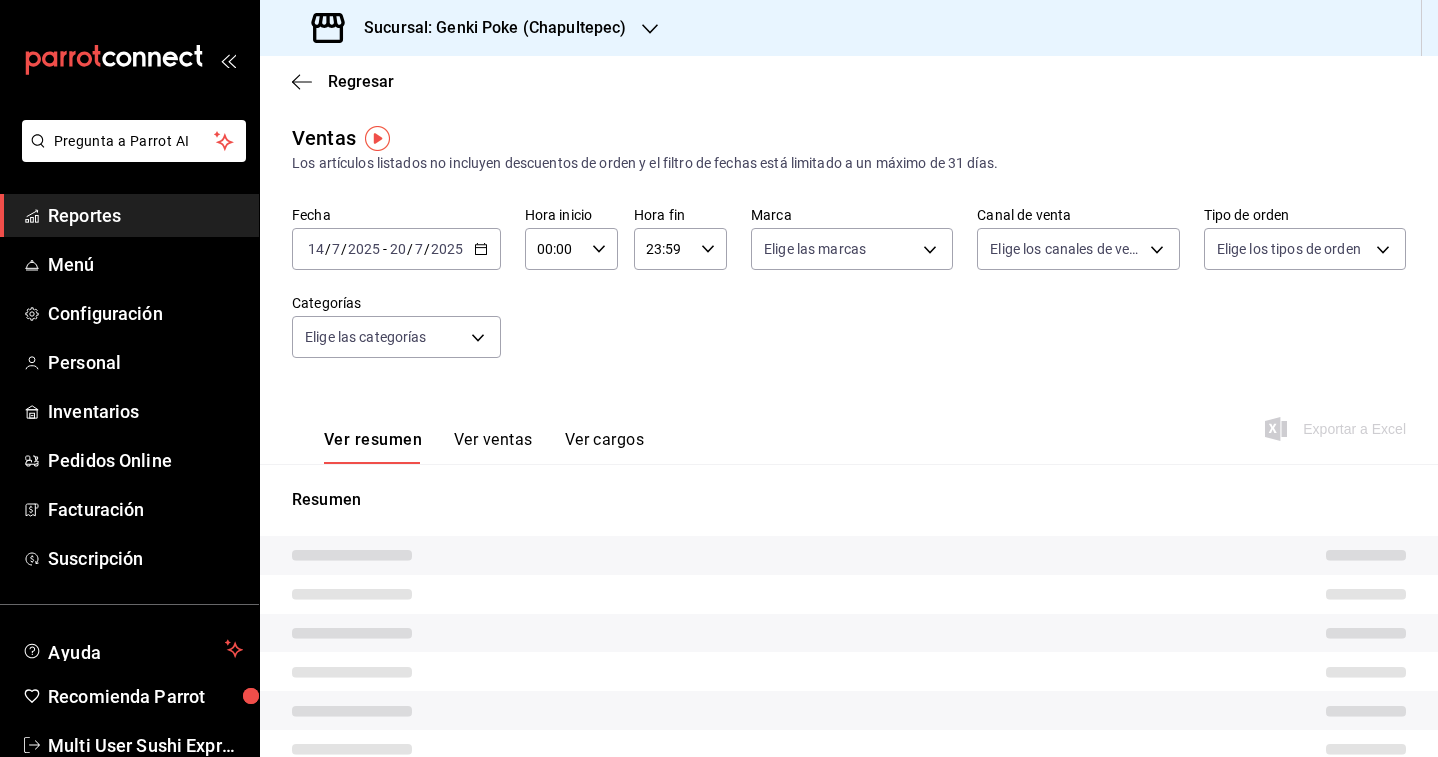 type on "PARROT" 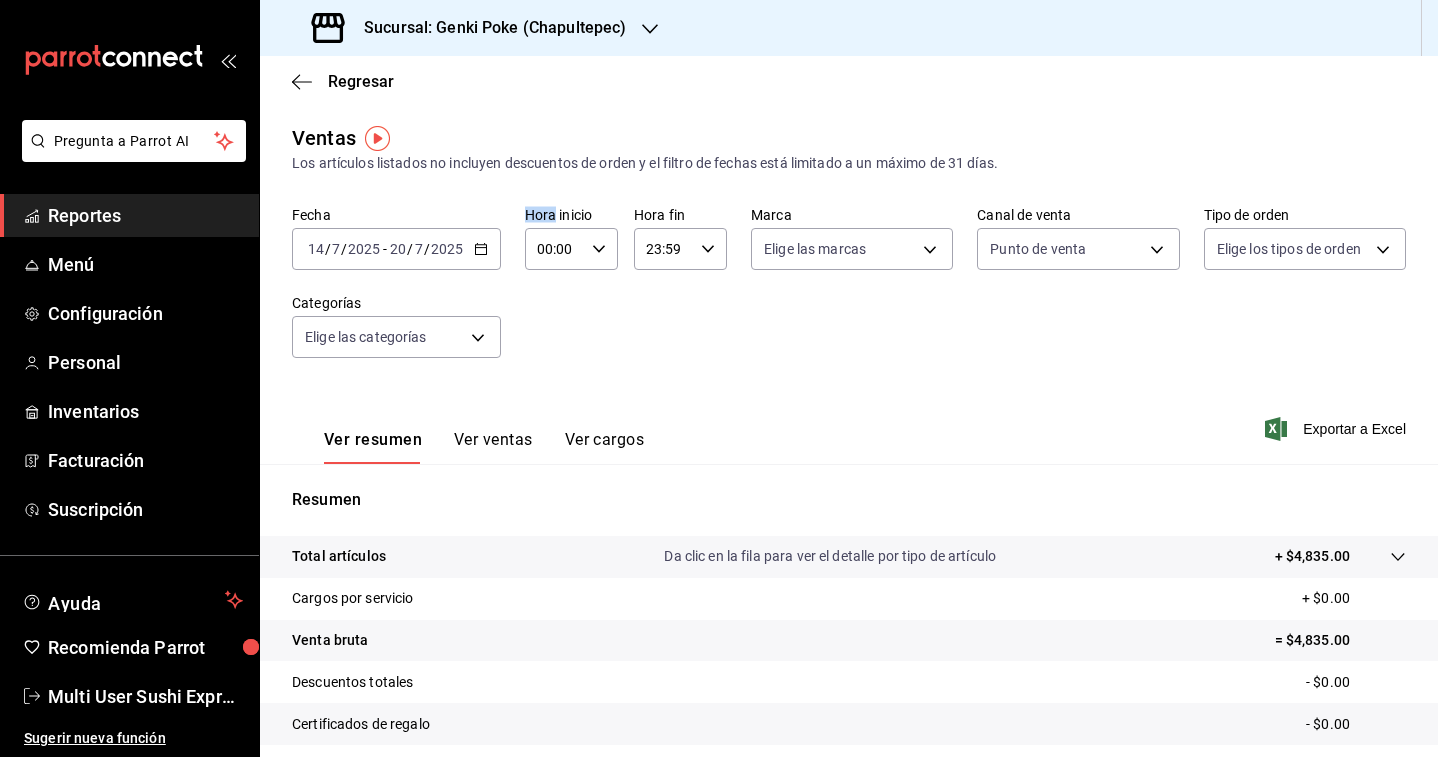 click on "[DATE] [TIME] / [DAY] / [DATE] - [DATE] [DAY] / [DATE]" at bounding box center [396, 249] 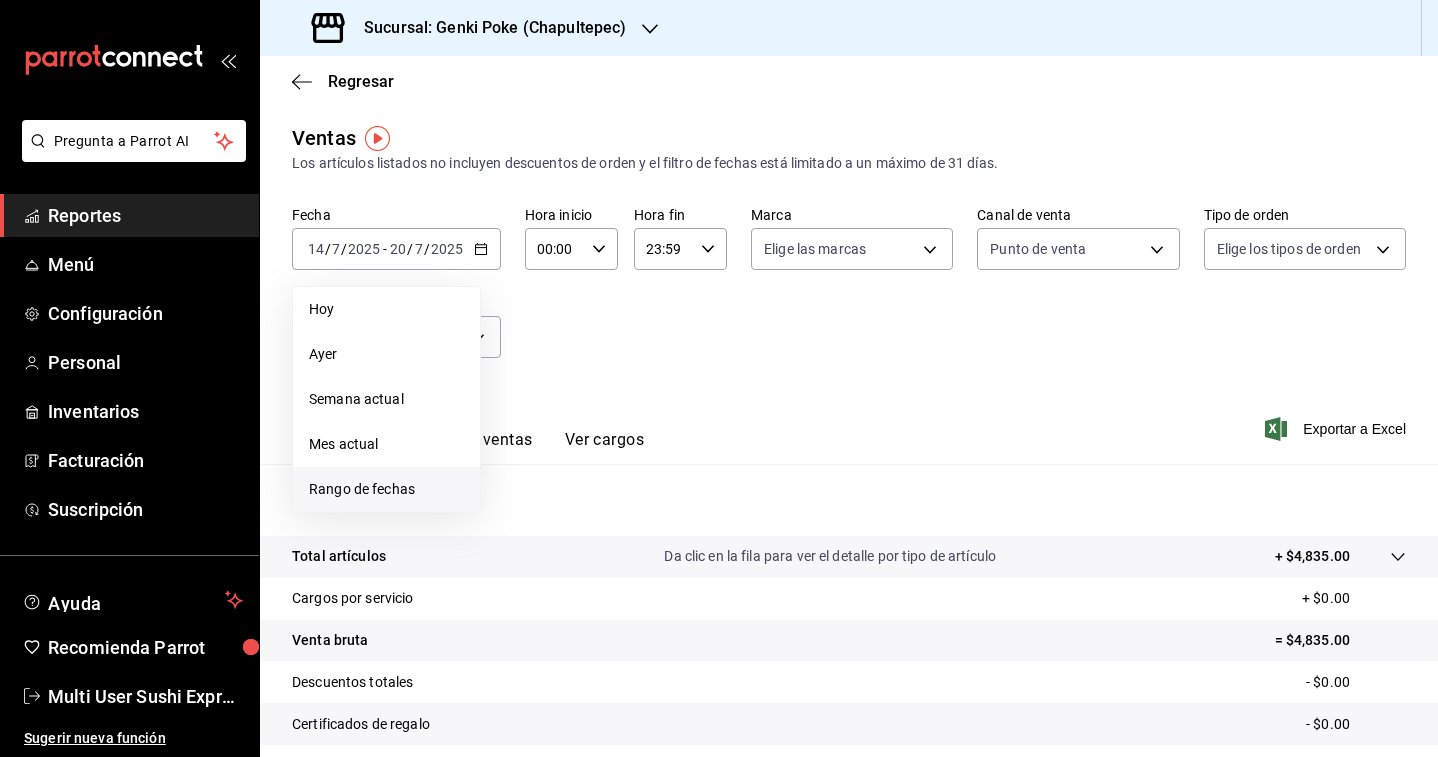 click on "Rango de fechas" at bounding box center (386, 489) 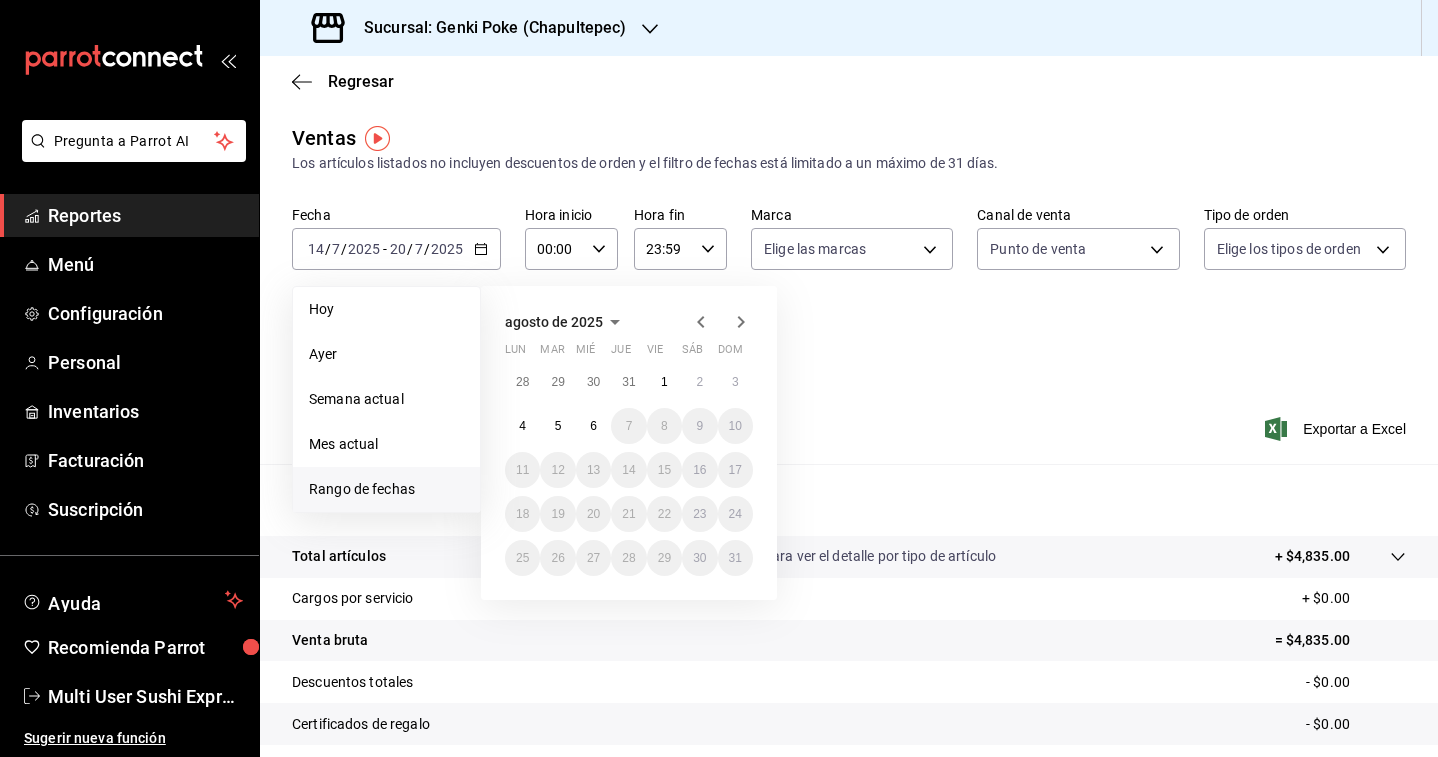 click 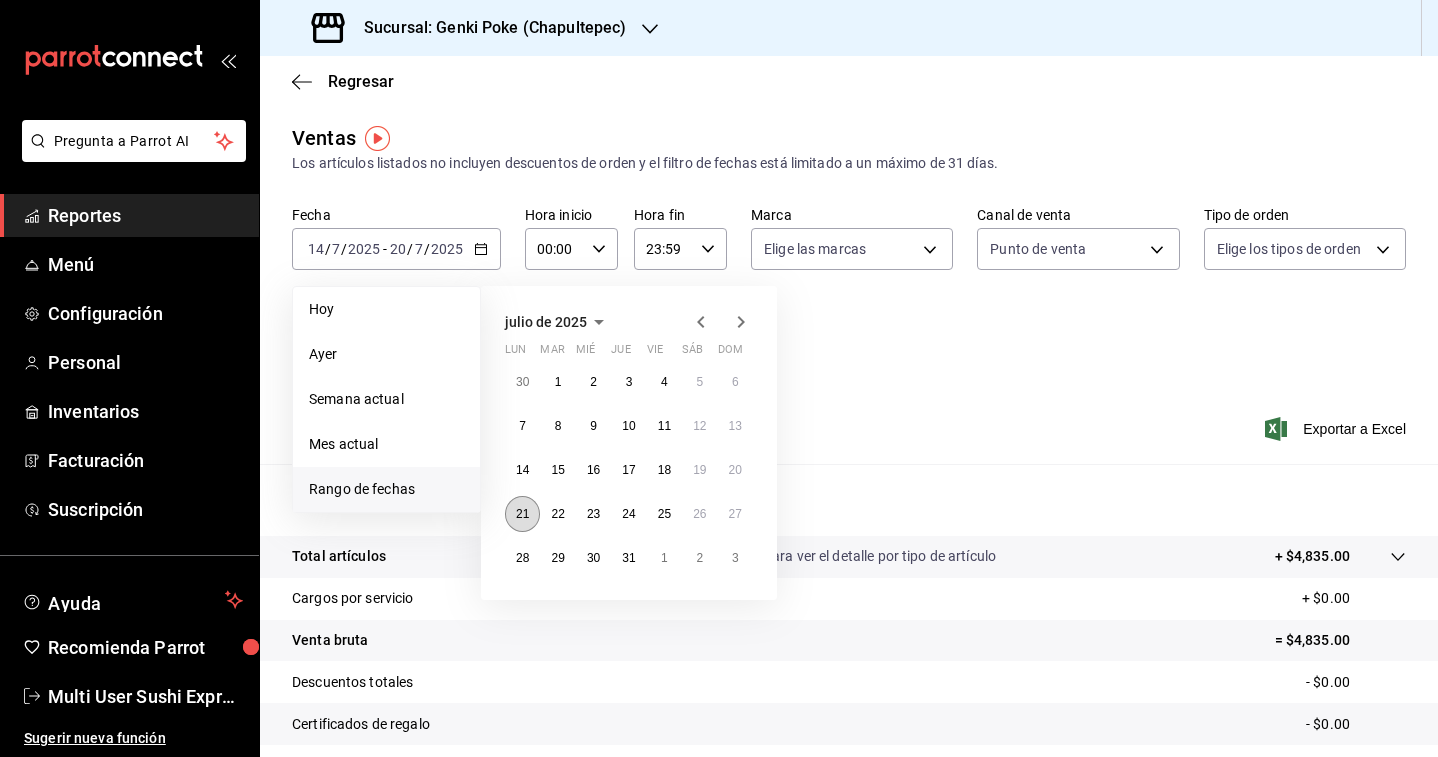 click on "21" at bounding box center [522, 514] 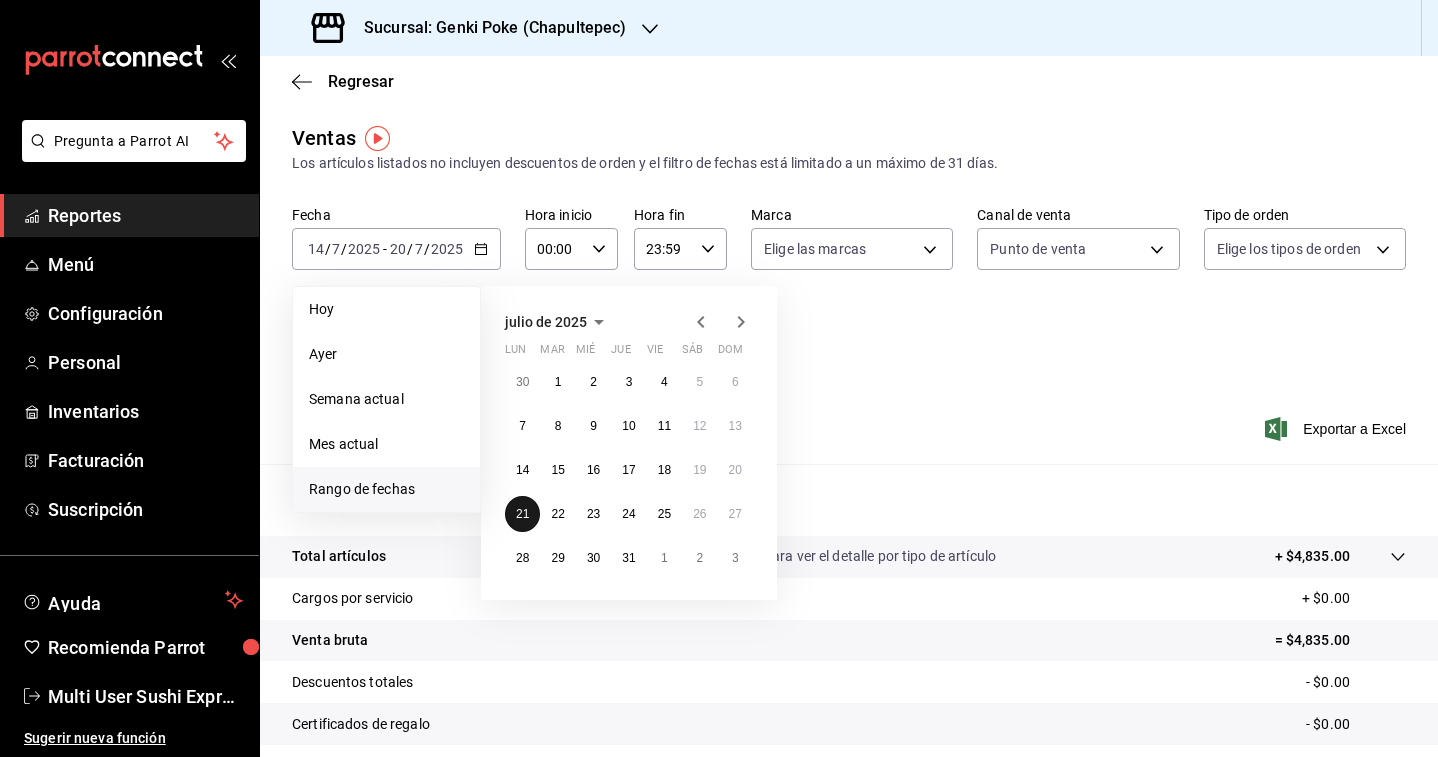 click on "21" at bounding box center [522, 514] 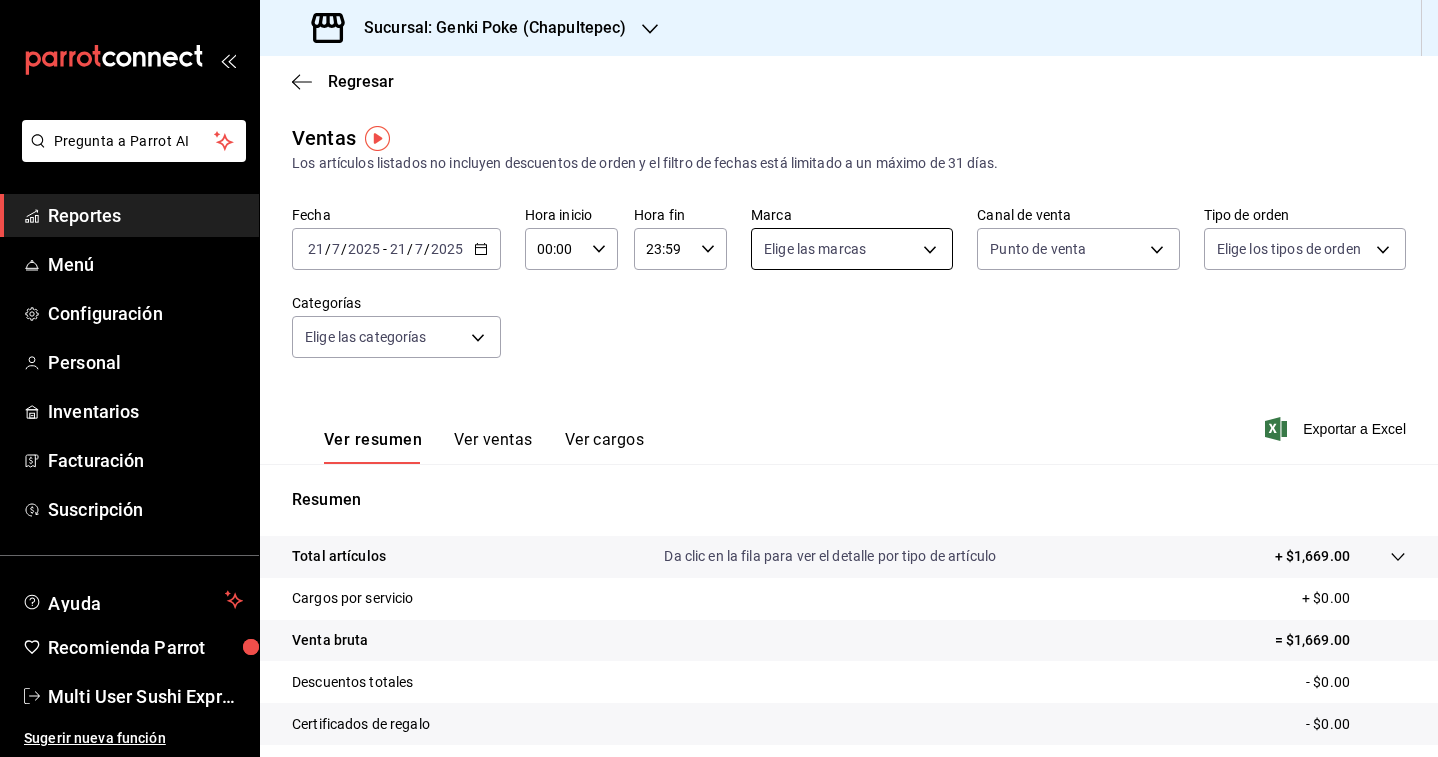 click on "Pregunta a Parrot AI Reportes   Menú   Configuración   Personal   Inventarios   Facturación   Suscripción   Ayuda Recomienda Parrot   Multi User Sushi Express   Sugerir nueva función   Sucursal: Genki Poke ([LOCATION]) Regresar Ventas Los artículos listados no incluyen descuentos de orden y el filtro de fechas está limitado a un máximo de 31 días. Fecha [DATE] [DAY] / [DAY] / [DATE] - [DATE] [DAY] / [DATE] Hora inicio [TIME] Hora inicio Hora fin [TIME] Hora fin Marca Elige las marcas Canal de venta Punto de venta PARROT Tipo de orden Elige los tipos de orden Categorías Elige las categorías Ver resumen Ver ventas Ver cargos Exportar a Excel Resumen Total artículos Da clic en la fila para ver el detalle por tipo de artículo + [PRICE] Cargos por servicio + [PRICE] Venta bruta = [PRICE] Descuentos totales - [PRICE] Certificados de regalo - [PRICE] Venta total = [PRICE] Impuestos - [PRICE] Venta neta = [PRICE] GANA 1 MES GRATIS EN TU SUSCRIPCIÓN AQUÍ Ver video tutorial Ir a video Pregunta a Parrot AI" at bounding box center [719, 378] 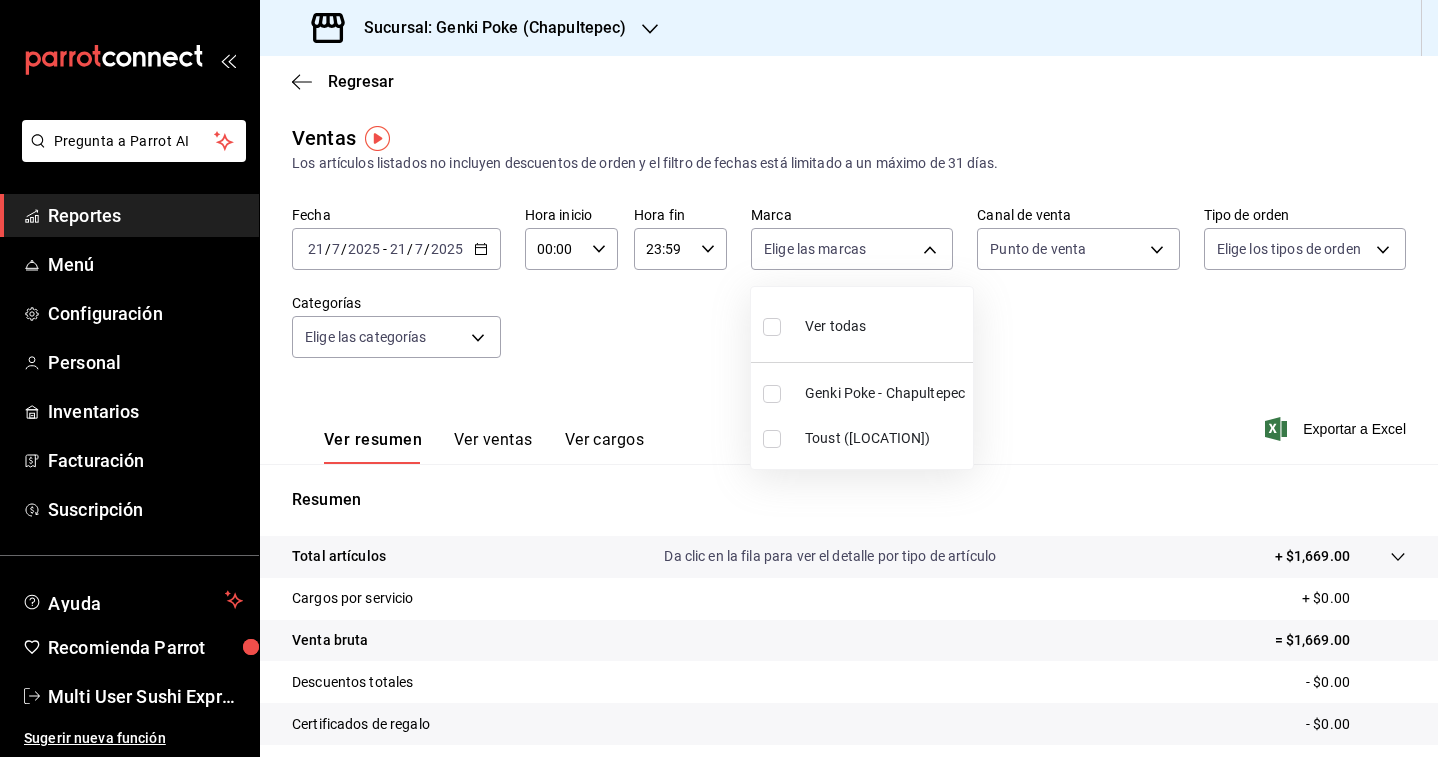click at bounding box center [772, 394] 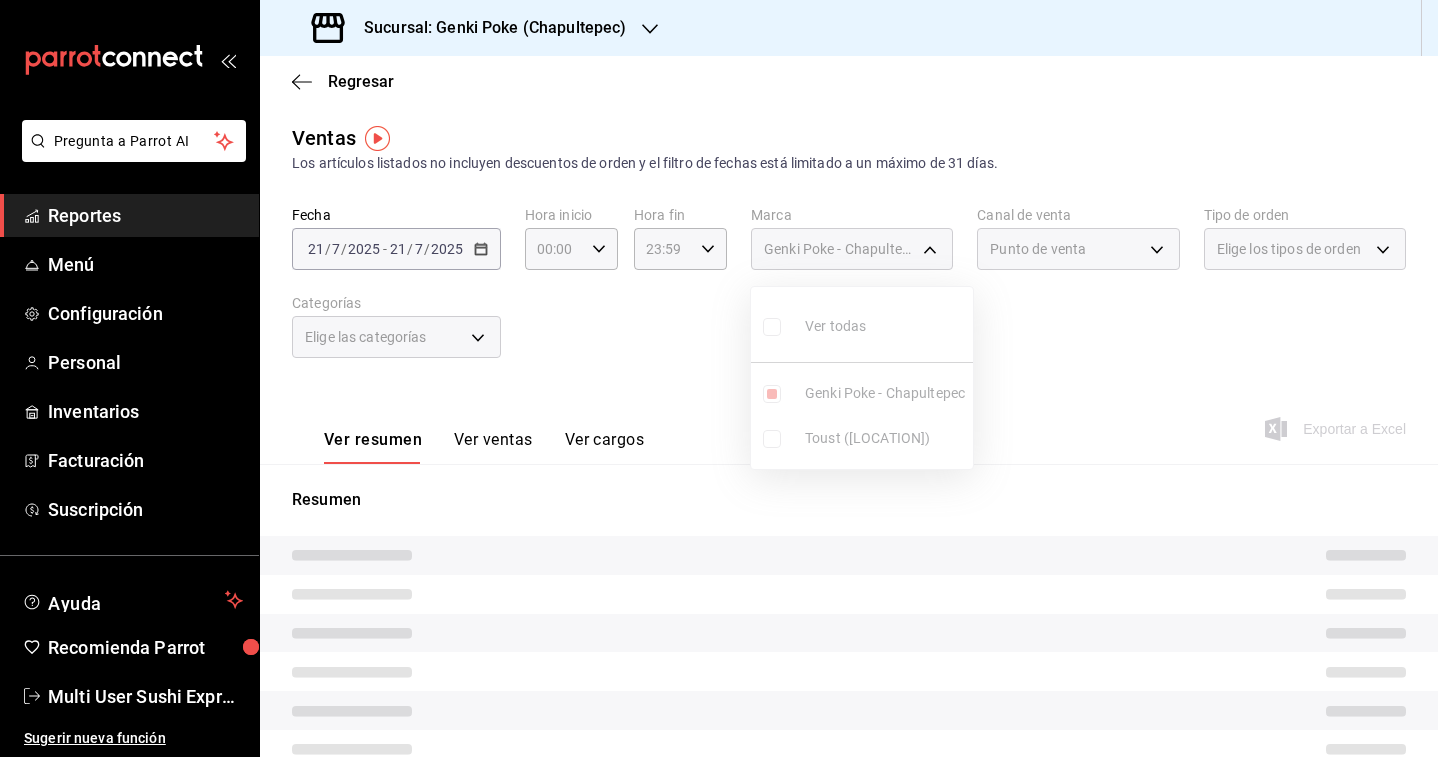 click at bounding box center [719, 378] 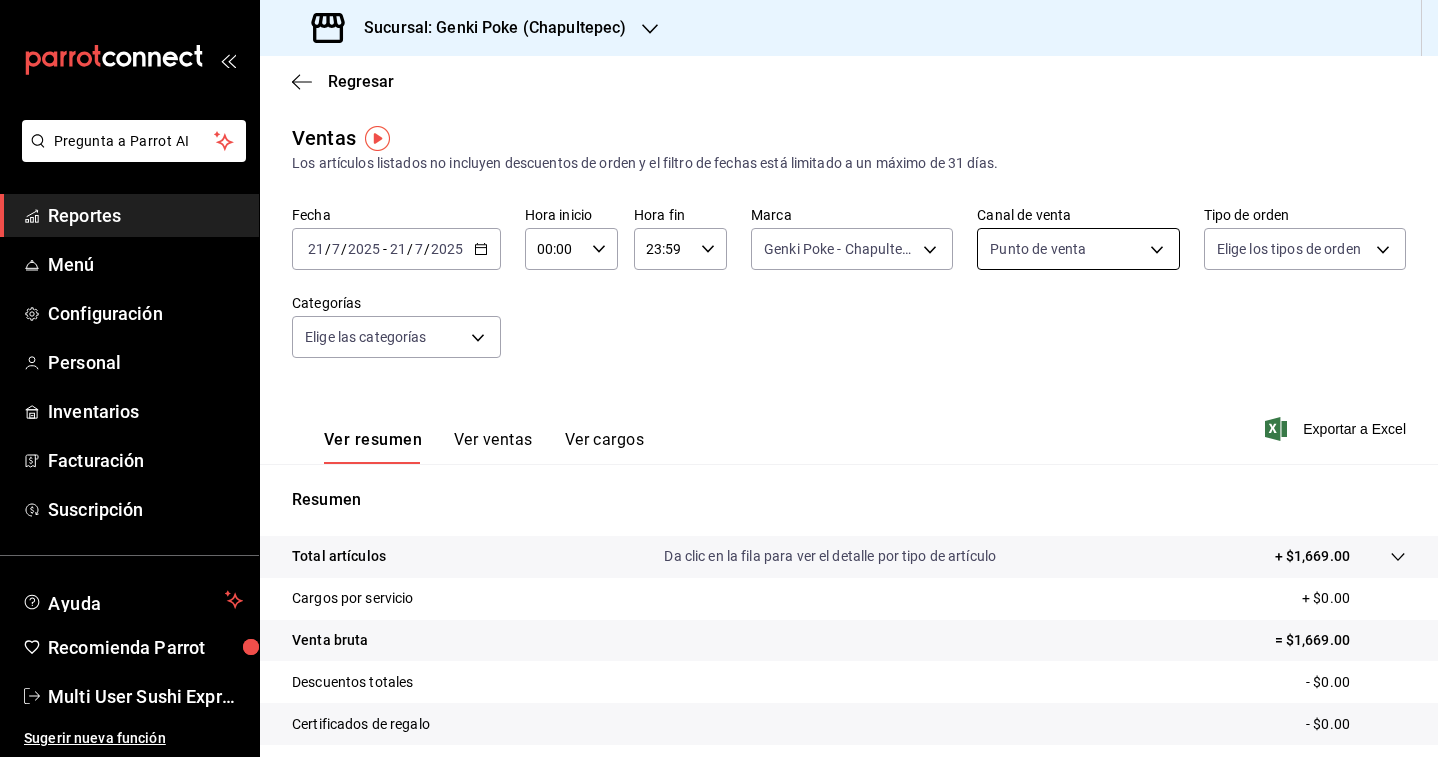 click on "Pregunta a Parrot AI Reportes   Menú   Configuración   Personal   Inventarios   Facturación   Suscripción   Ayuda Recomienda Parrot   Multi User Sushi Express   Sugerir nueva función   Sucursal: Genki Poke (Chapultepec) Regresar Ventas Los artículos listados no incluyen descuentos de orden y el filtro de fechas está limitado a un máximo de 31 días. Fecha [DATE] [DATE] - [DATE] [DATE] Hora inicio 00:00 Hora inicio Hora fin 23:59 Hora fin Marca Genki Poke - Chapultepec [UUID] Canal de venta Punto de venta PARROT Tipo de orden Elige los tipos de orden Categorías Elige las categorías Ver resumen Ver ventas Ver cargos Exportar a Excel Resumen Total artículos Da clic en la fila para ver el detalle por tipo de artículo + $[AMOUNT] Cargos por servicio + $[AMOUNT] Venta bruta = $[AMOUNT] Descuentos totales - $[AMOUNT] Certificados de regalo - $[AMOUNT] Venta total = $[AMOUNT] Impuestos - $[AMOUNT] Venta neta = $[AMOUNT] GANA 1 MES GRATIS EN TU SUSCRIPCIÓN AQUÍ" at bounding box center (719, 378) 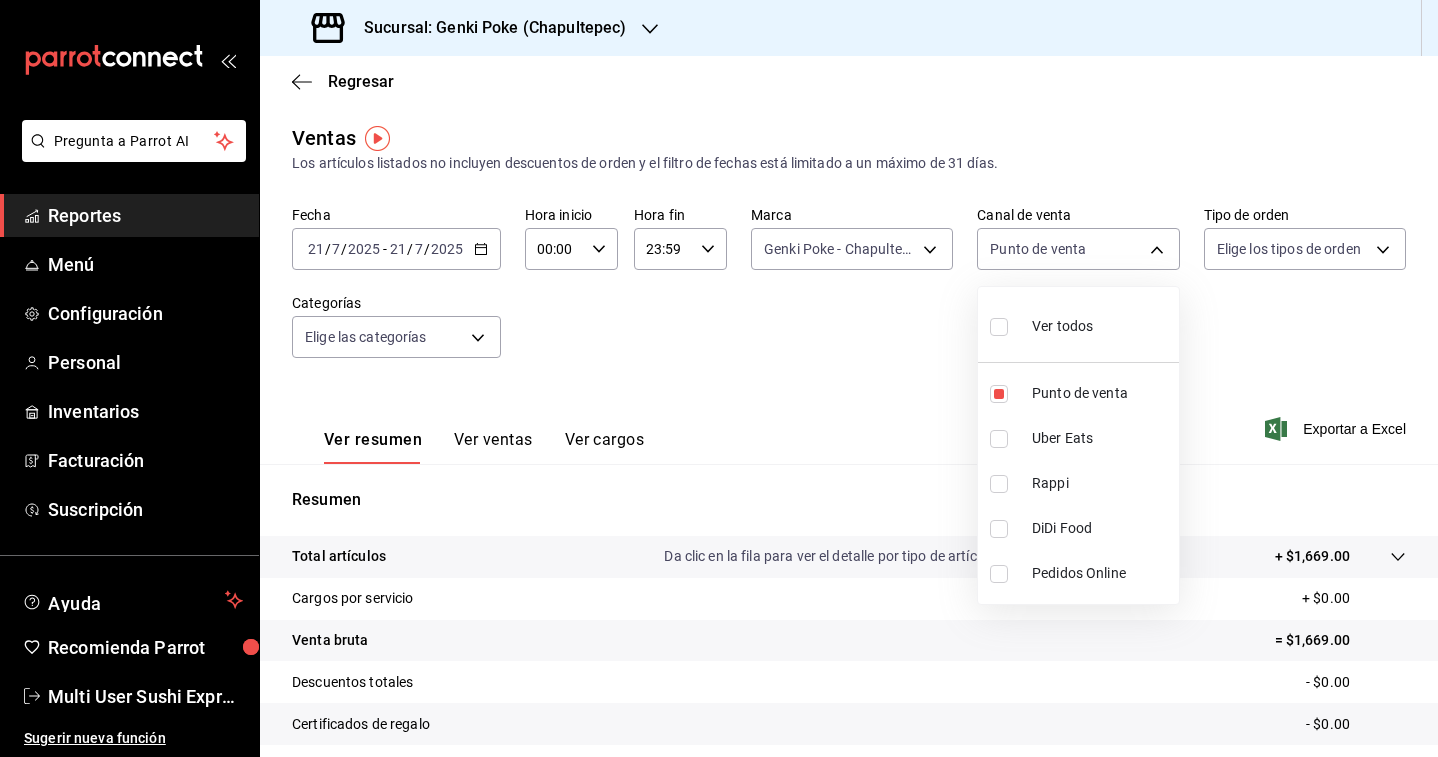 click at bounding box center (719, 378) 